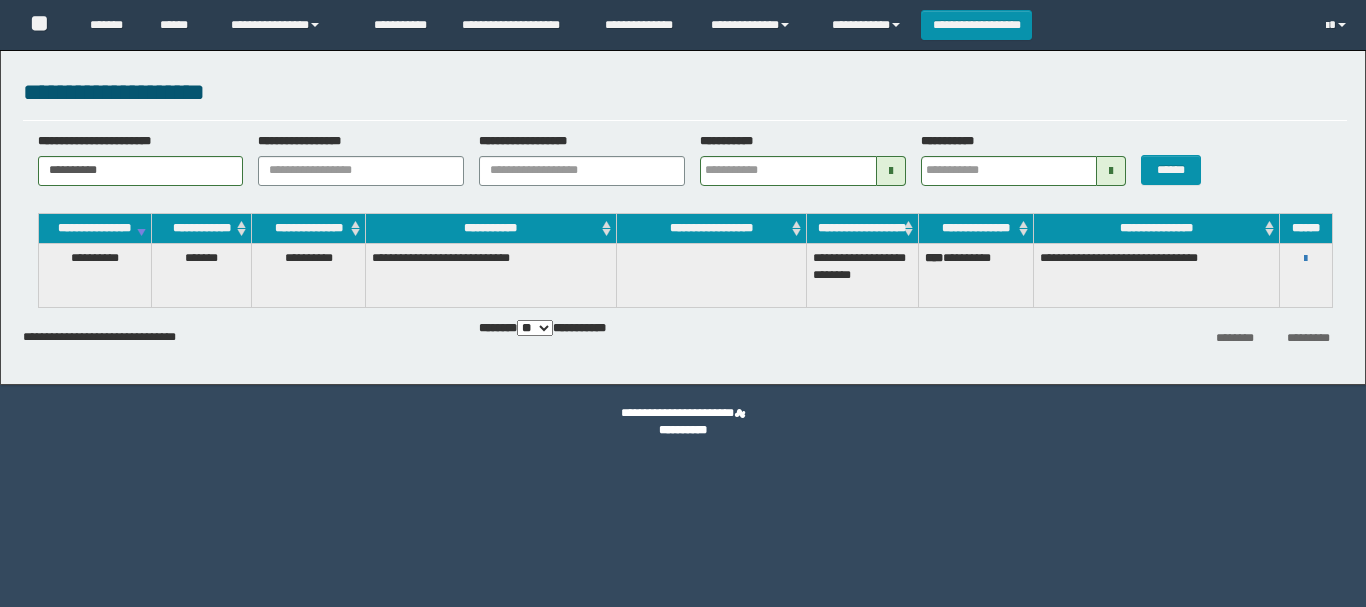 scroll, scrollTop: 0, scrollLeft: 0, axis: both 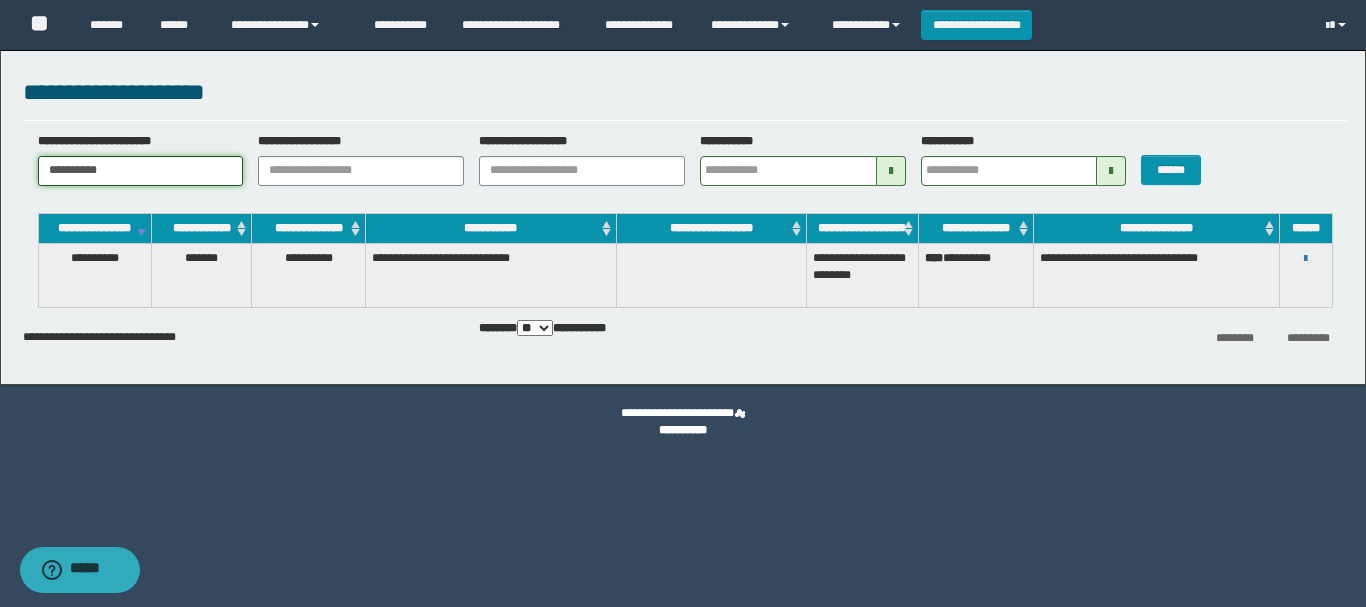 drag, startPoint x: 176, startPoint y: 157, endPoint x: -112, endPoint y: 160, distance: 288.01562 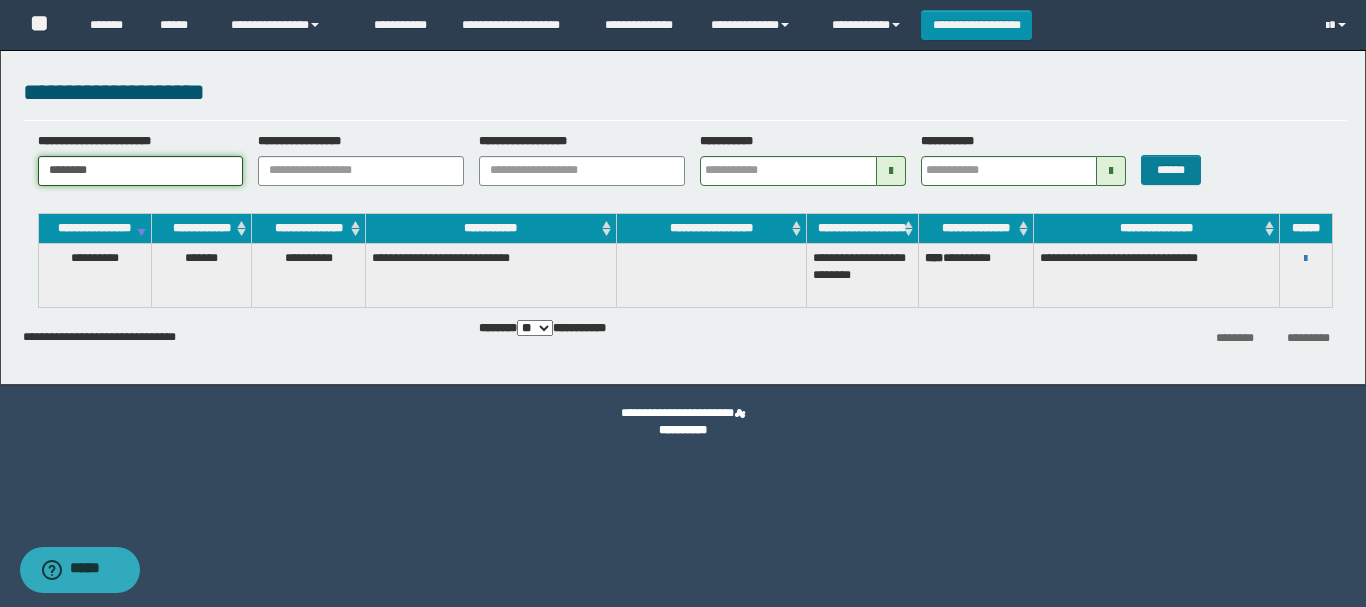 type on "********" 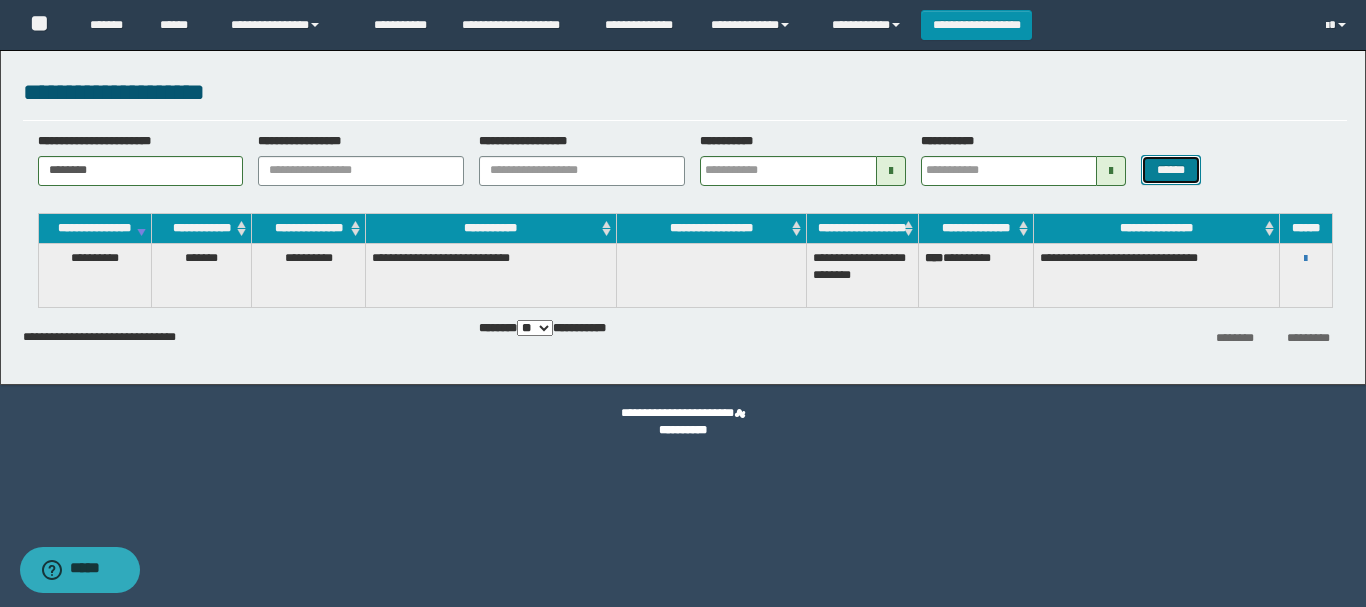 click on "******" at bounding box center [1170, 170] 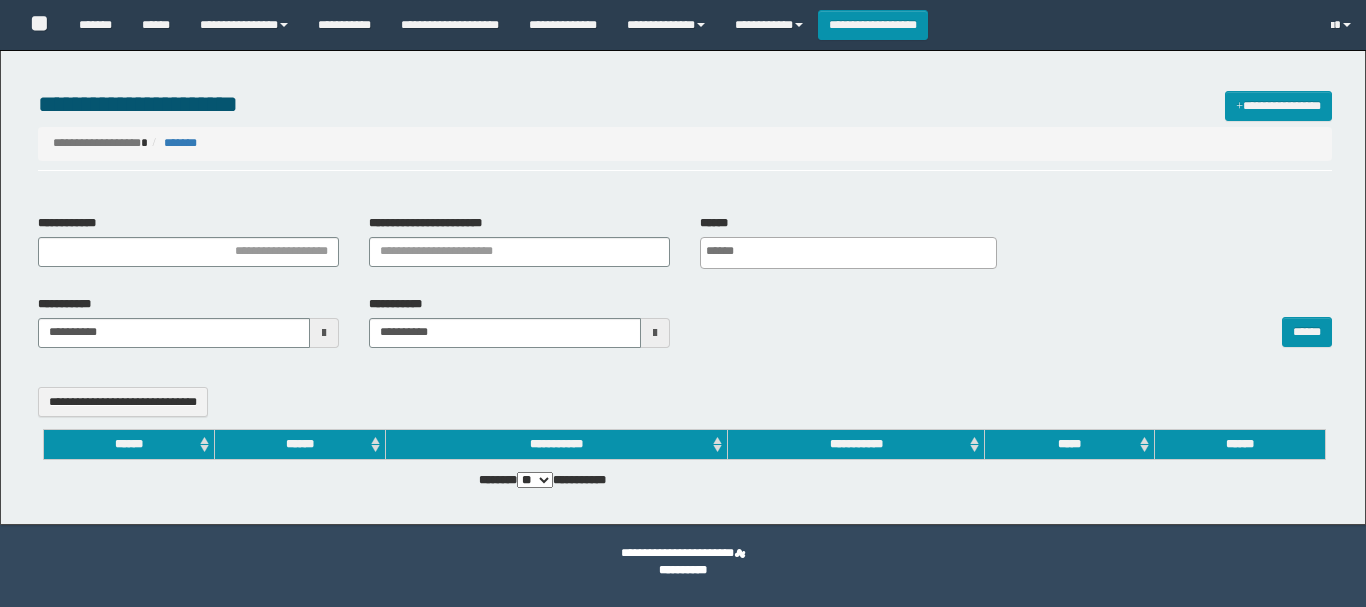 select 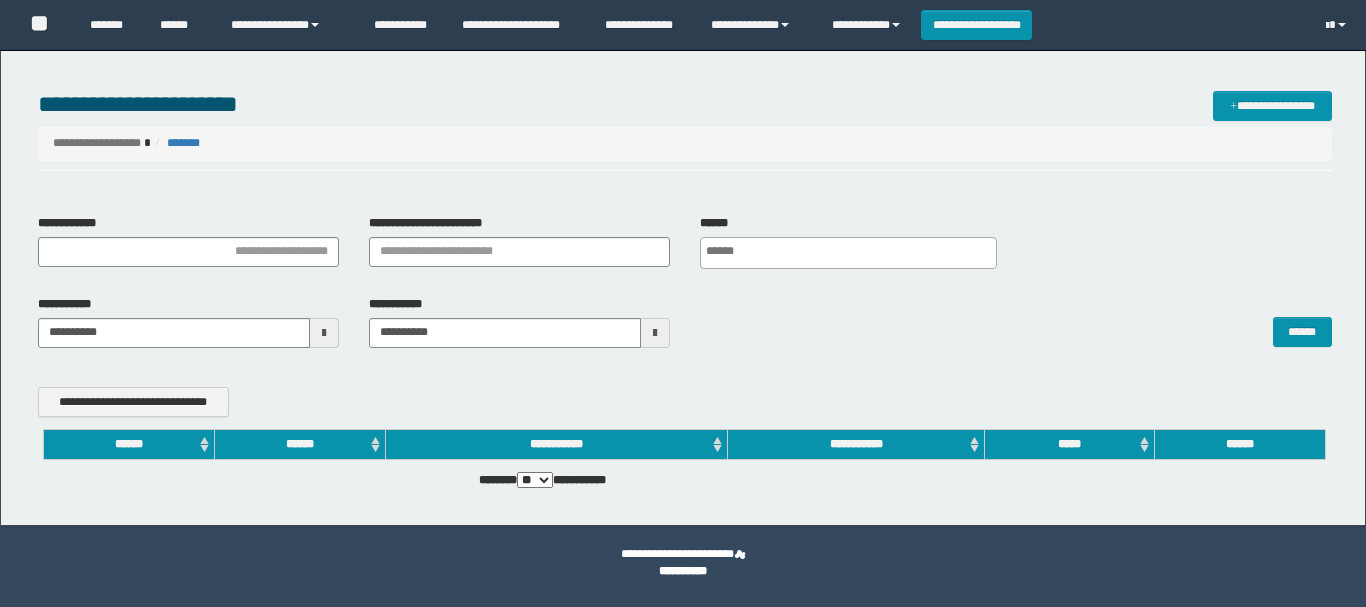 scroll, scrollTop: 0, scrollLeft: 0, axis: both 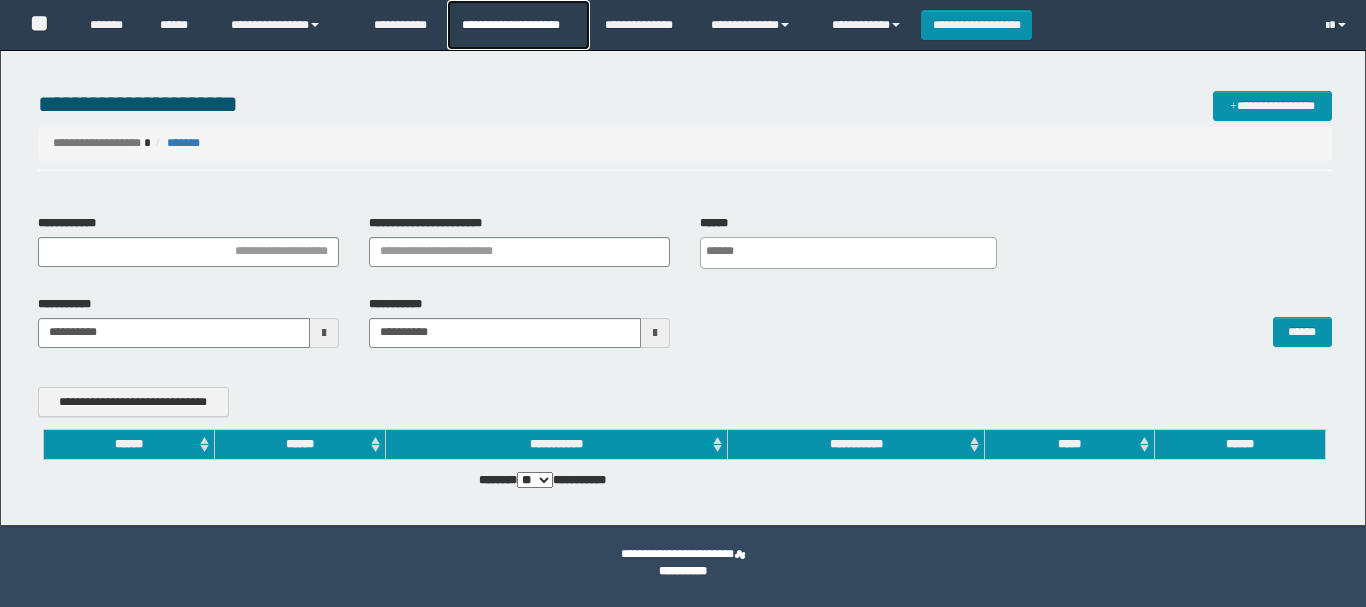 click on "**********" at bounding box center [518, 25] 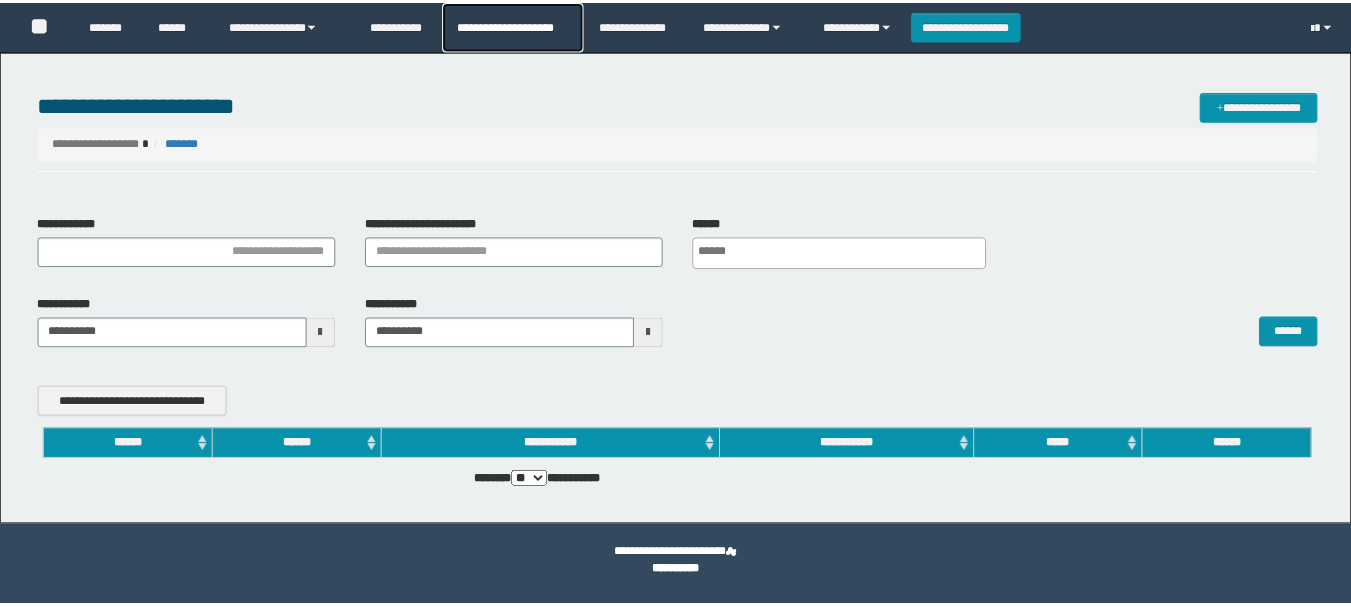 scroll, scrollTop: 0, scrollLeft: 0, axis: both 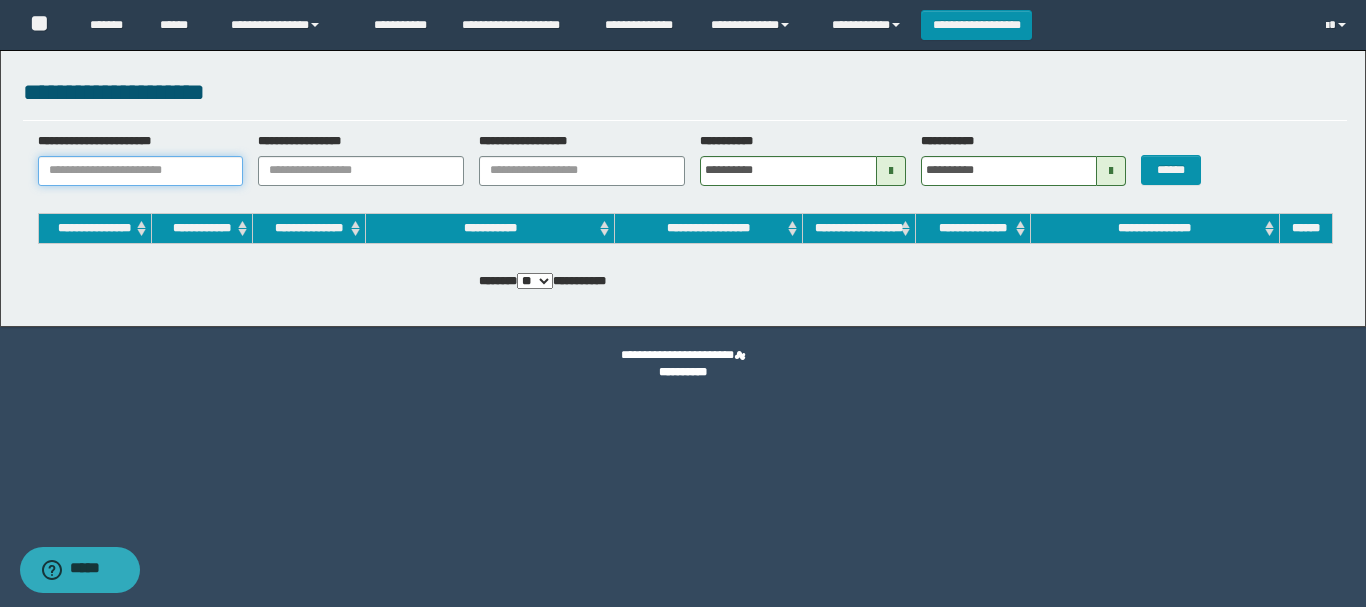 click on "**********" at bounding box center (141, 171) 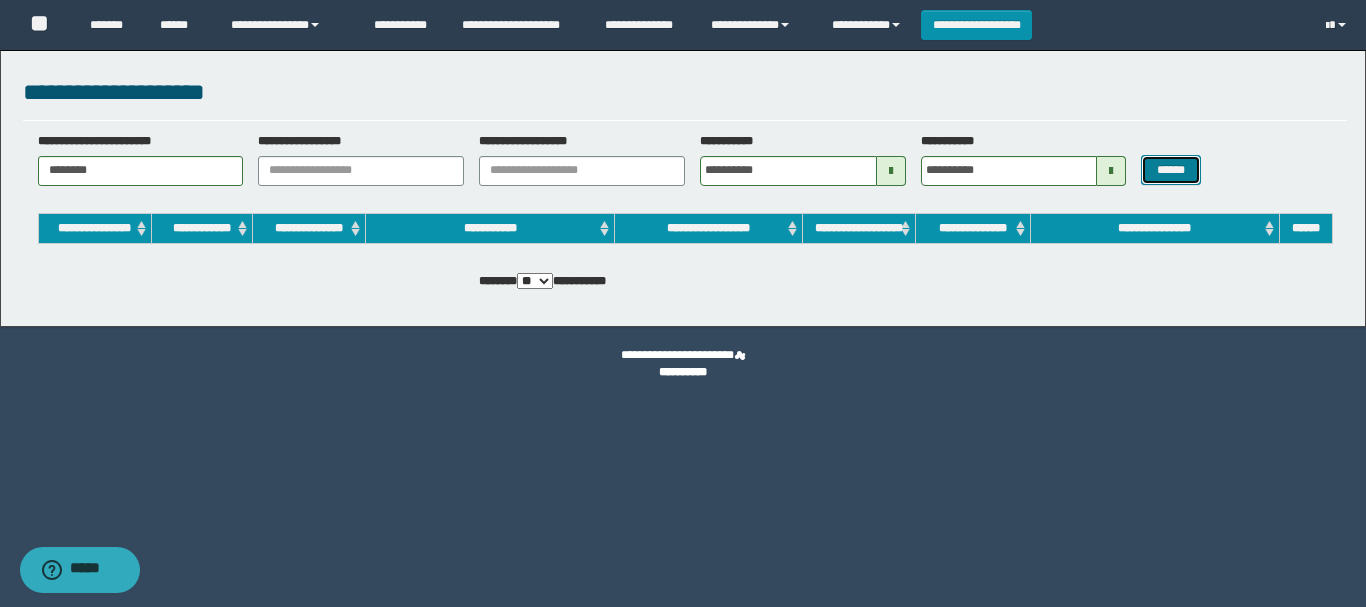 click on "******" at bounding box center (1170, 170) 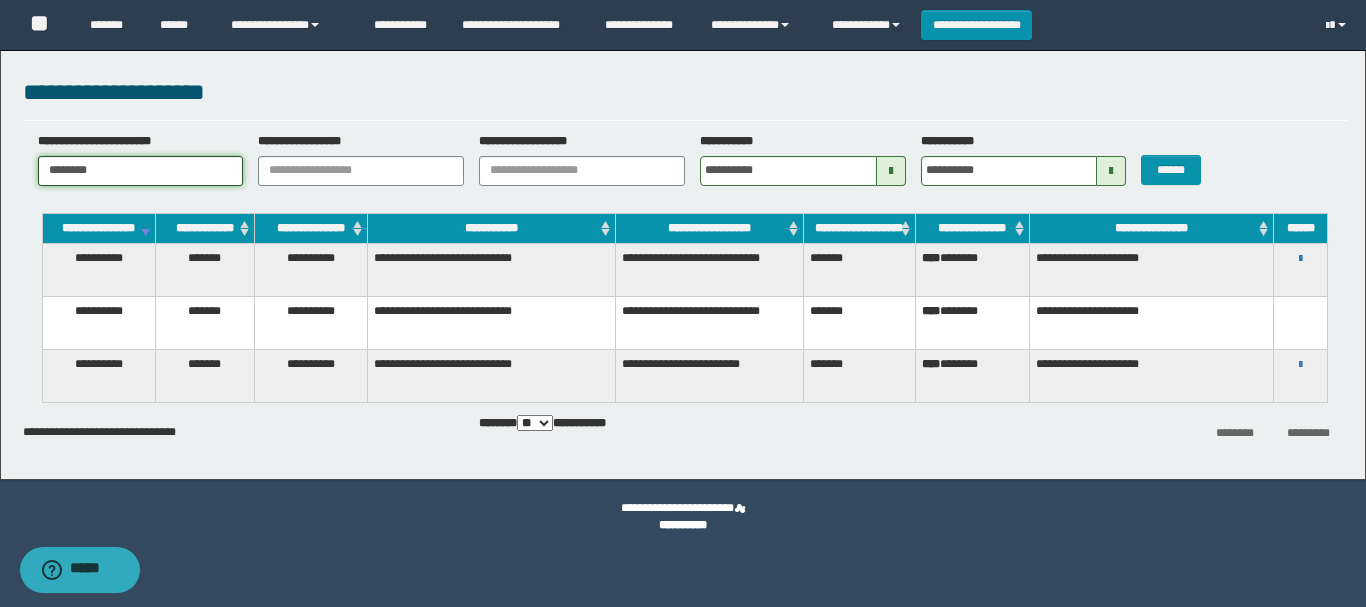 drag, startPoint x: 198, startPoint y: 172, endPoint x: 49, endPoint y: 172, distance: 149 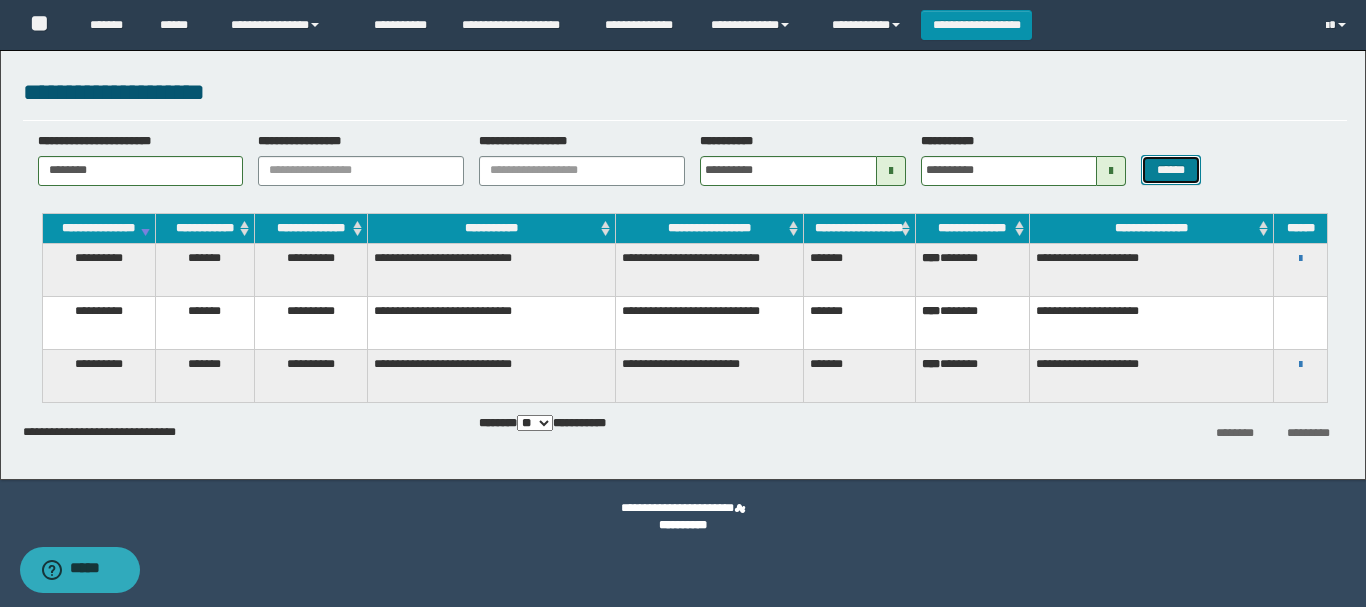 click on "******" at bounding box center (1170, 170) 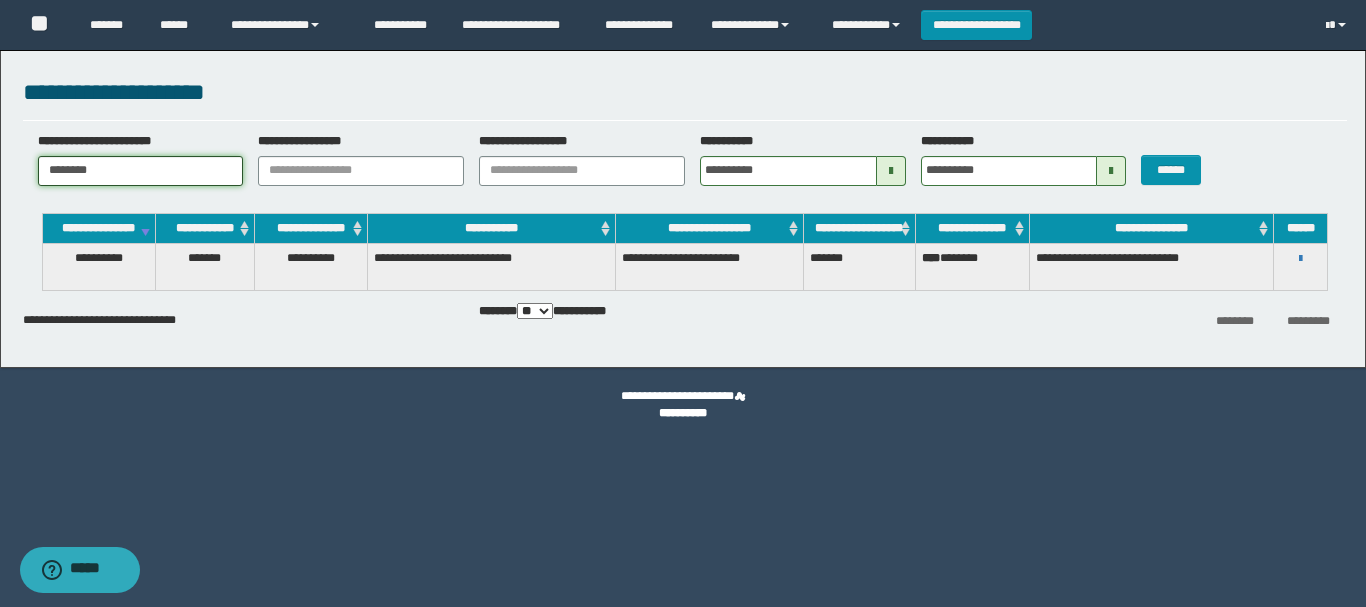 drag, startPoint x: 137, startPoint y: 174, endPoint x: -27, endPoint y: 166, distance: 164.195 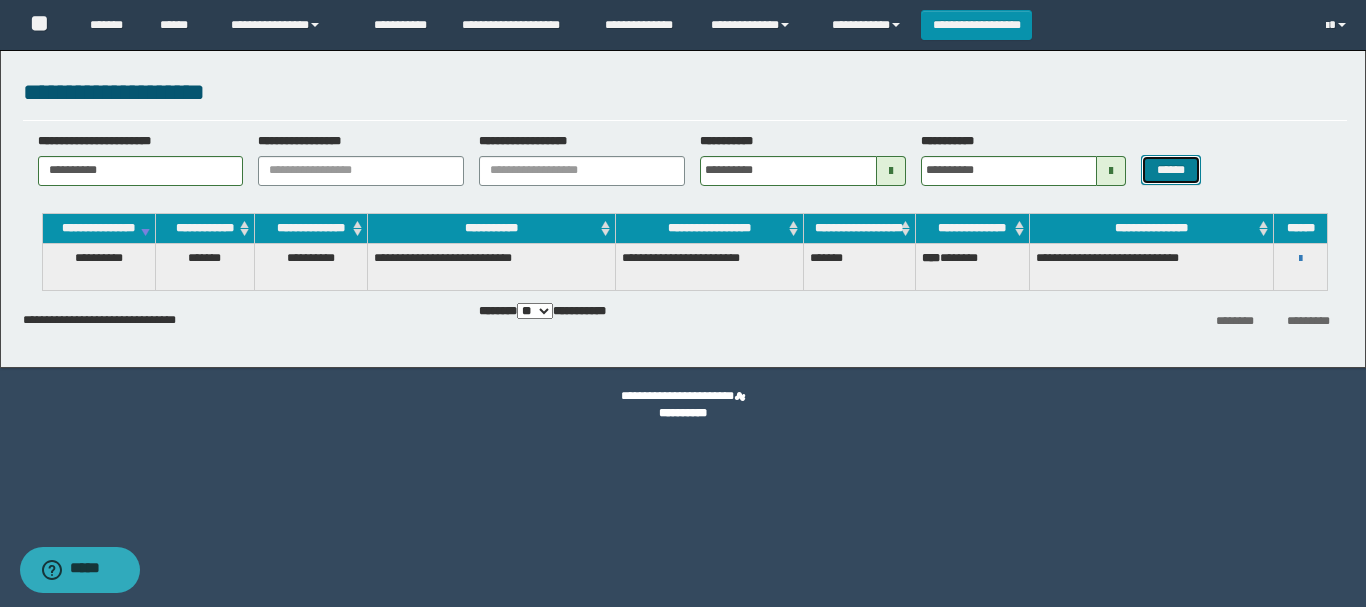 click on "******" at bounding box center [1170, 170] 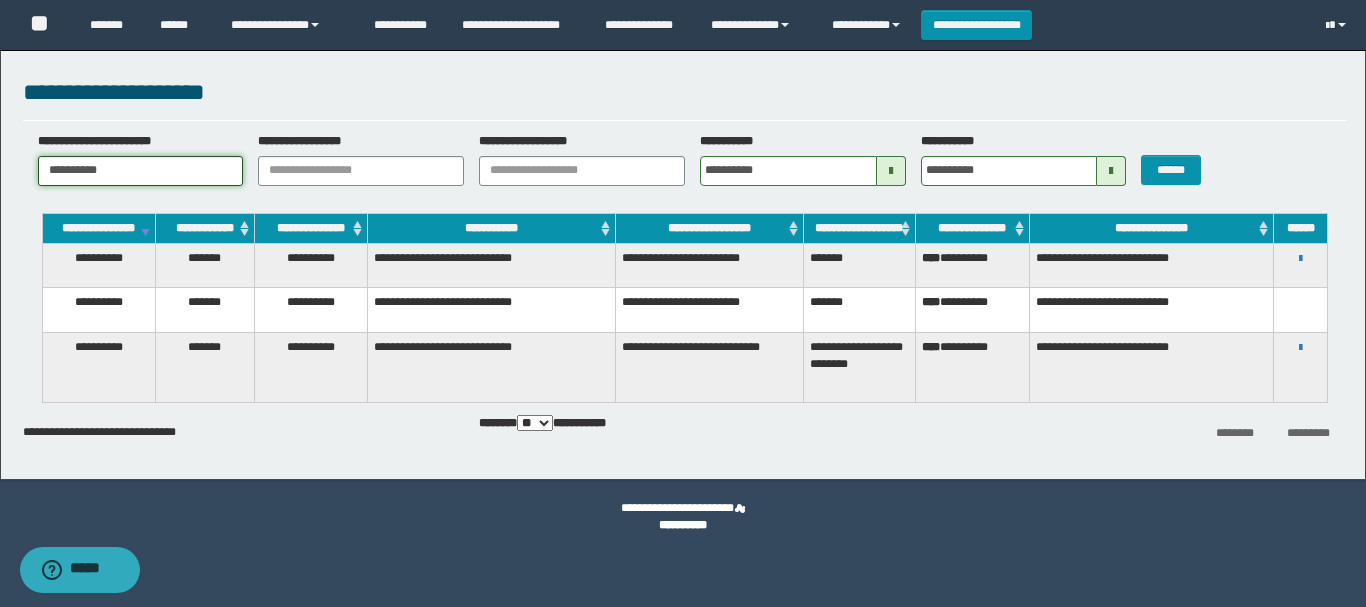 drag, startPoint x: 143, startPoint y: 172, endPoint x: -78, endPoint y: 170, distance: 221.00905 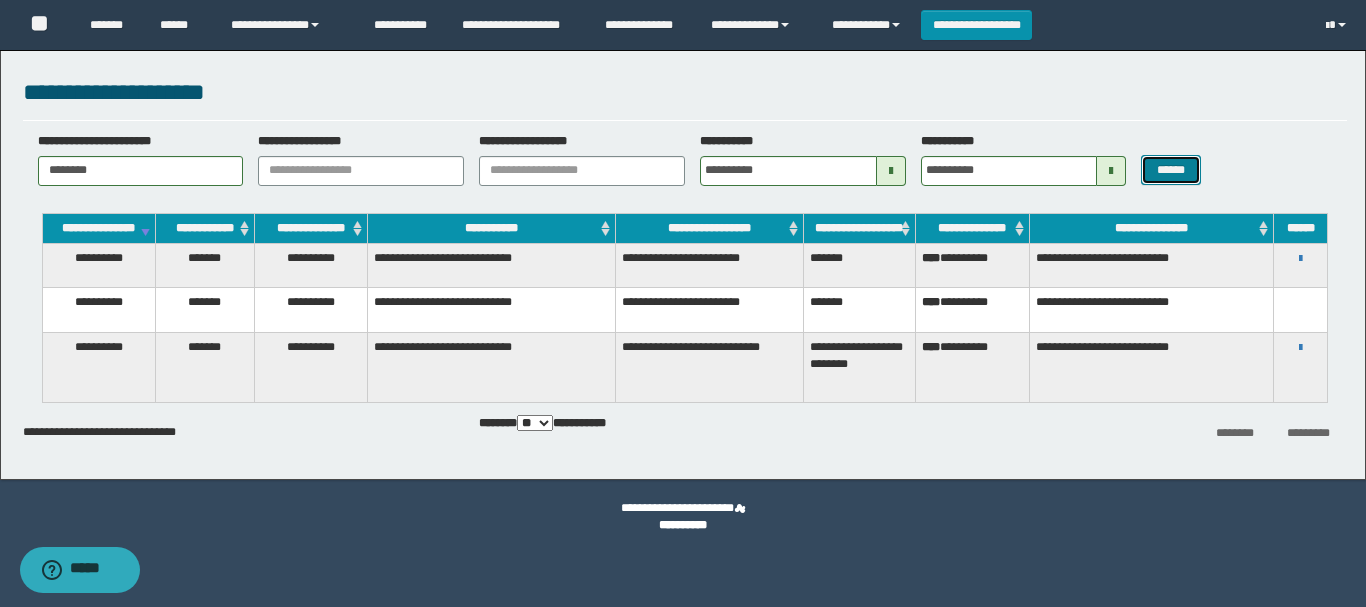 click on "******" at bounding box center [1170, 170] 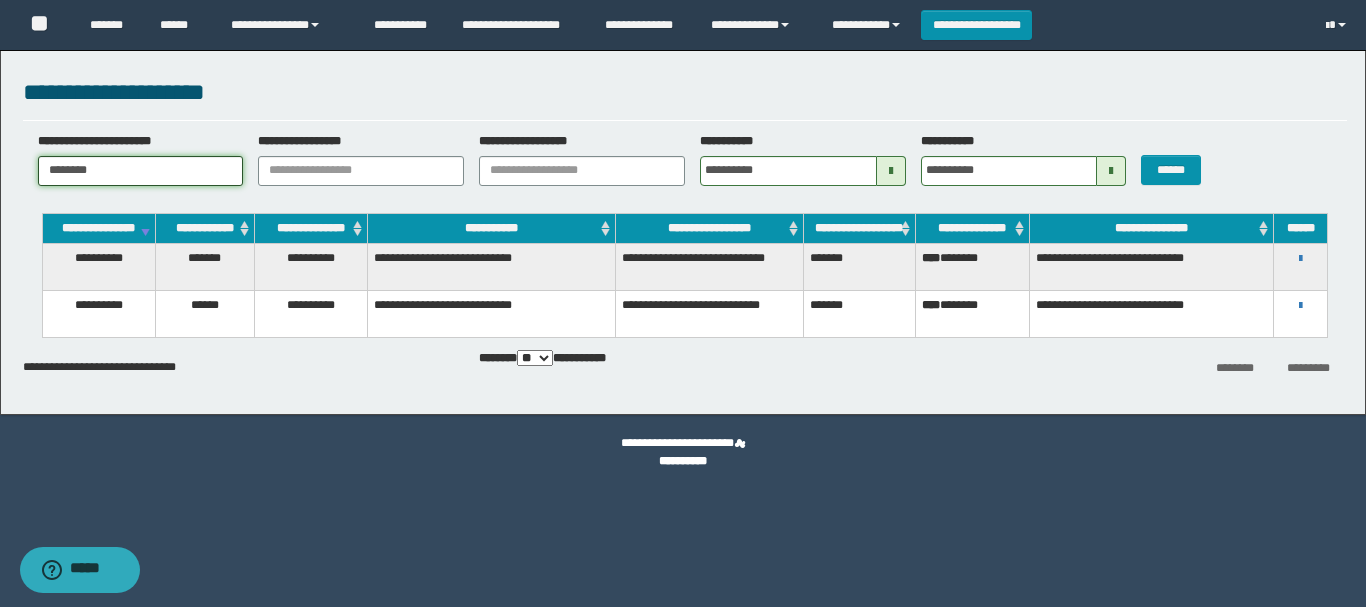 drag, startPoint x: 120, startPoint y: 171, endPoint x: 6, endPoint y: 172, distance: 114.00439 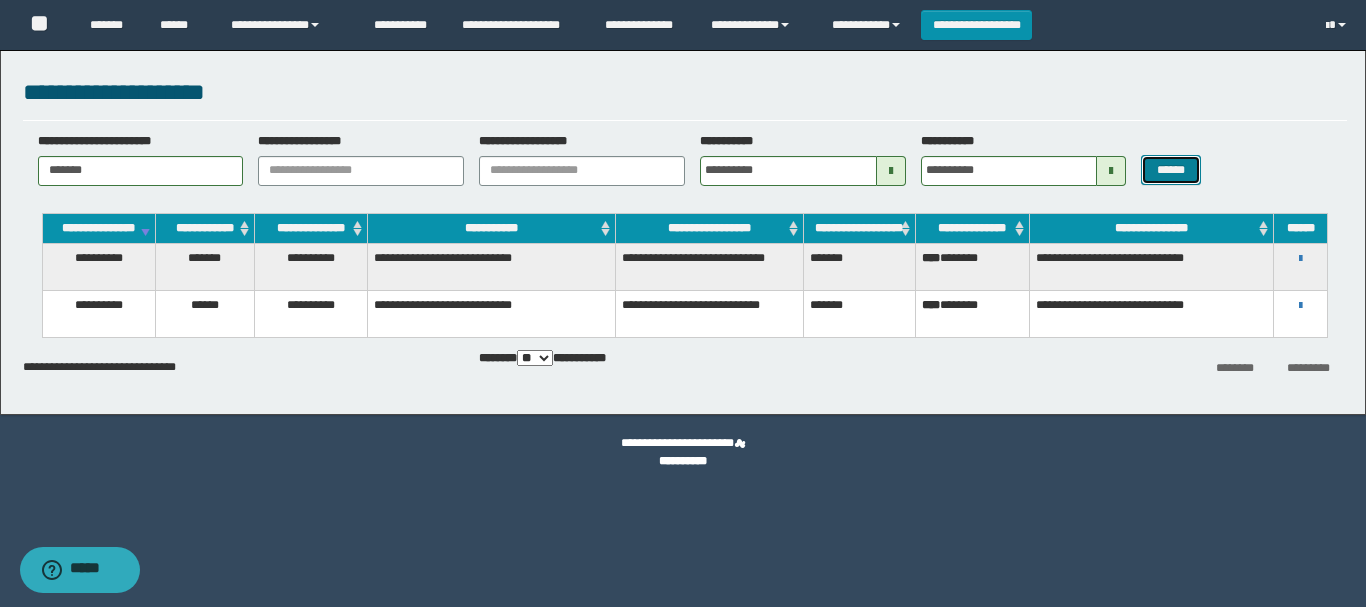 click on "******" at bounding box center (1170, 170) 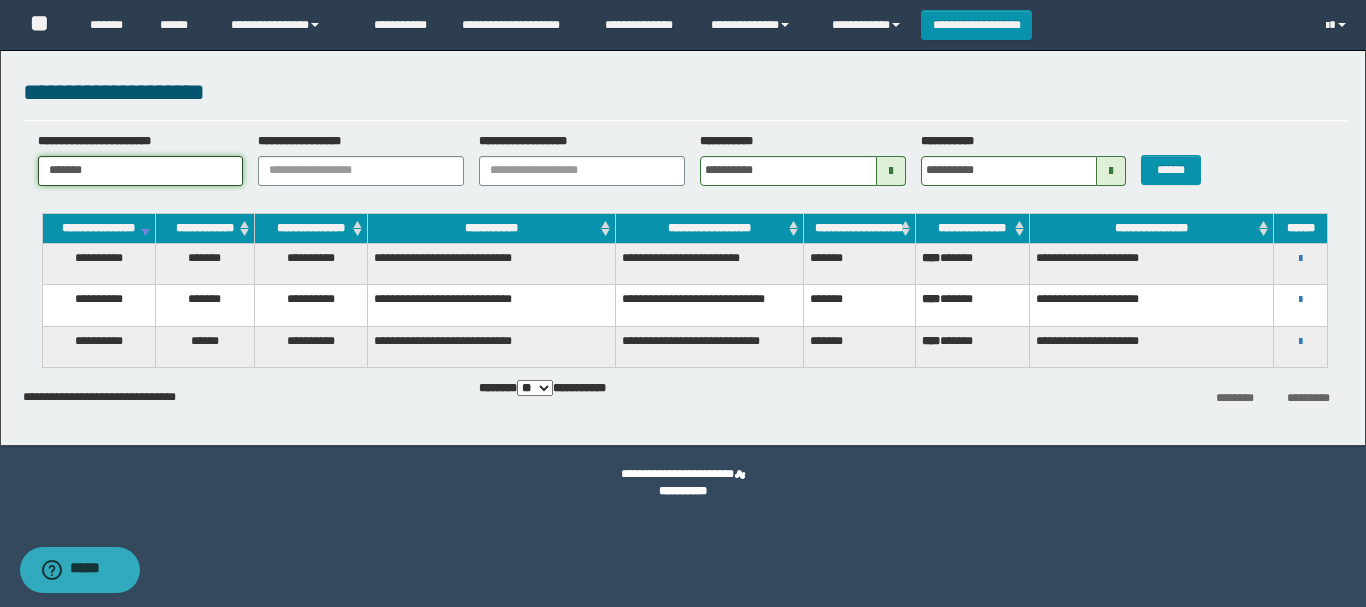 drag, startPoint x: 167, startPoint y: 174, endPoint x: 3, endPoint y: 173, distance: 164.00305 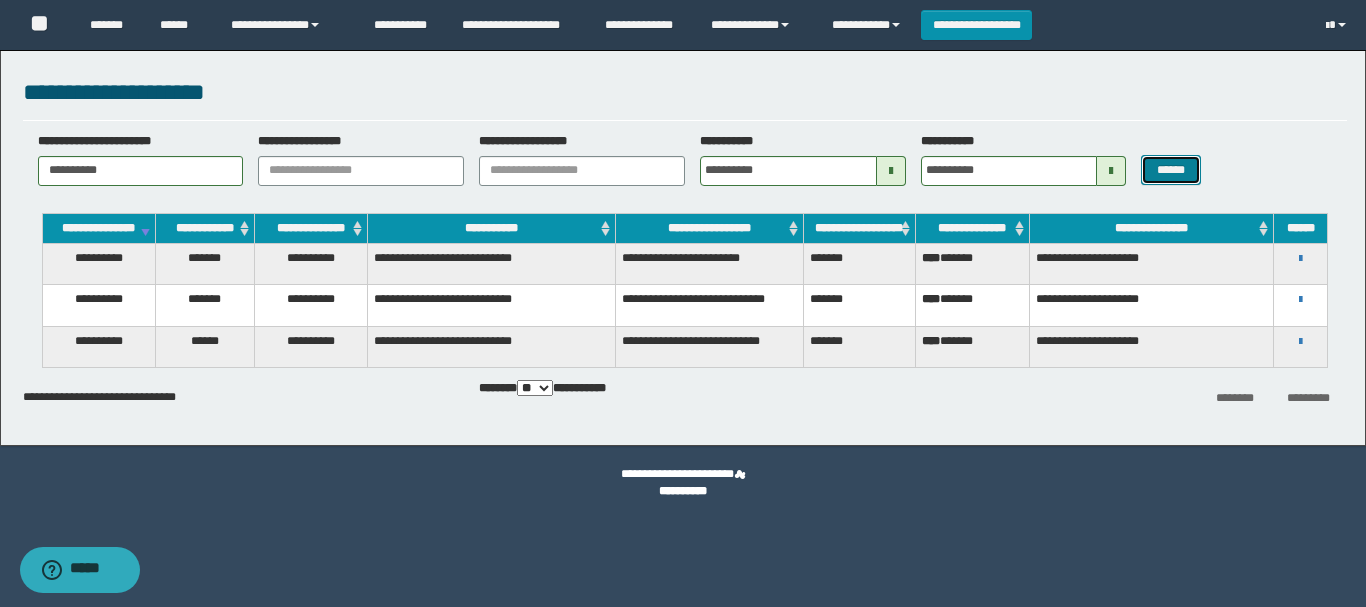 click on "******" at bounding box center (1170, 170) 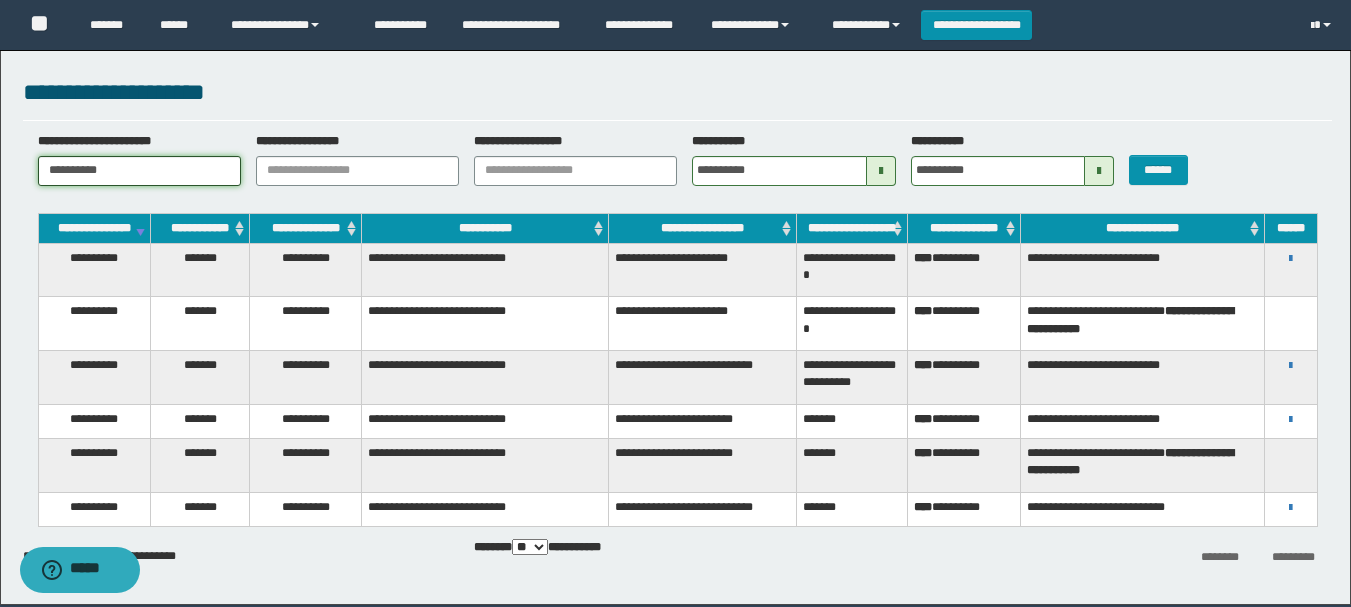 drag, startPoint x: 145, startPoint y: 178, endPoint x: 151, endPoint y: 194, distance: 17.088007 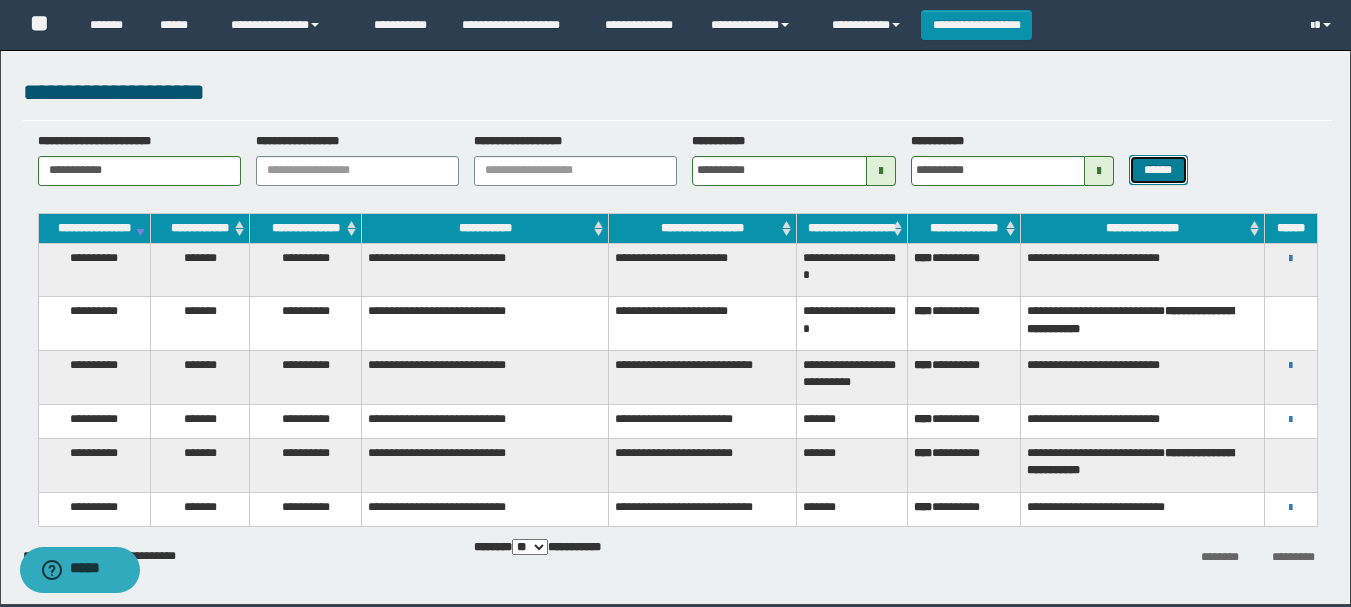 click on "******" at bounding box center (1158, 170) 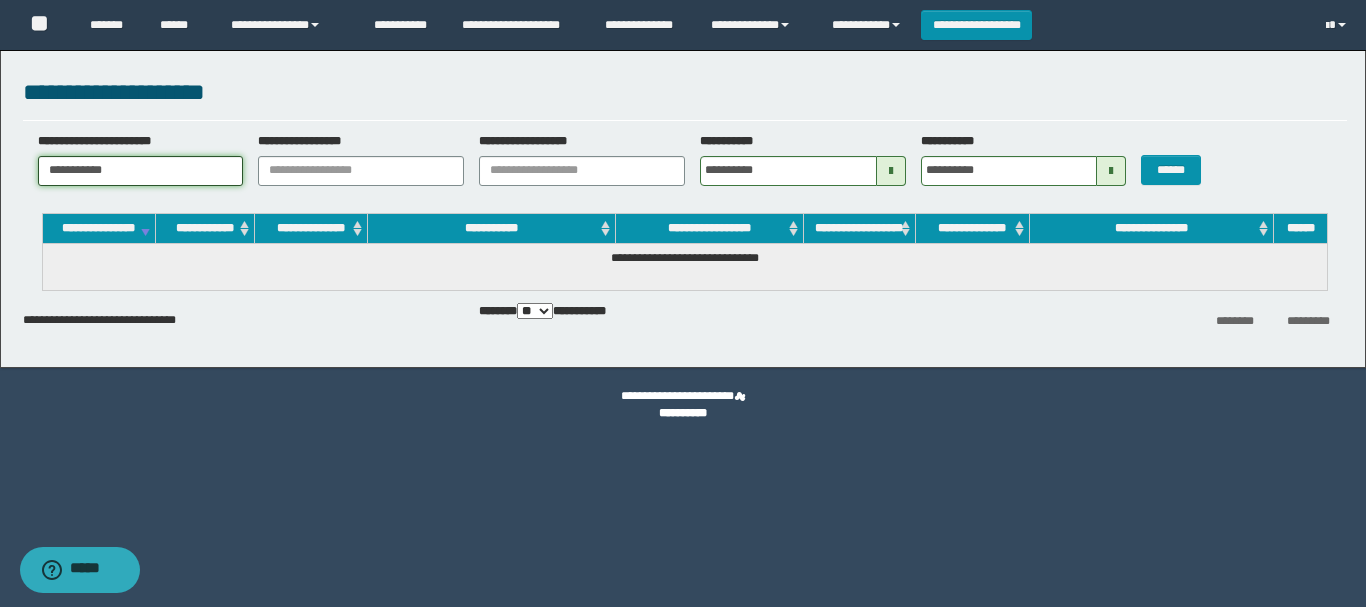 click on "**********" at bounding box center (141, 171) 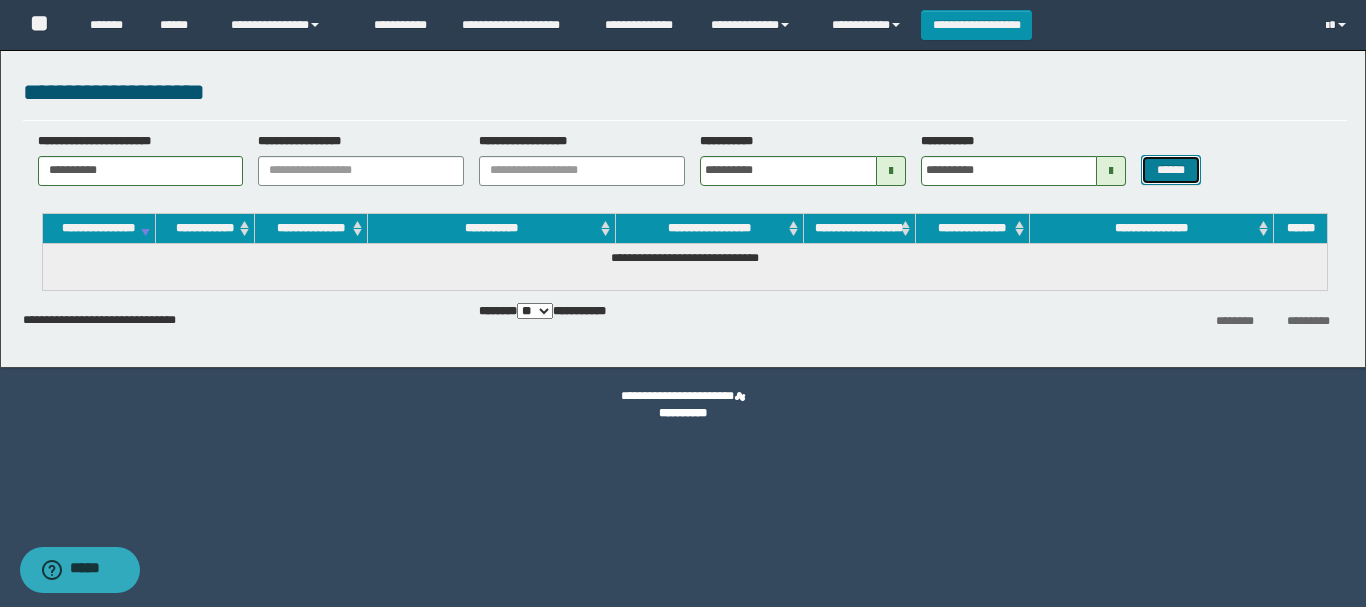 click on "******" at bounding box center [1170, 170] 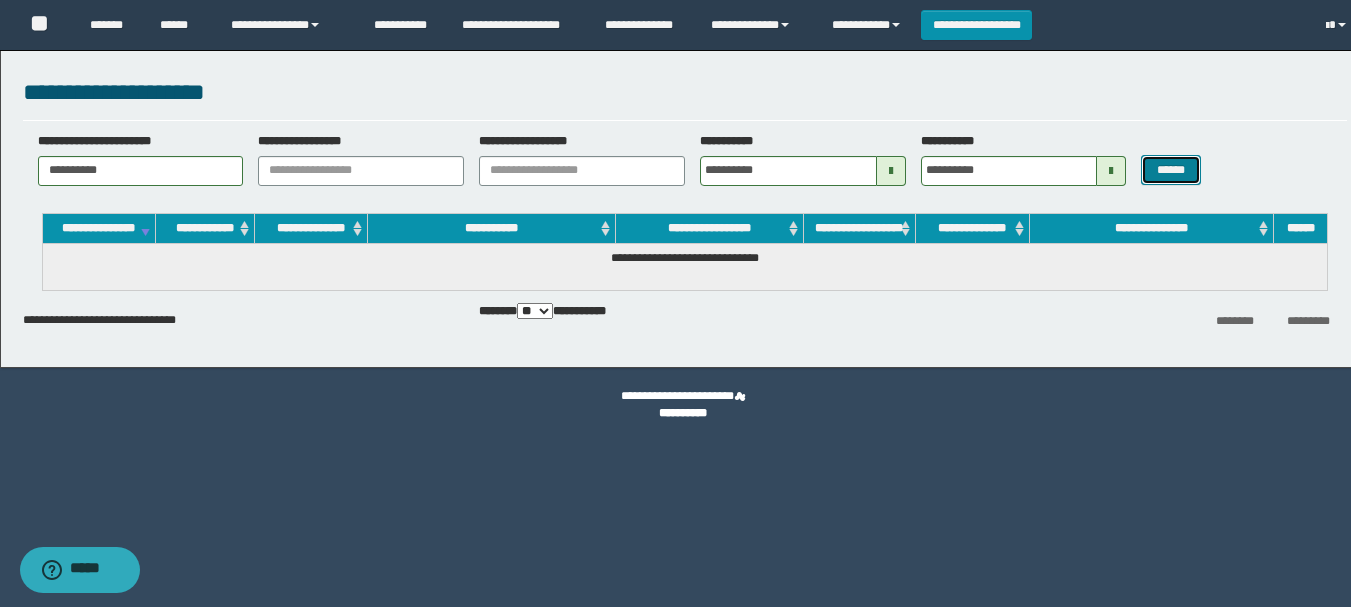 click on "******" at bounding box center [1170, 170] 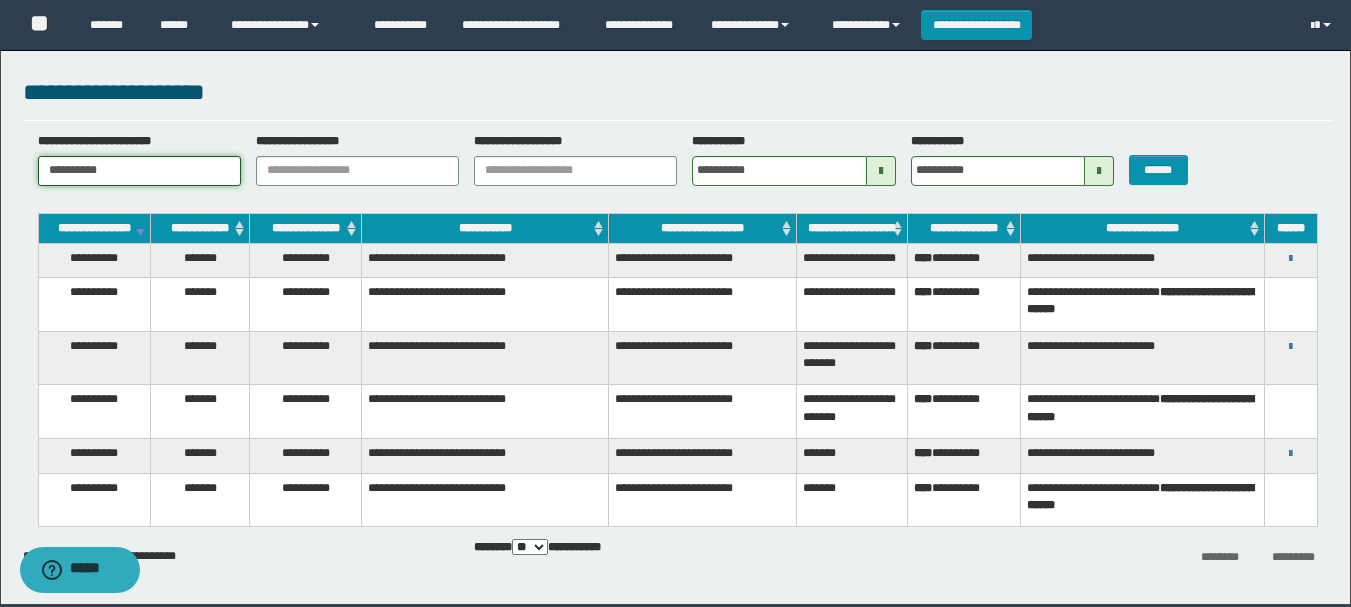 drag, startPoint x: 70, startPoint y: 176, endPoint x: -2, endPoint y: 177, distance: 72.00694 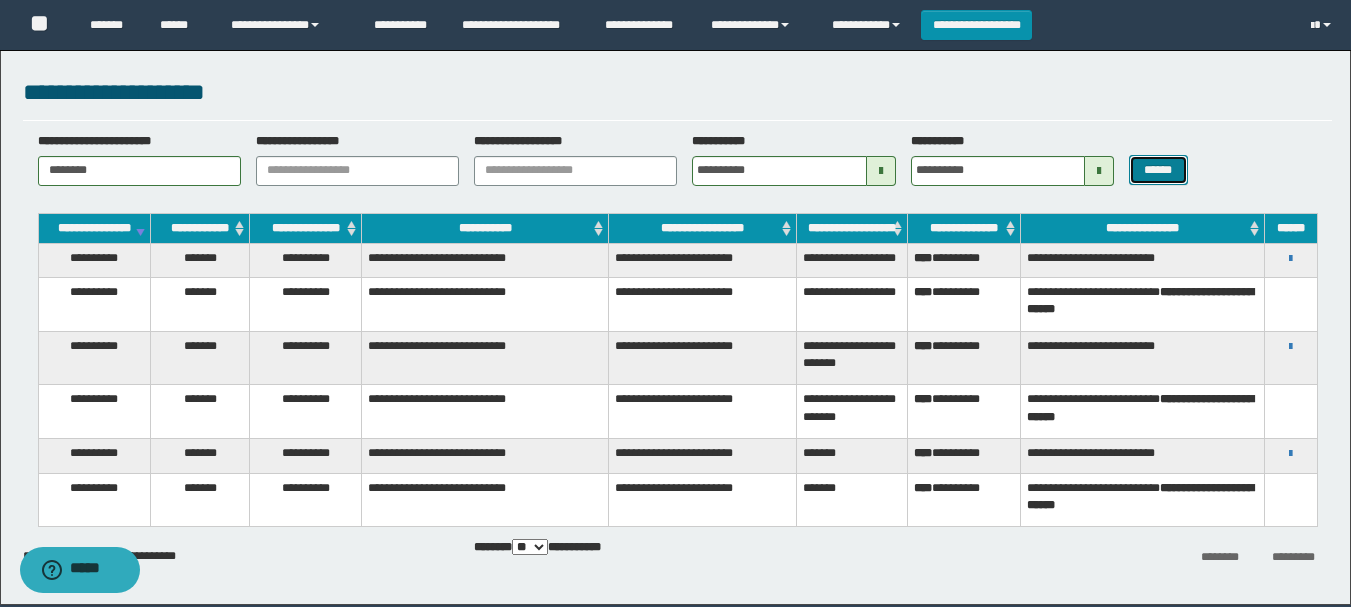 click on "******" at bounding box center (1158, 170) 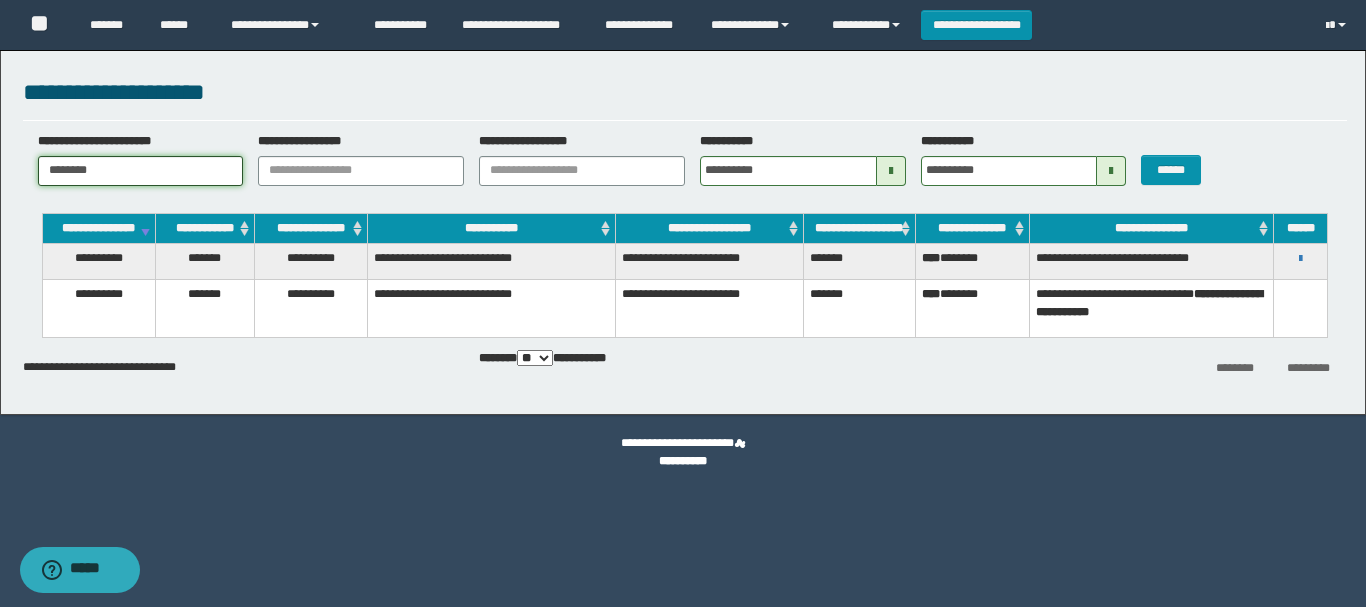 drag, startPoint x: 108, startPoint y: 171, endPoint x: 648, endPoint y: 192, distance: 540.4082 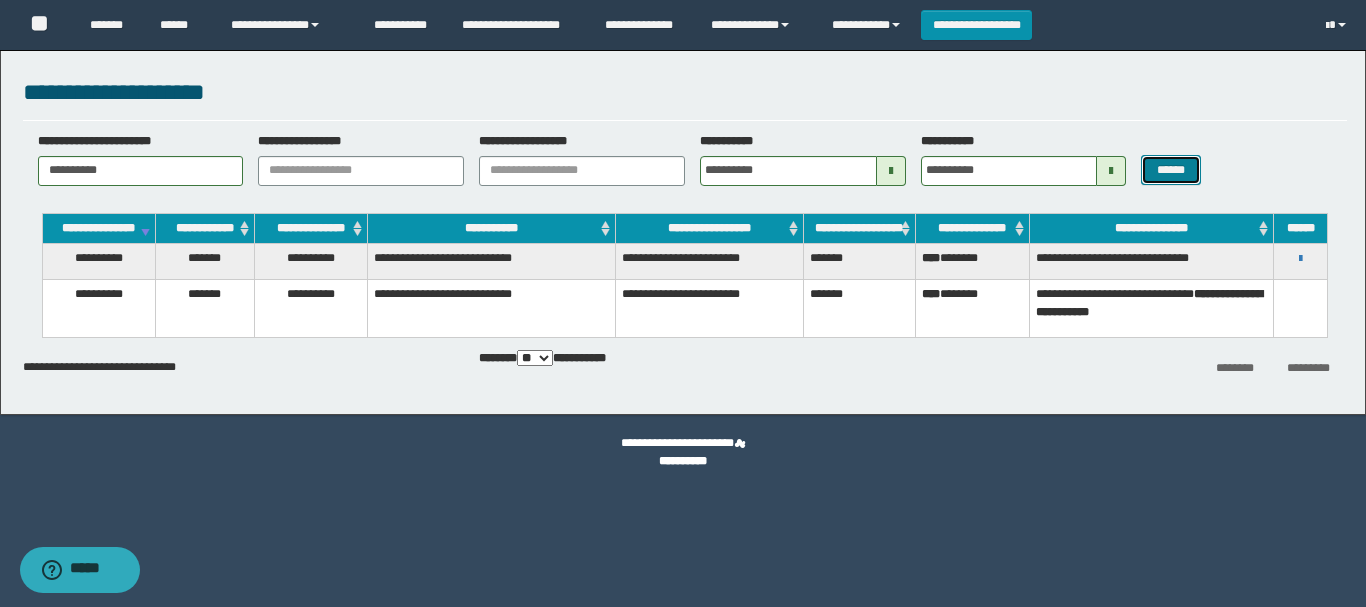 click on "******" at bounding box center [1170, 170] 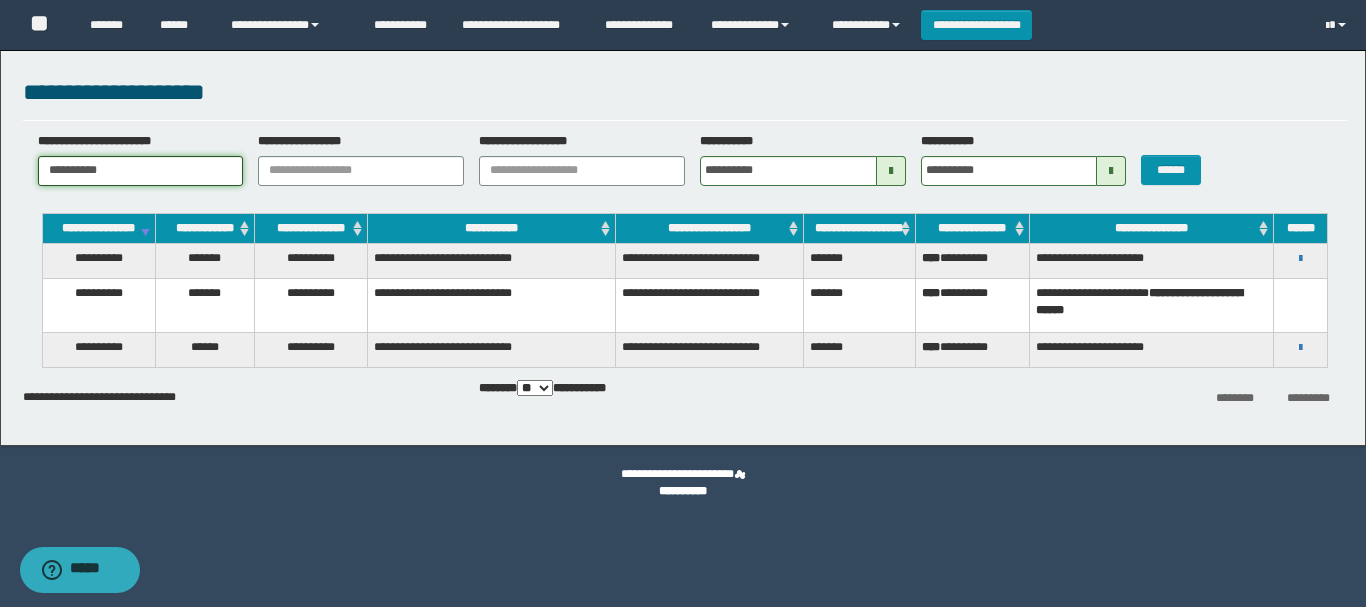 click on "**********" at bounding box center (141, 171) 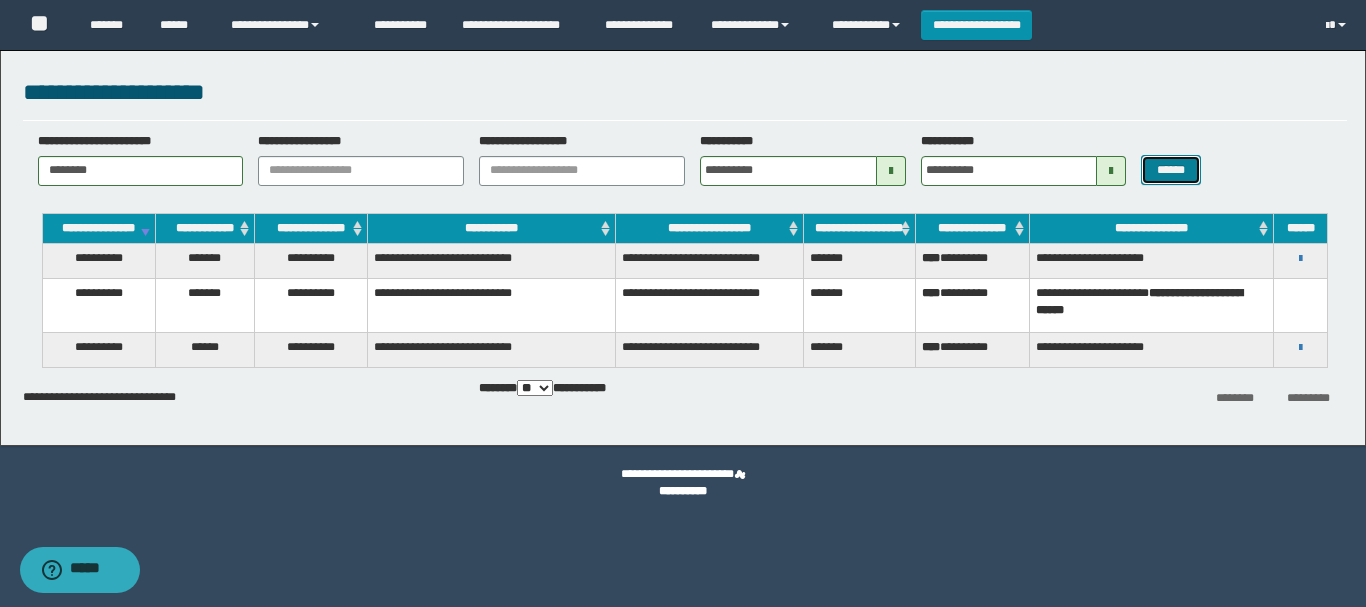 click on "******" at bounding box center [1170, 170] 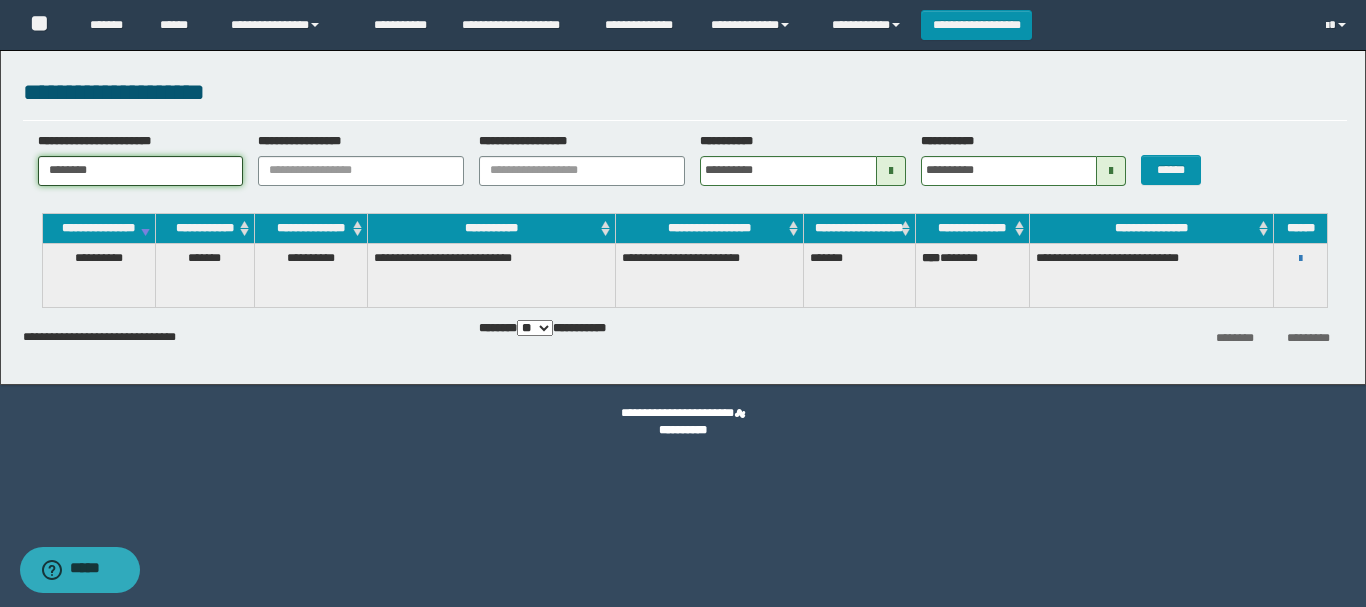 drag, startPoint x: 200, startPoint y: 177, endPoint x: -107, endPoint y: 213, distance: 309.10355 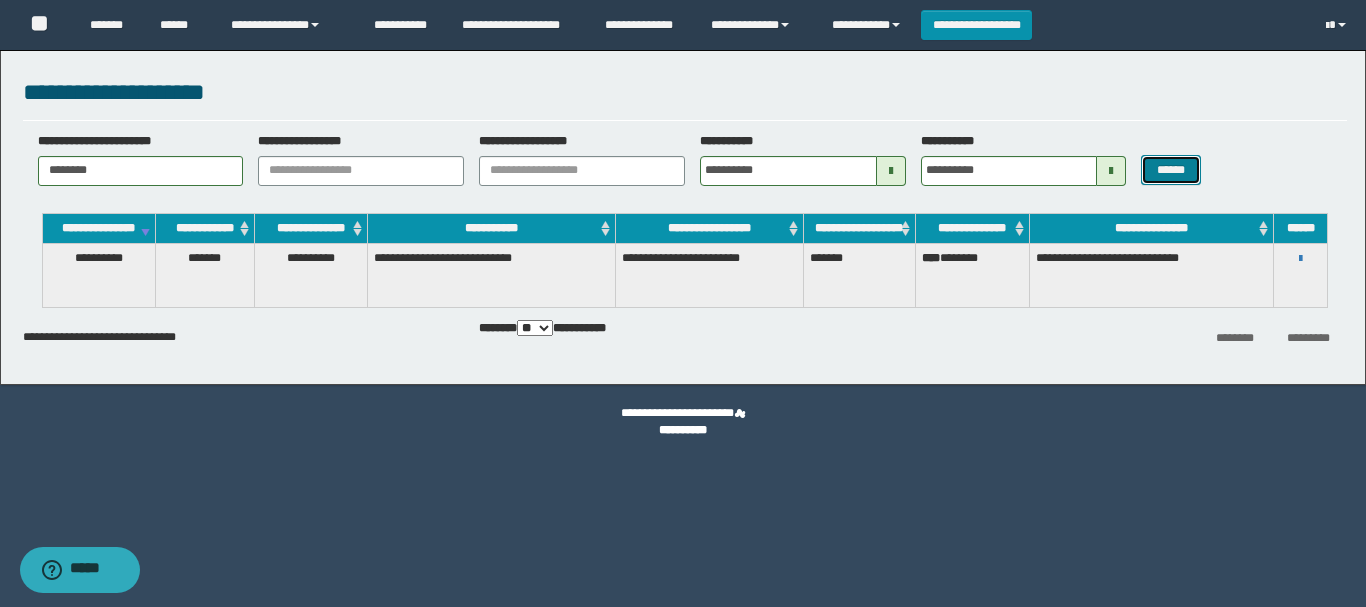 click on "******" at bounding box center (1170, 170) 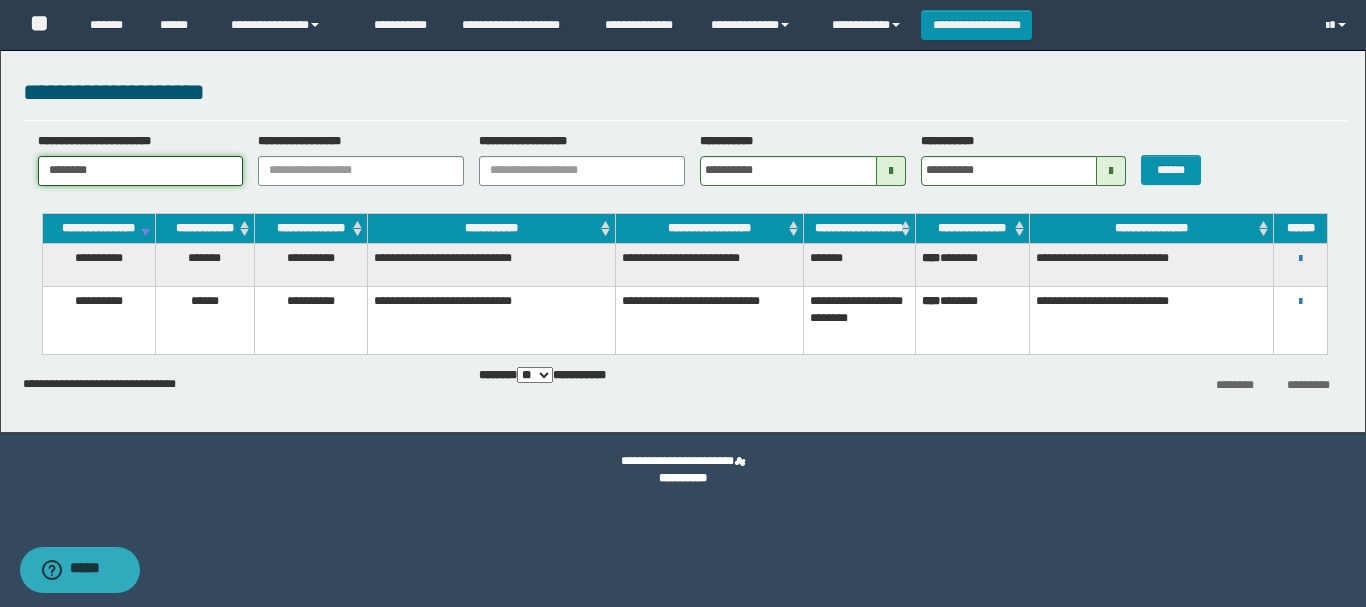 drag, startPoint x: 187, startPoint y: 171, endPoint x: -78, endPoint y: 182, distance: 265.2282 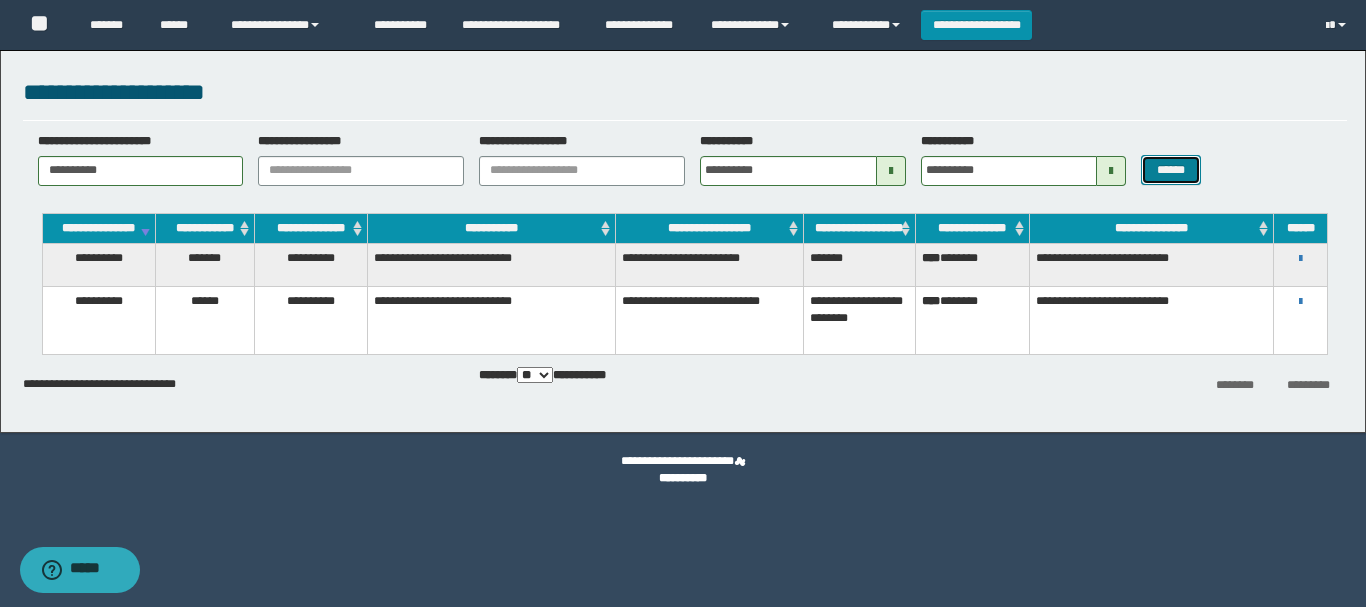 click on "******" at bounding box center (1170, 170) 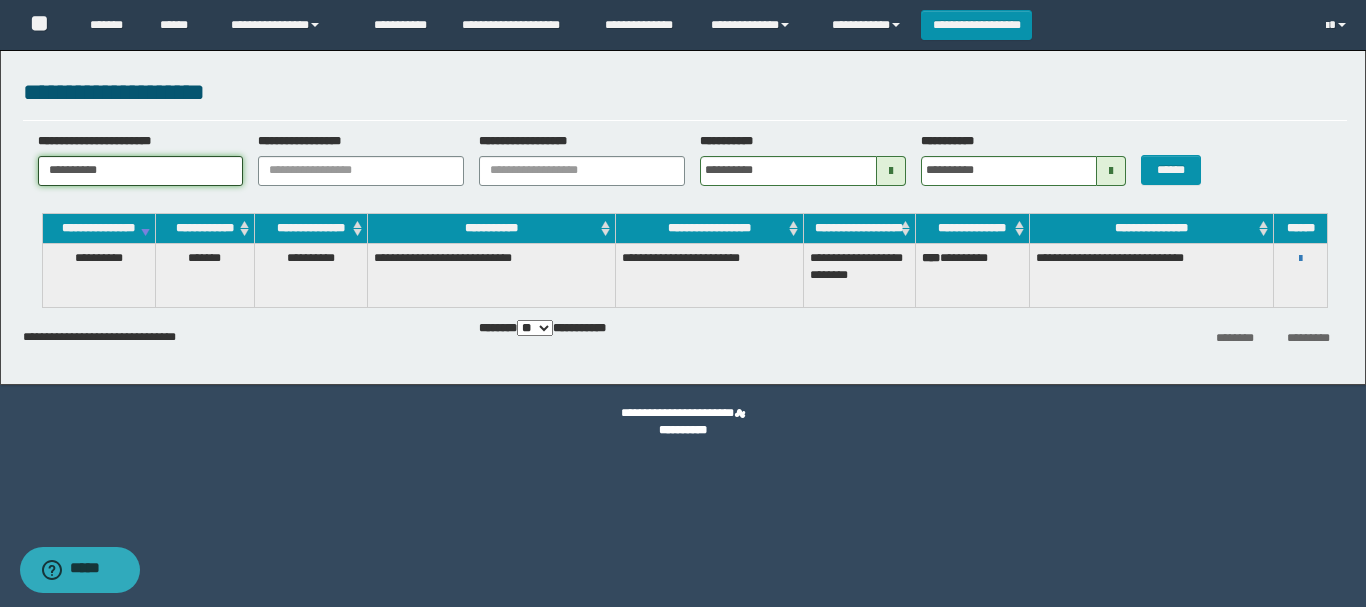drag, startPoint x: 135, startPoint y: 169, endPoint x: 29, endPoint y: 180, distance: 106.56923 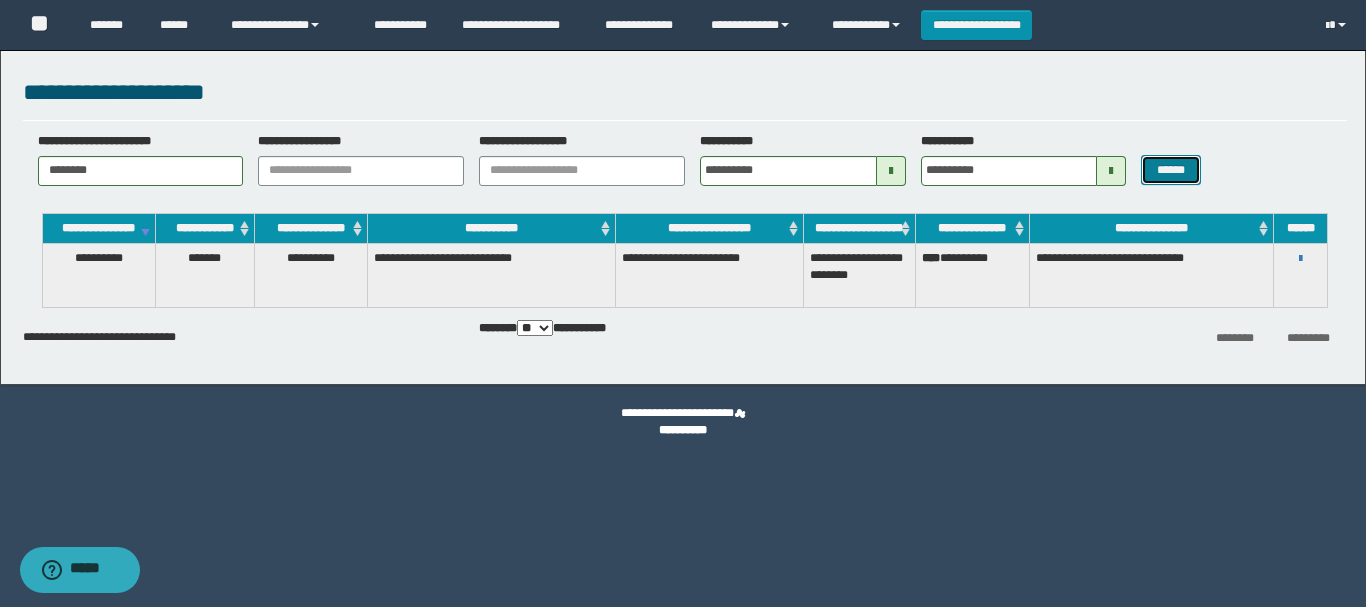 click on "******" at bounding box center [1170, 170] 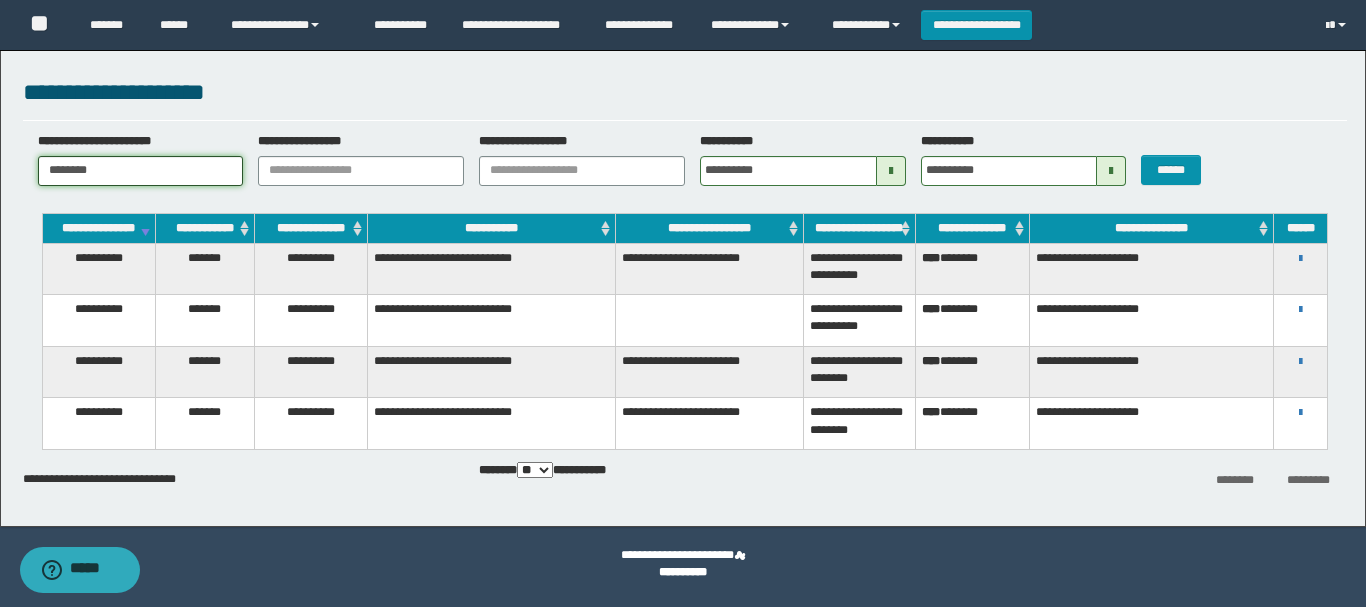 drag, startPoint x: 111, startPoint y: 180, endPoint x: 47, endPoint y: 169, distance: 64.93843 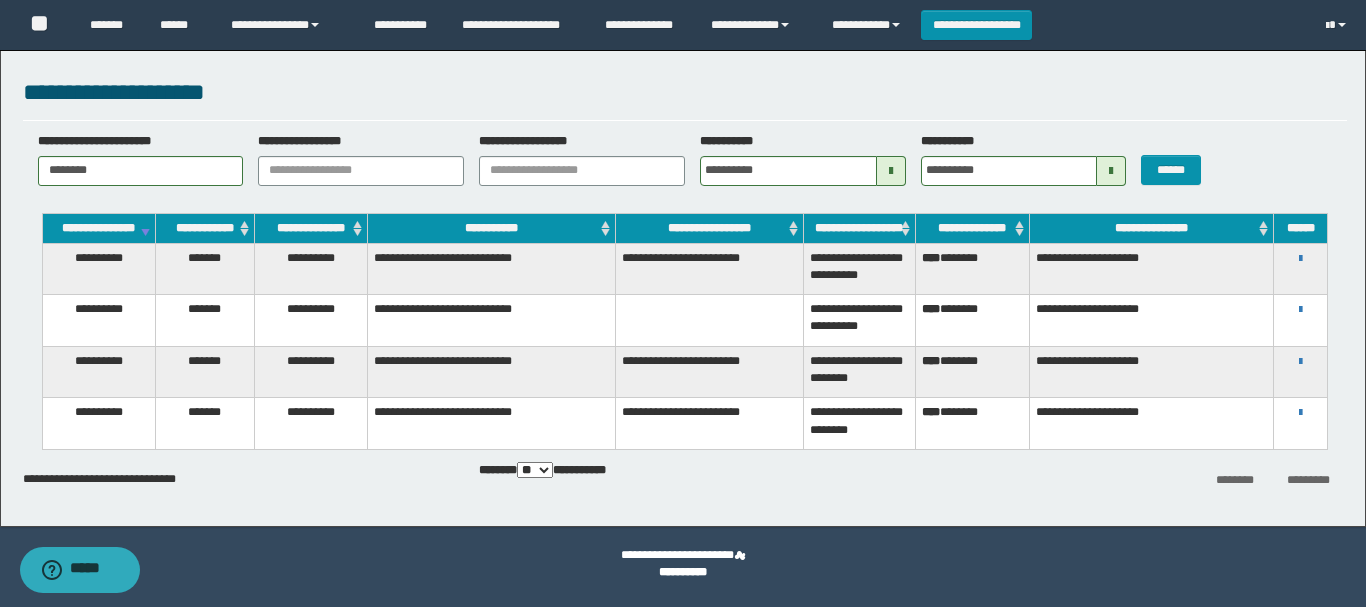 click on "******" at bounding box center [1181, 159] 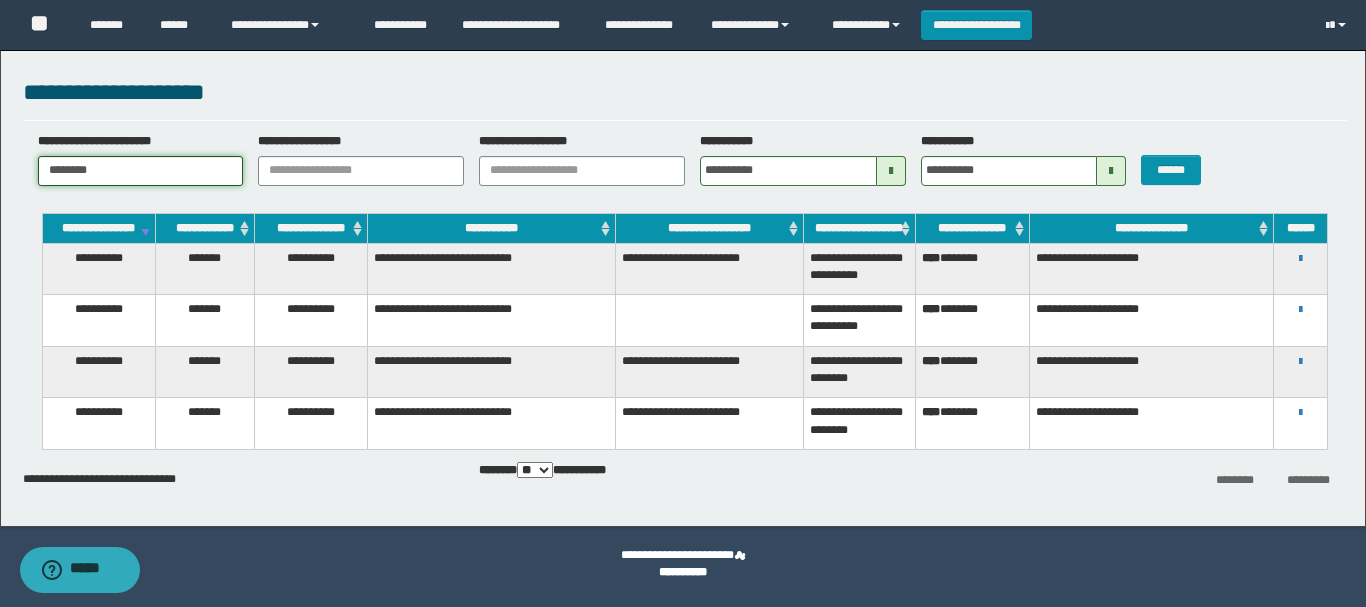drag, startPoint x: 138, startPoint y: 178, endPoint x: -31, endPoint y: 164, distance: 169.57889 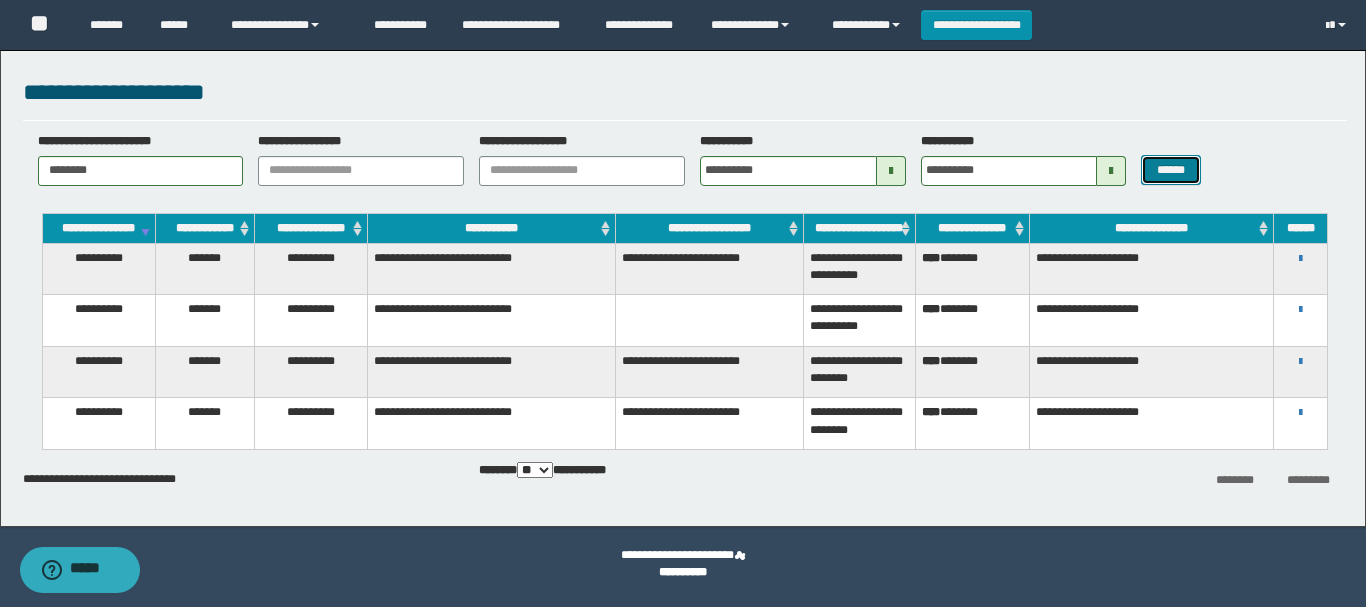 click on "******" at bounding box center (1170, 170) 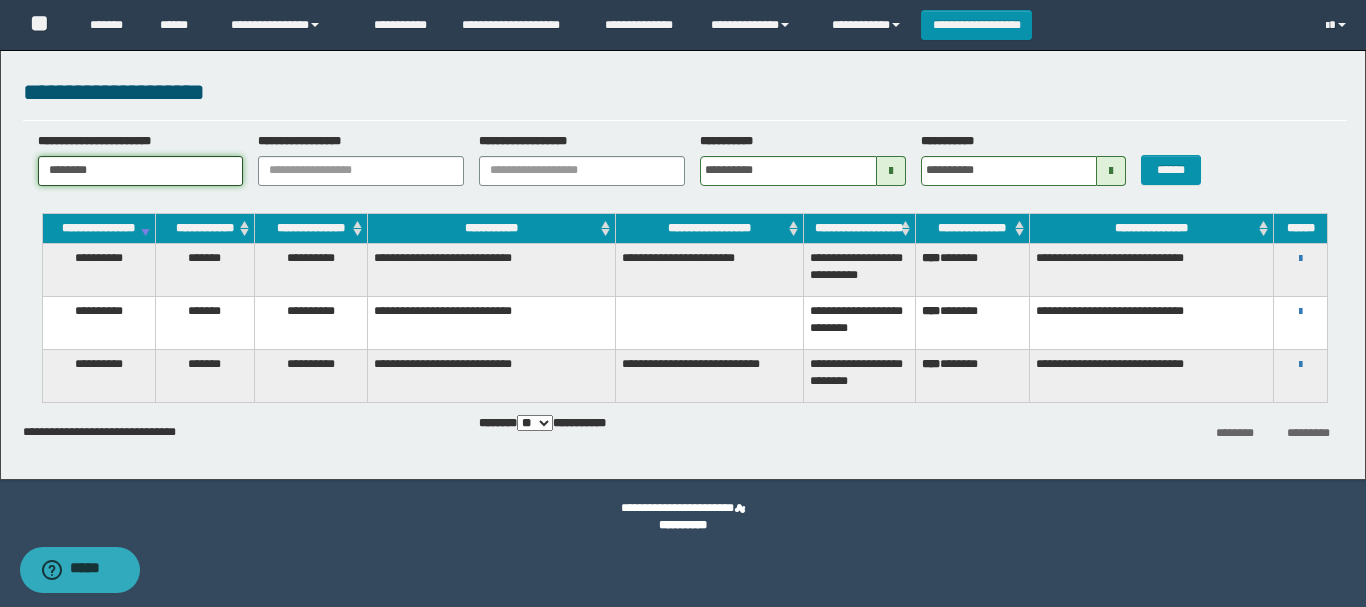 drag, startPoint x: 146, startPoint y: 173, endPoint x: -11, endPoint y: 154, distance: 158.14551 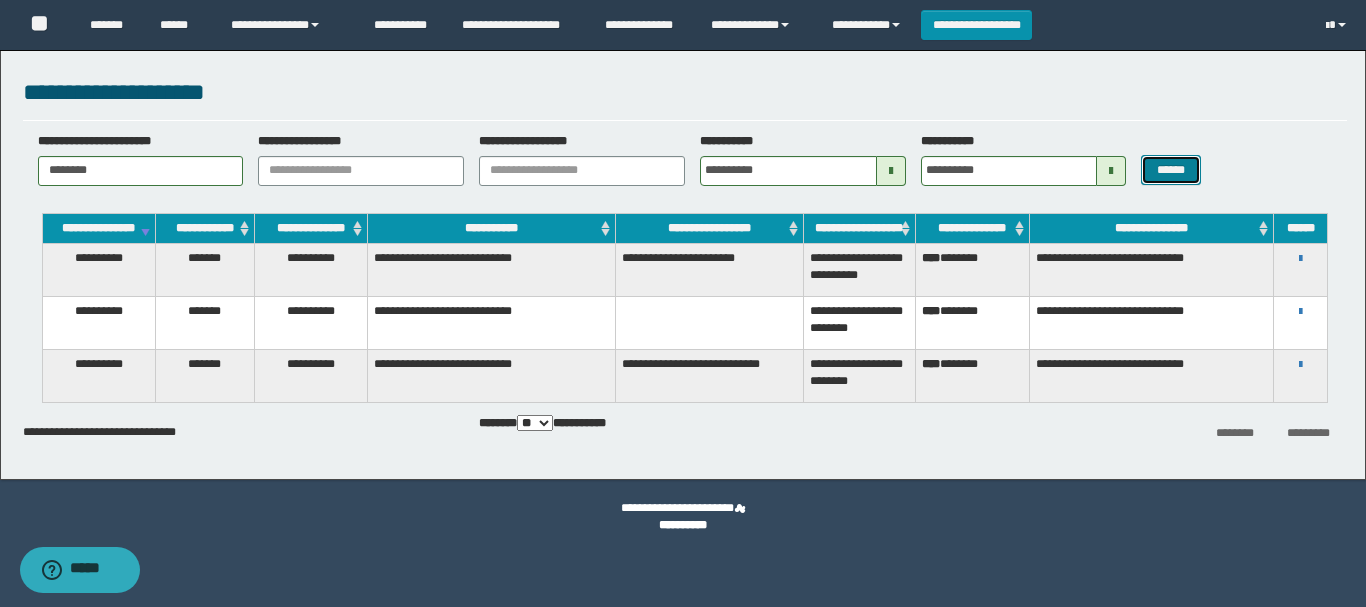 click on "******" at bounding box center (1170, 170) 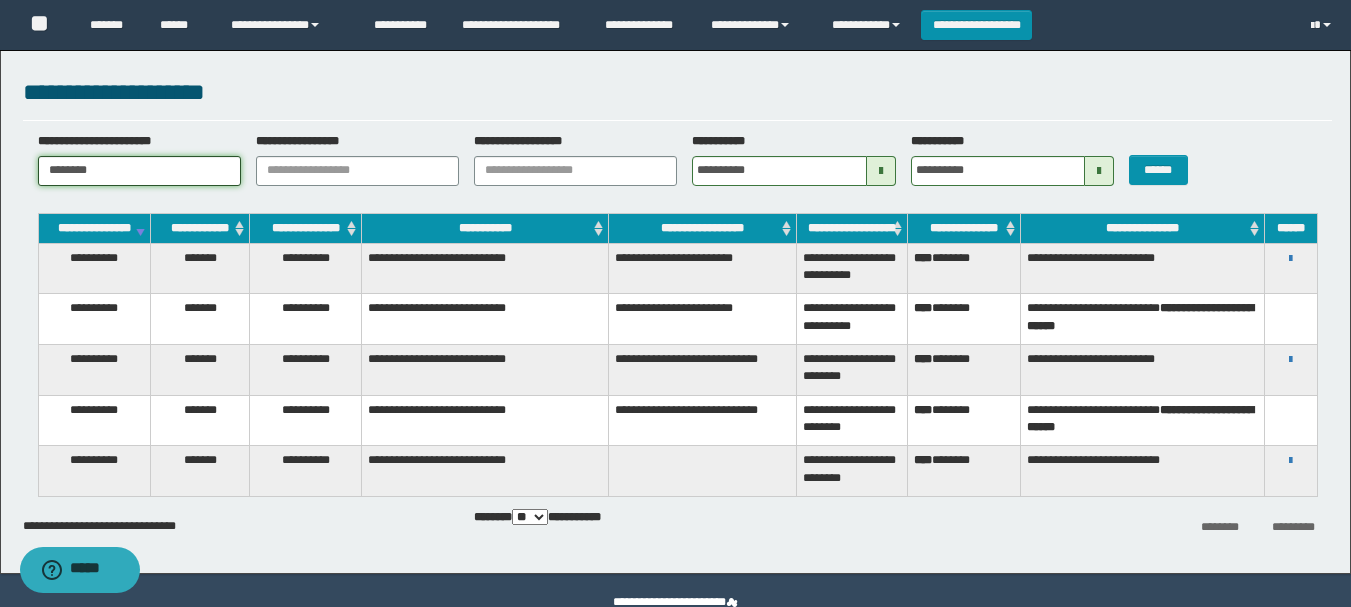 drag, startPoint x: 73, startPoint y: 179, endPoint x: 93, endPoint y: 177, distance: 20.09975 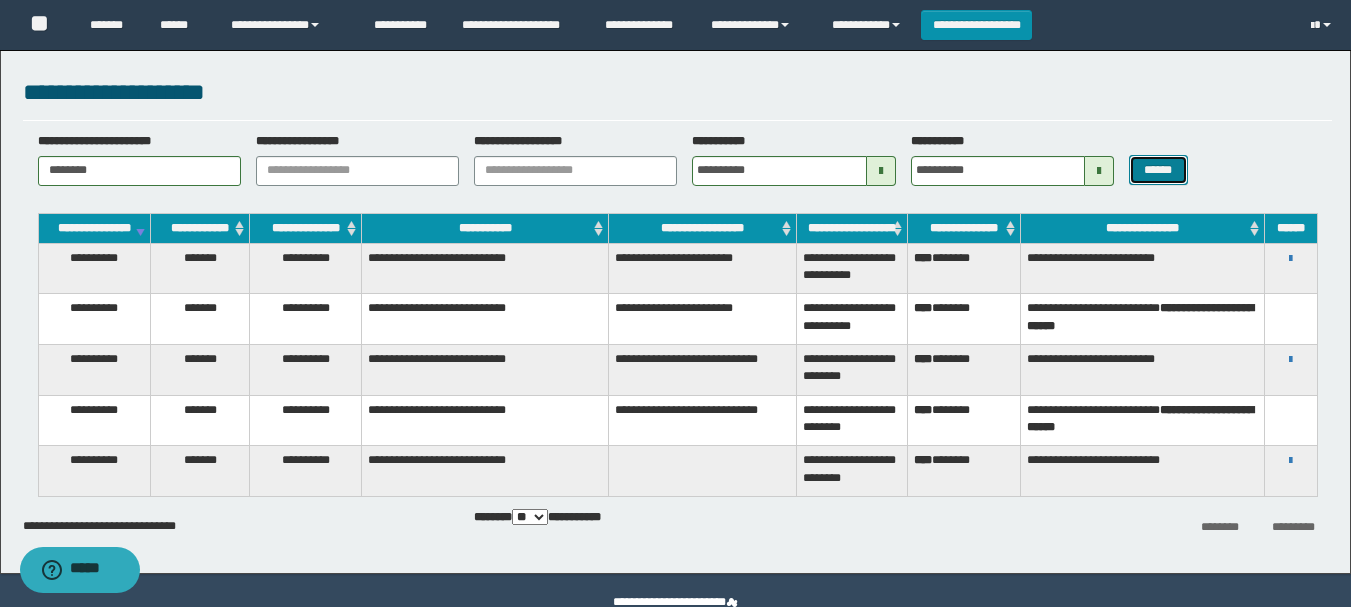 click on "******" at bounding box center (1158, 170) 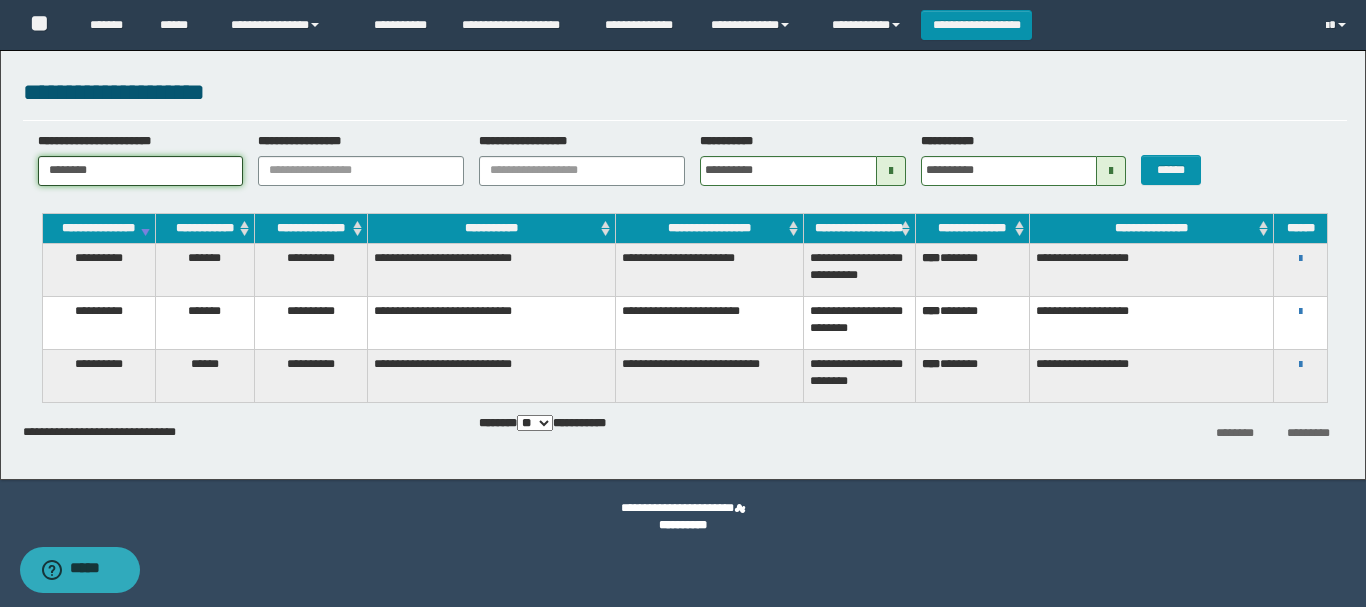 drag, startPoint x: 117, startPoint y: 160, endPoint x: -37, endPoint y: 150, distance: 154.32434 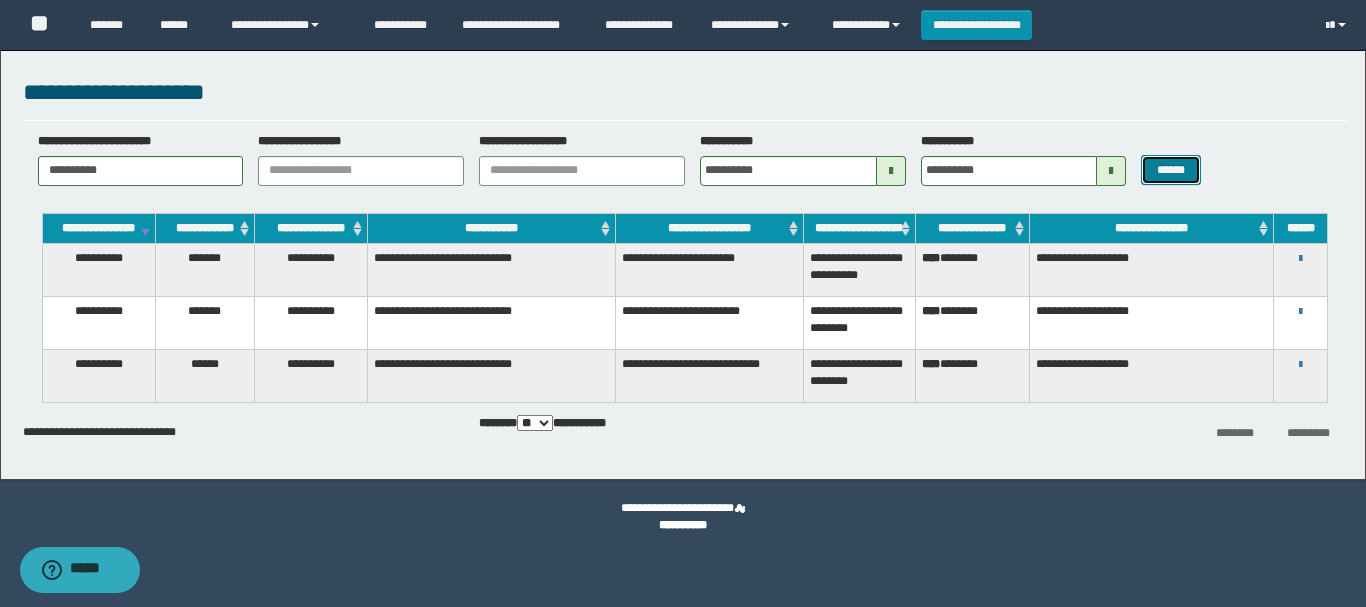 click on "******" at bounding box center [1170, 170] 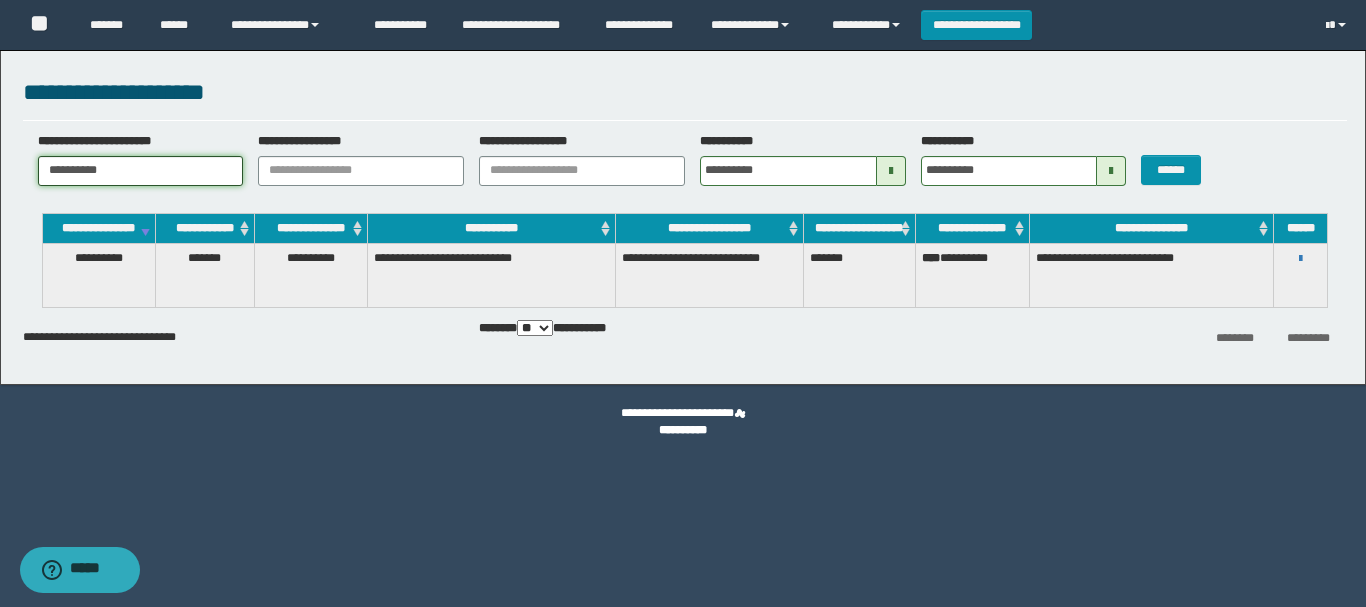 drag, startPoint x: 145, startPoint y: 170, endPoint x: 3, endPoint y: 151, distance: 143.26549 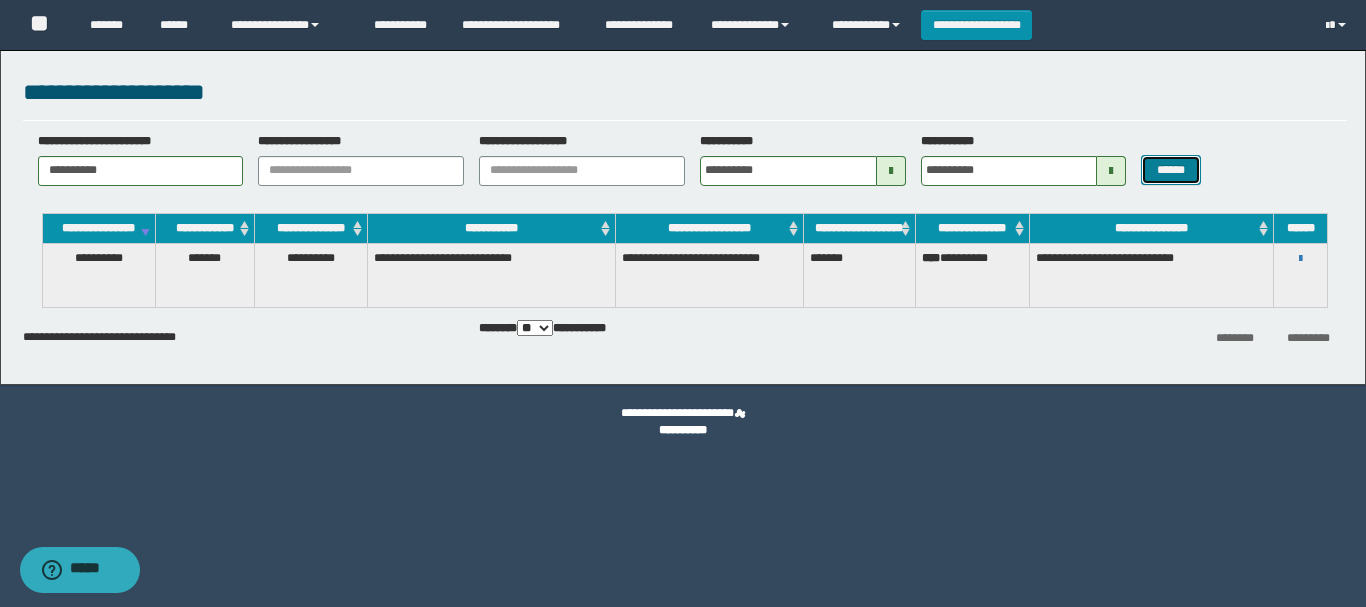 click on "******" at bounding box center (1170, 170) 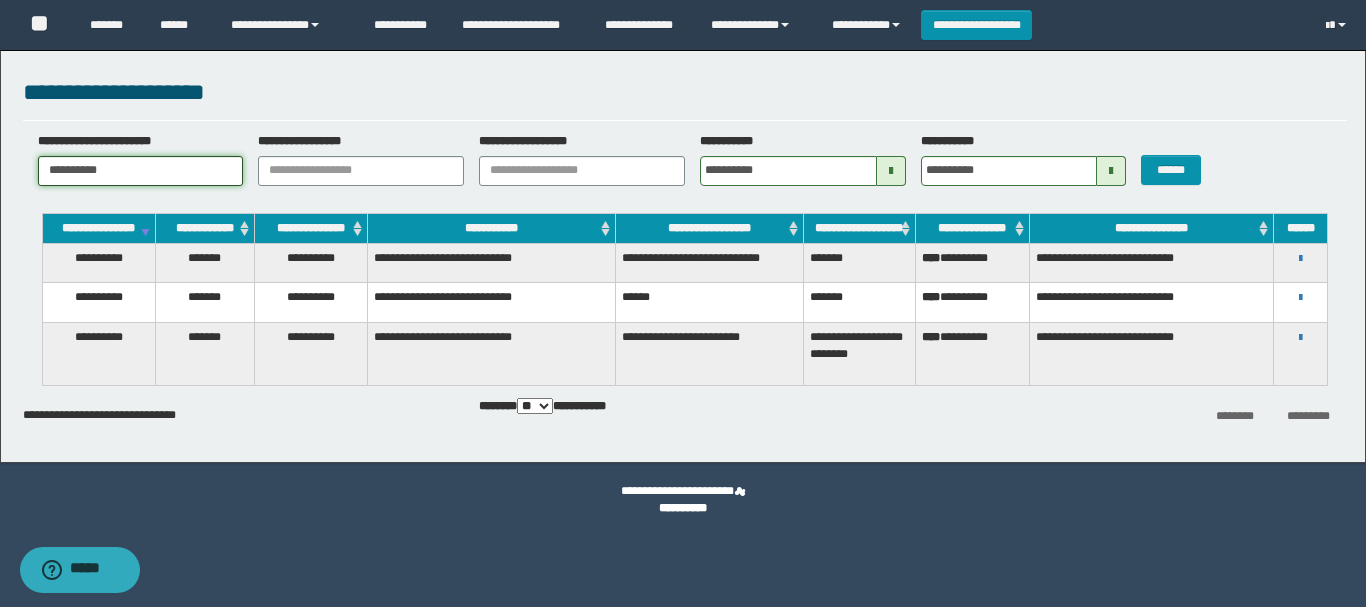 drag, startPoint x: 145, startPoint y: 176, endPoint x: -50, endPoint y: 172, distance: 195.04102 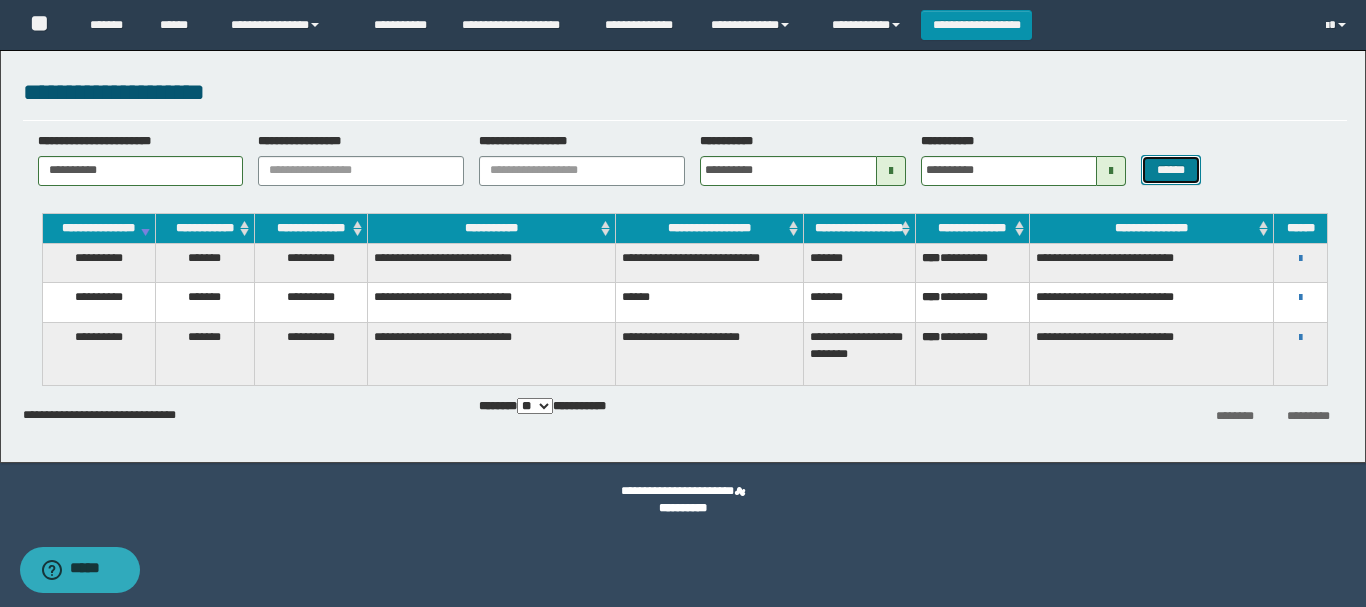 click on "******" at bounding box center (1170, 170) 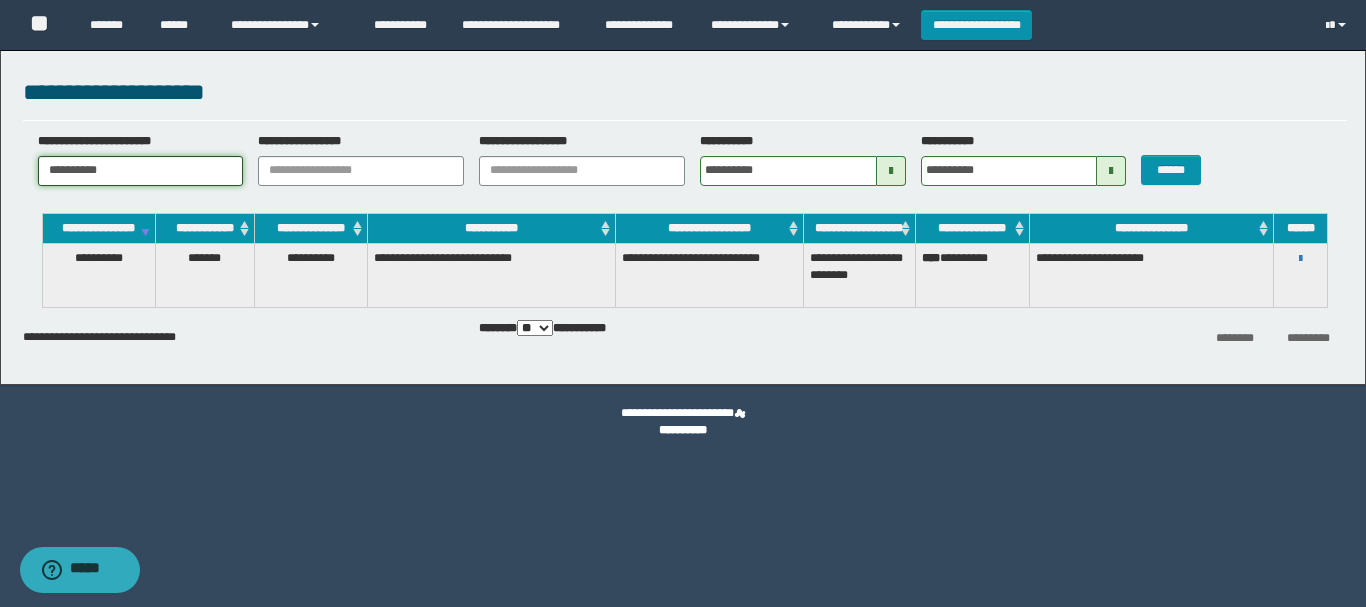 drag, startPoint x: 189, startPoint y: 181, endPoint x: 6, endPoint y: 159, distance: 184.31766 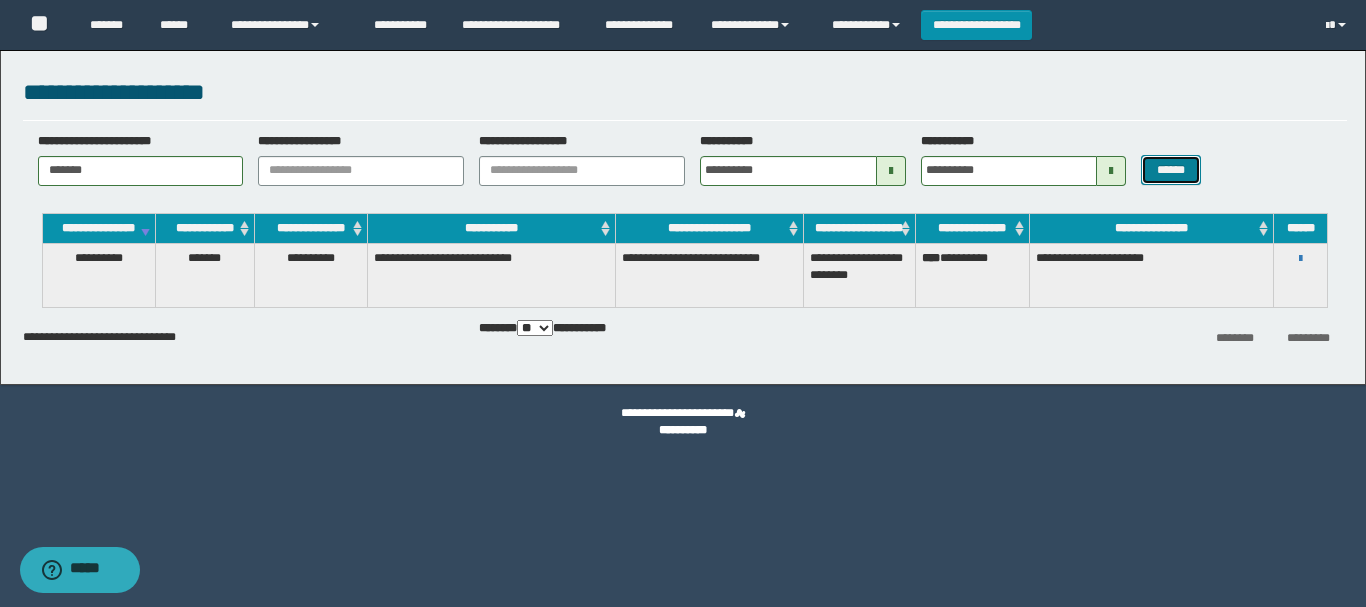 click on "******" at bounding box center (1170, 170) 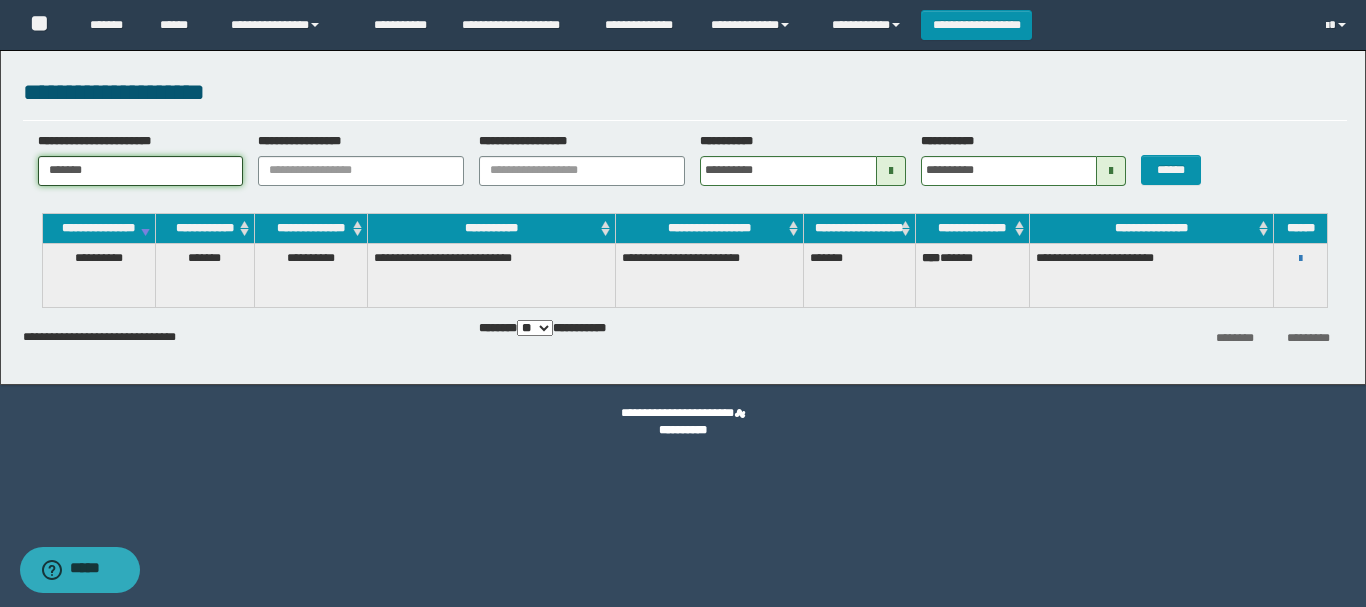 drag, startPoint x: 114, startPoint y: 174, endPoint x: 611, endPoint y: 211, distance: 498.37537 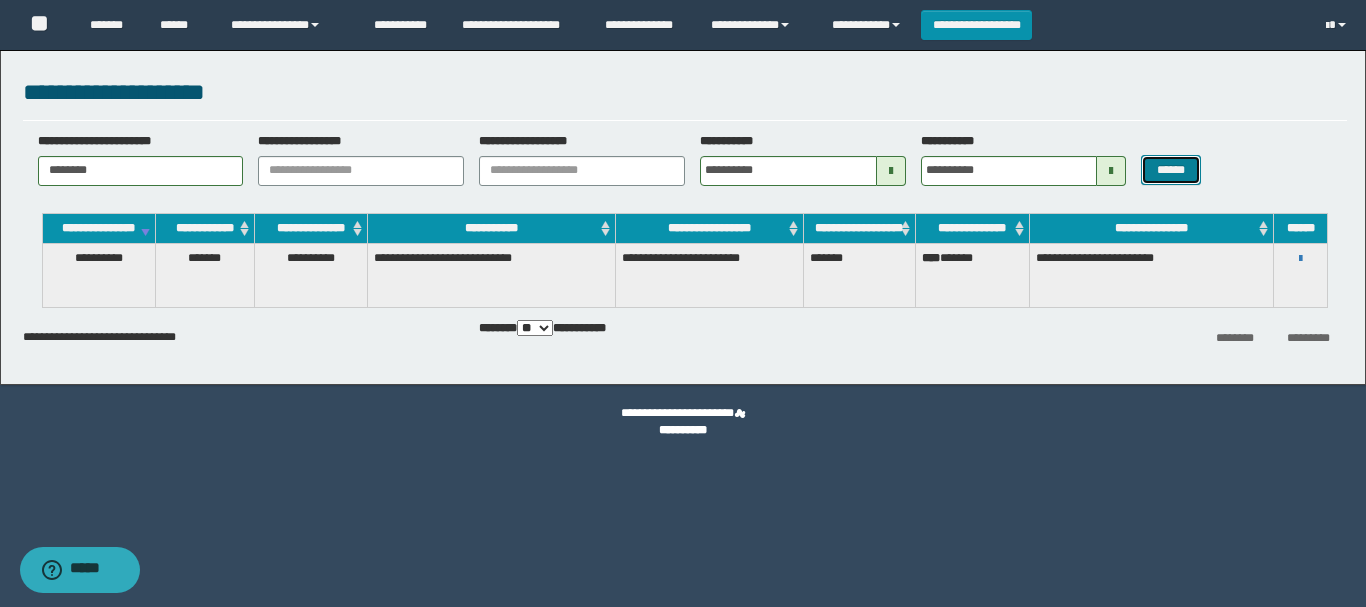 click on "******" at bounding box center [1170, 170] 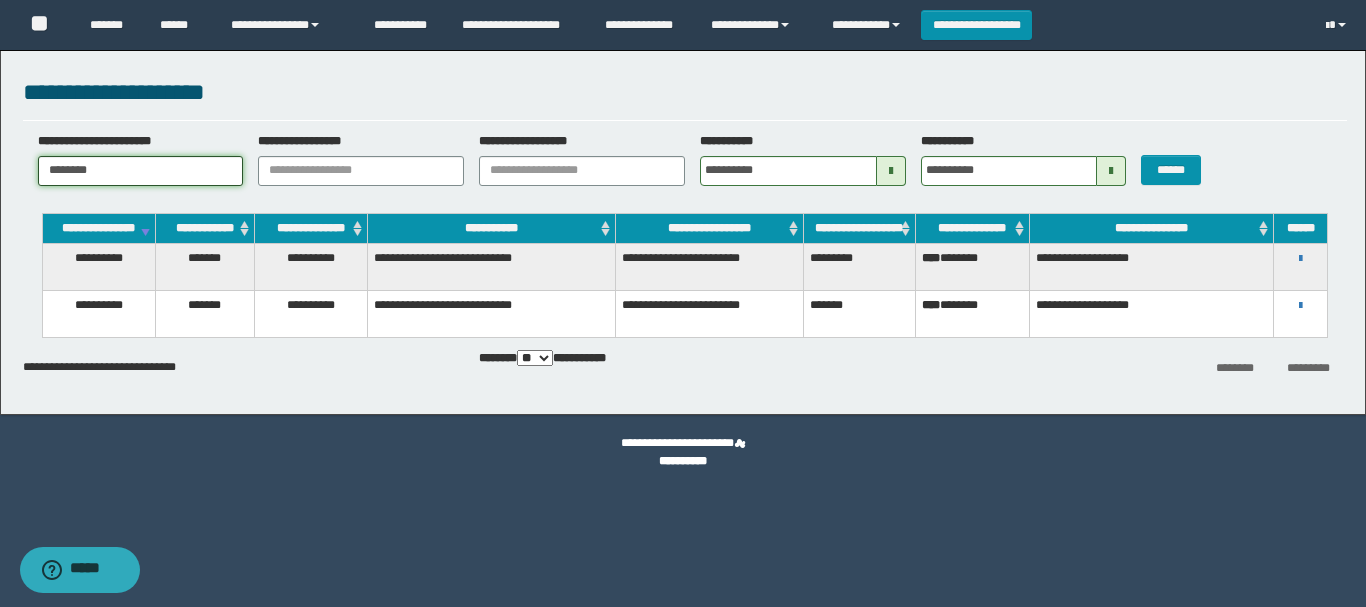 drag, startPoint x: 165, startPoint y: 172, endPoint x: 1036, endPoint y: 179, distance: 871.02814 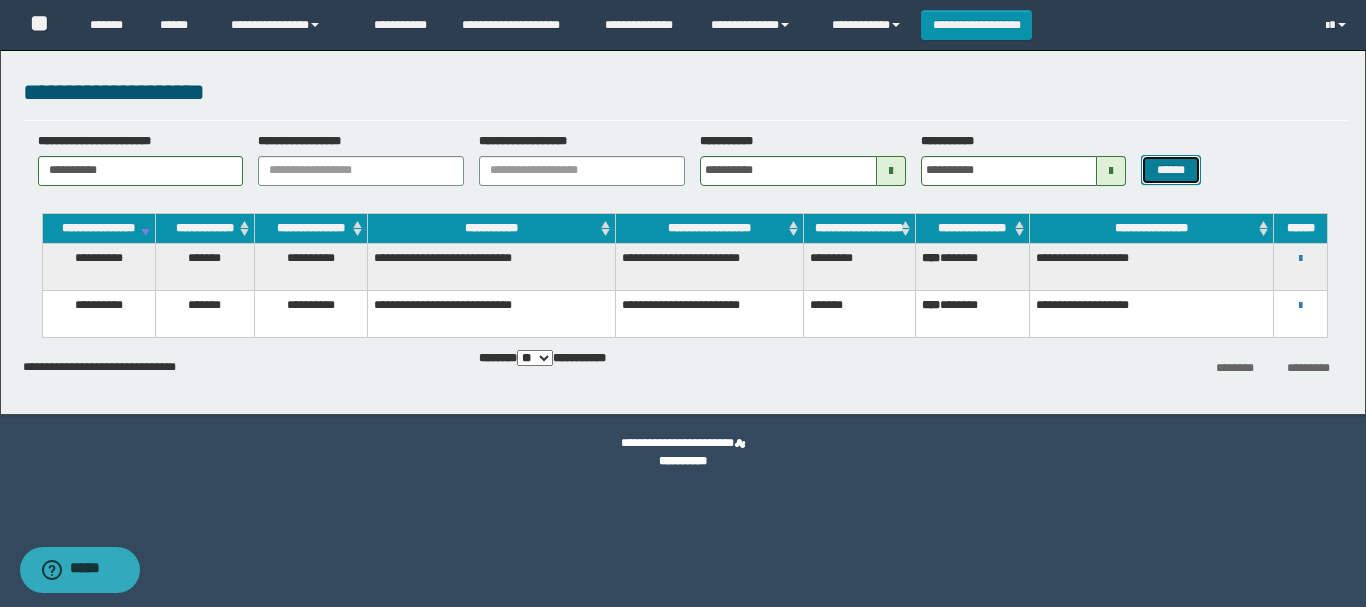 click on "******" at bounding box center [1170, 170] 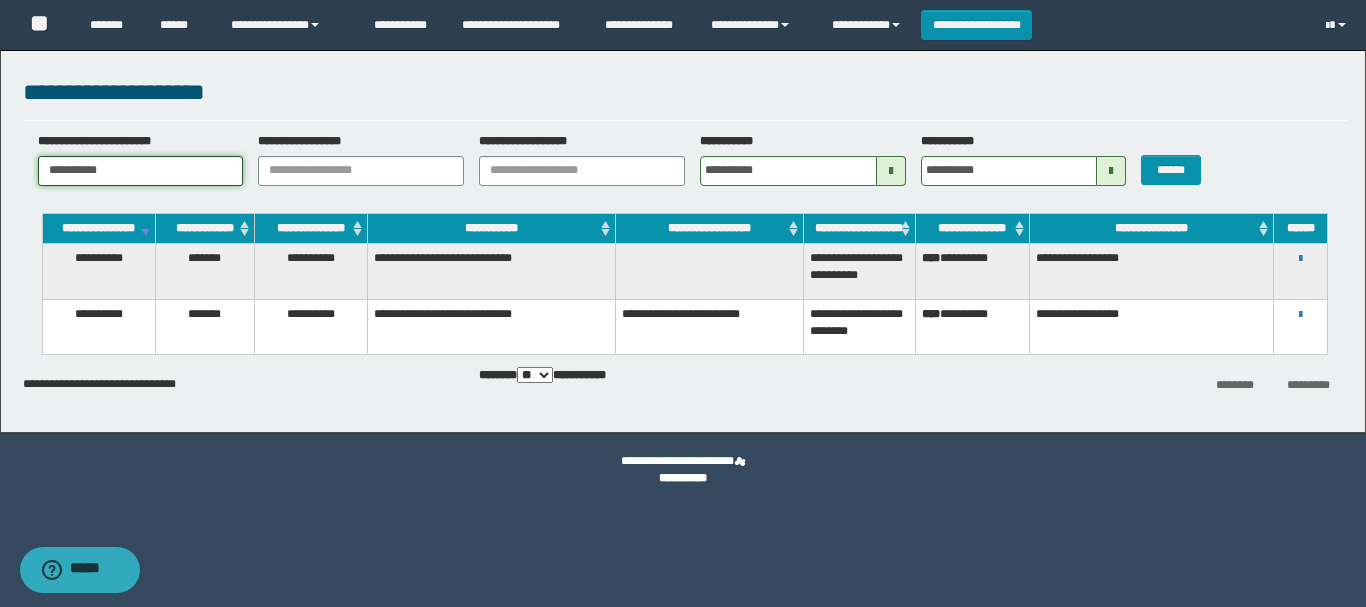 drag, startPoint x: 196, startPoint y: 175, endPoint x: -48, endPoint y: 163, distance: 244.2949 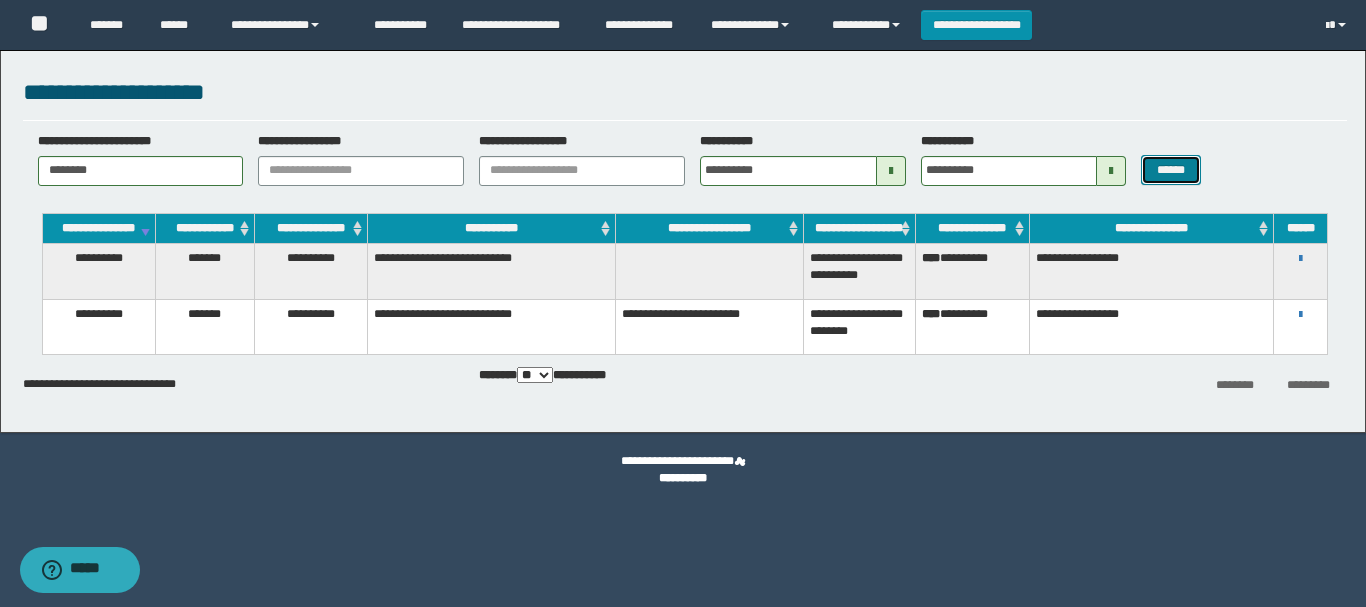 click on "******" at bounding box center (1170, 170) 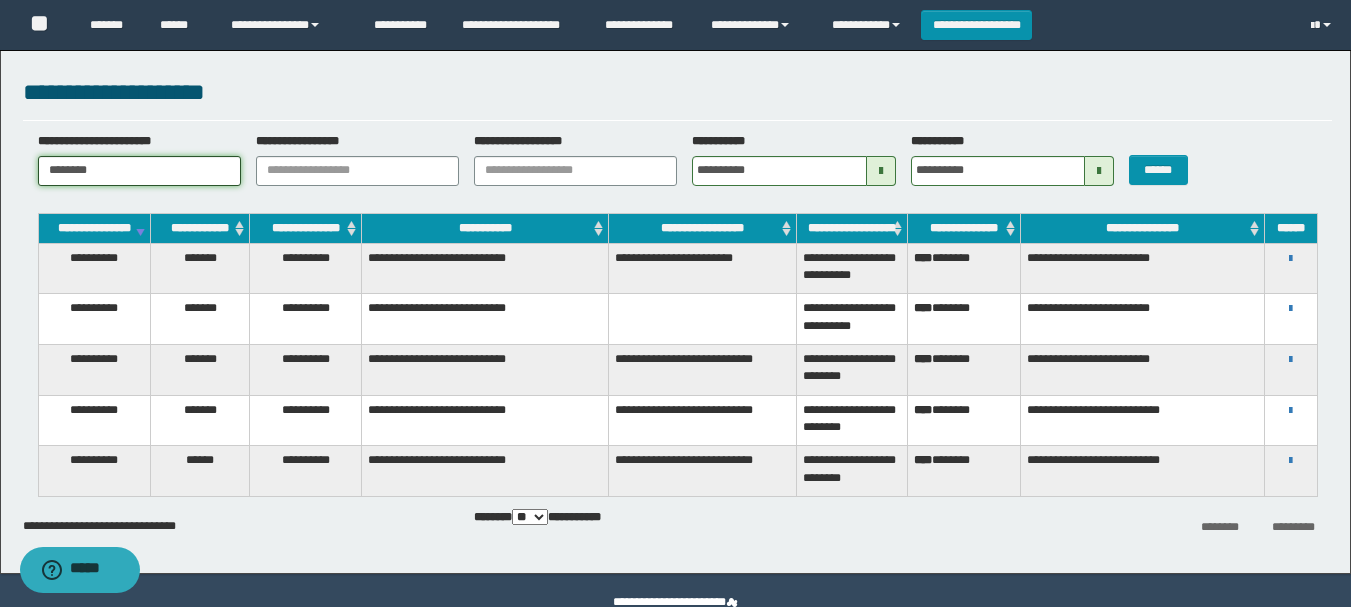 paste on "**" 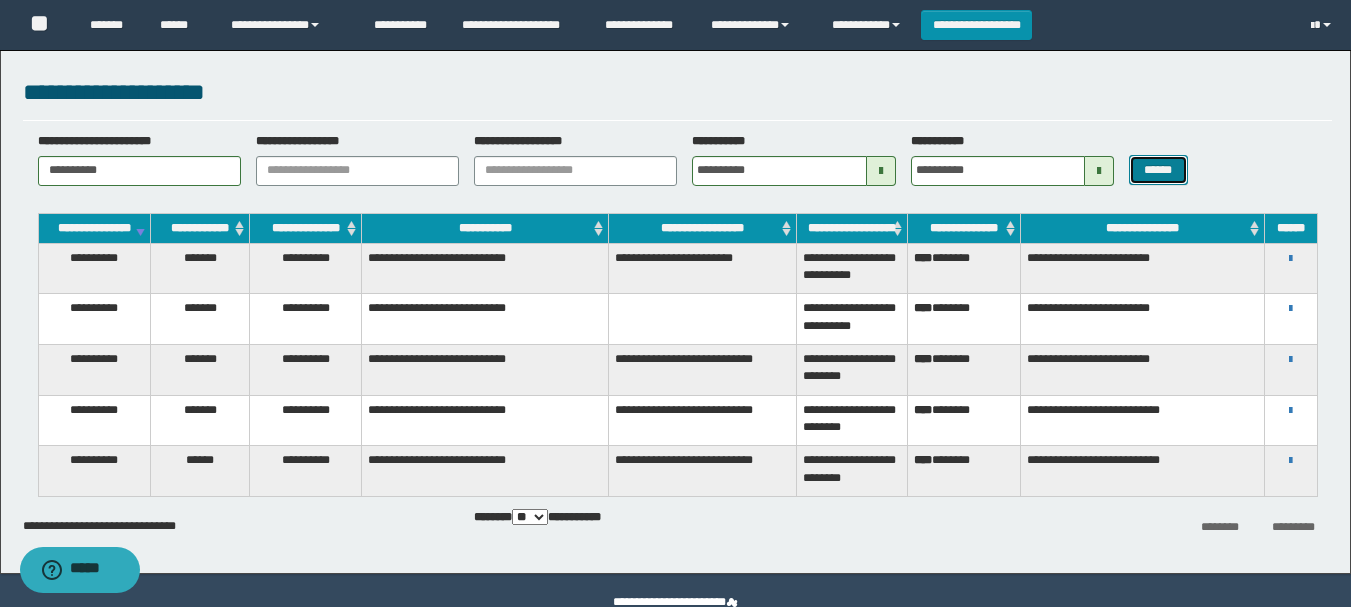click on "******" at bounding box center (1158, 170) 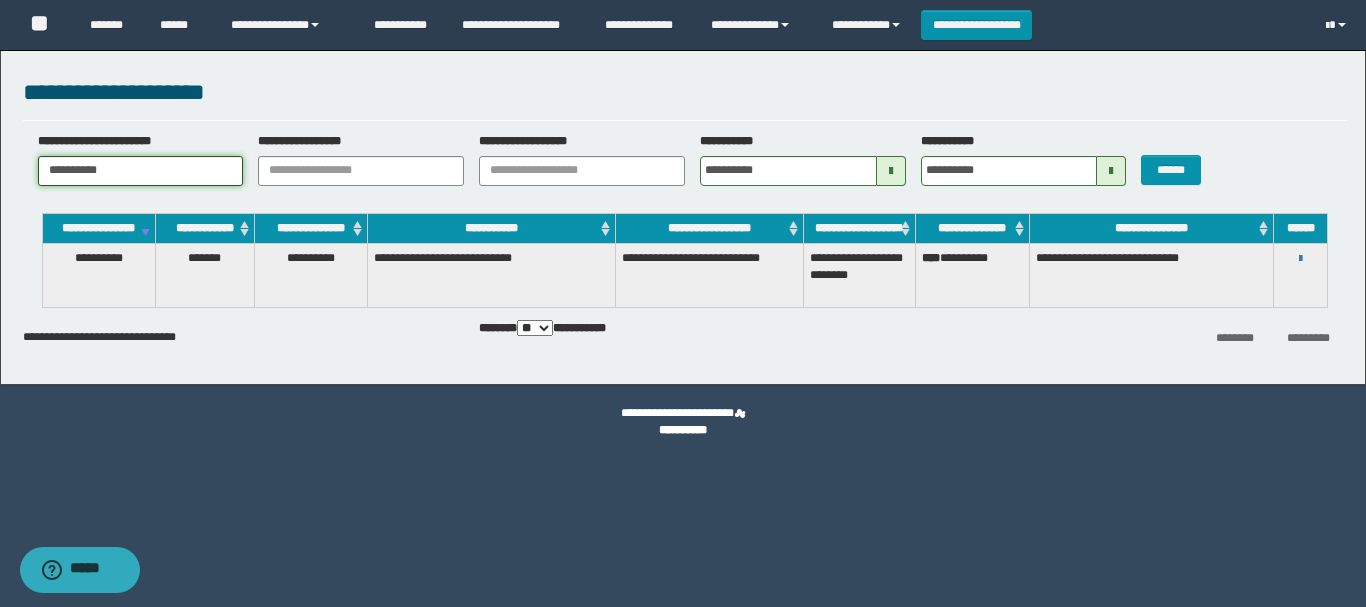 paste 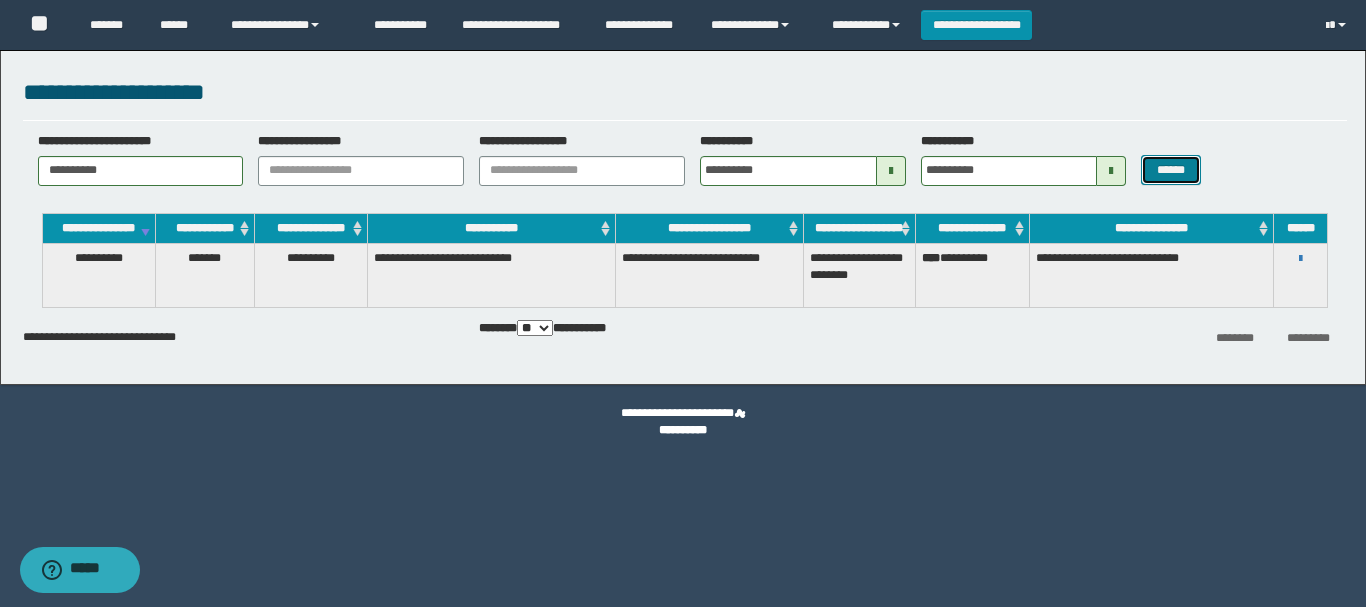 click on "******" at bounding box center [1170, 170] 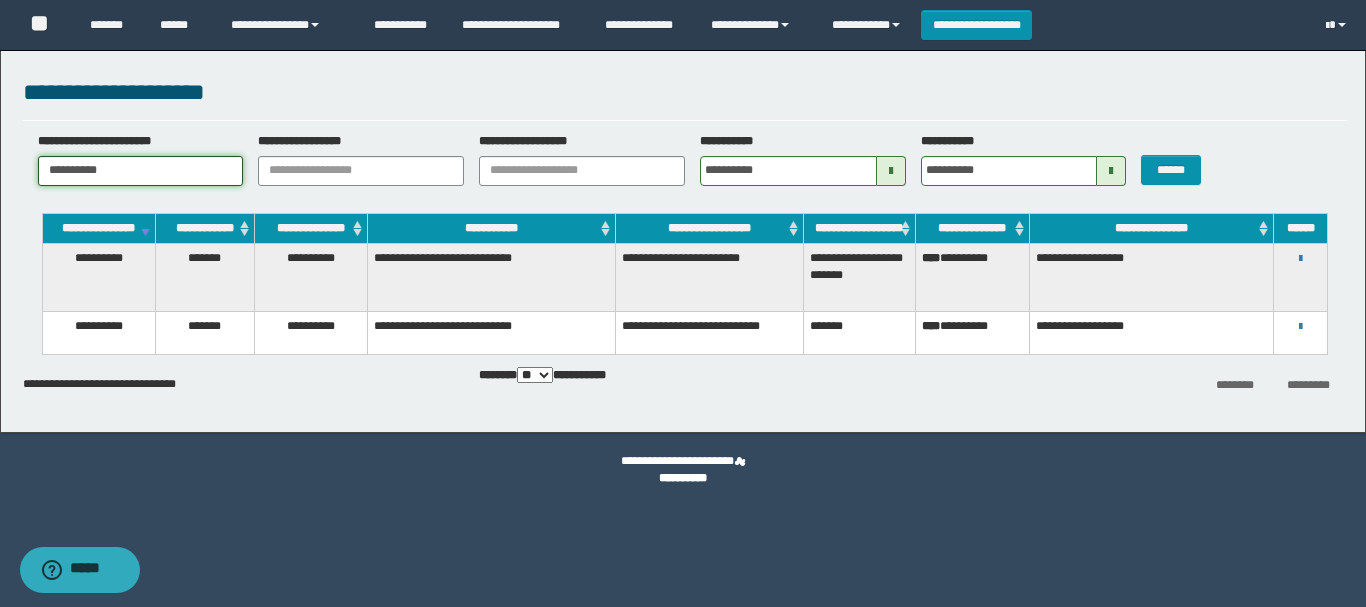 drag, startPoint x: 181, startPoint y: 175, endPoint x: 310, endPoint y: 166, distance: 129.31357 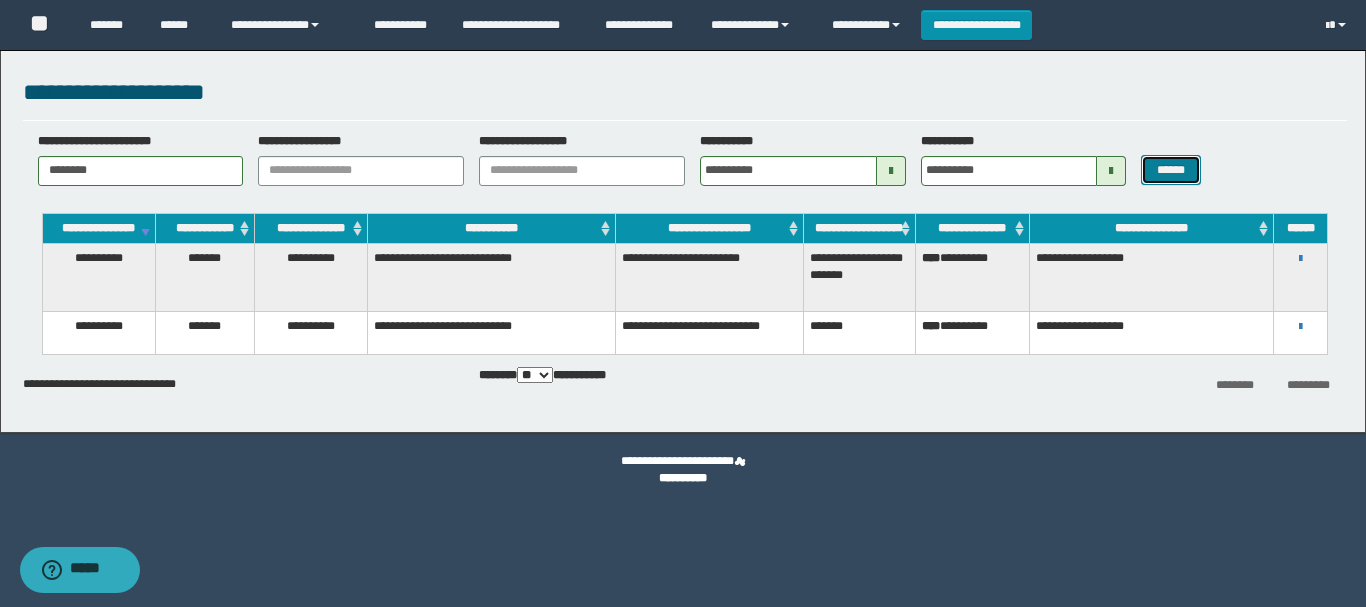 click on "******" at bounding box center [1170, 170] 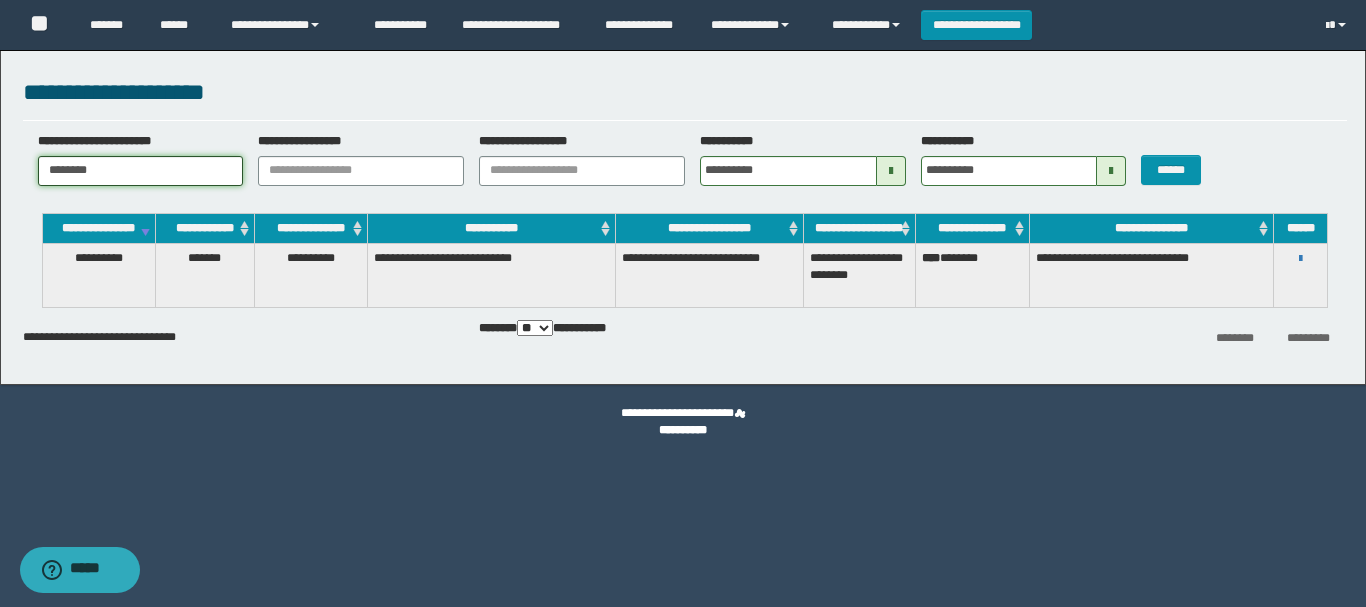 drag, startPoint x: 140, startPoint y: 182, endPoint x: -14, endPoint y: 169, distance: 154.54773 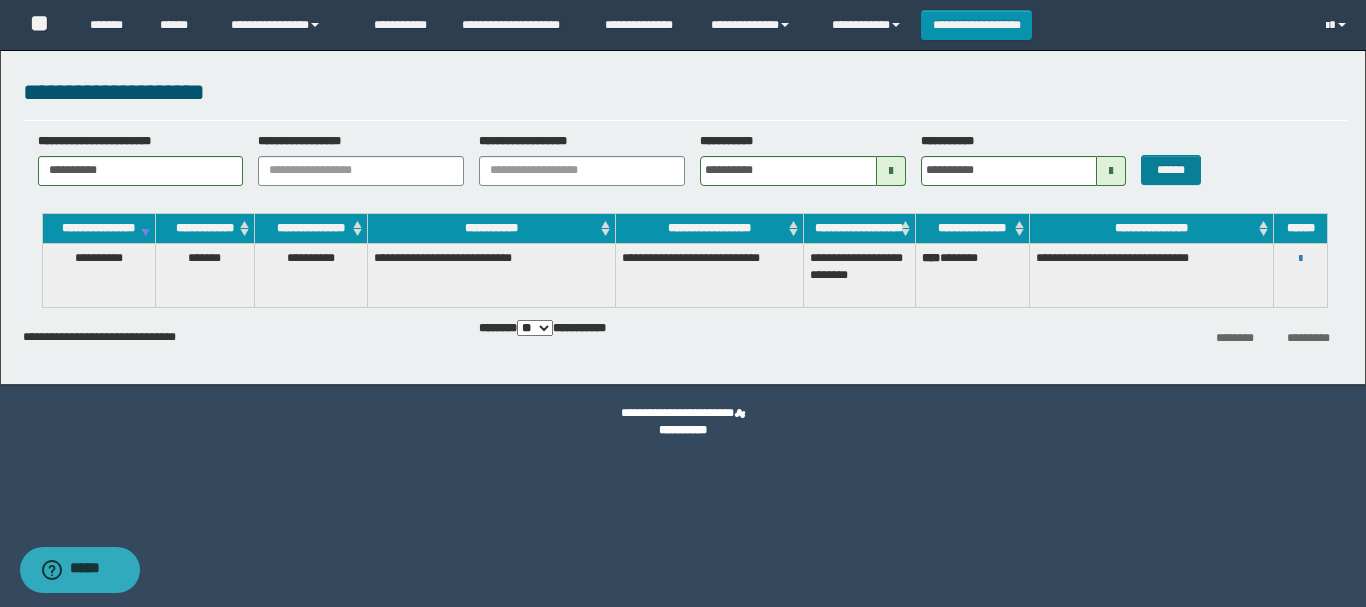 click on "**********" at bounding box center [685, 166] 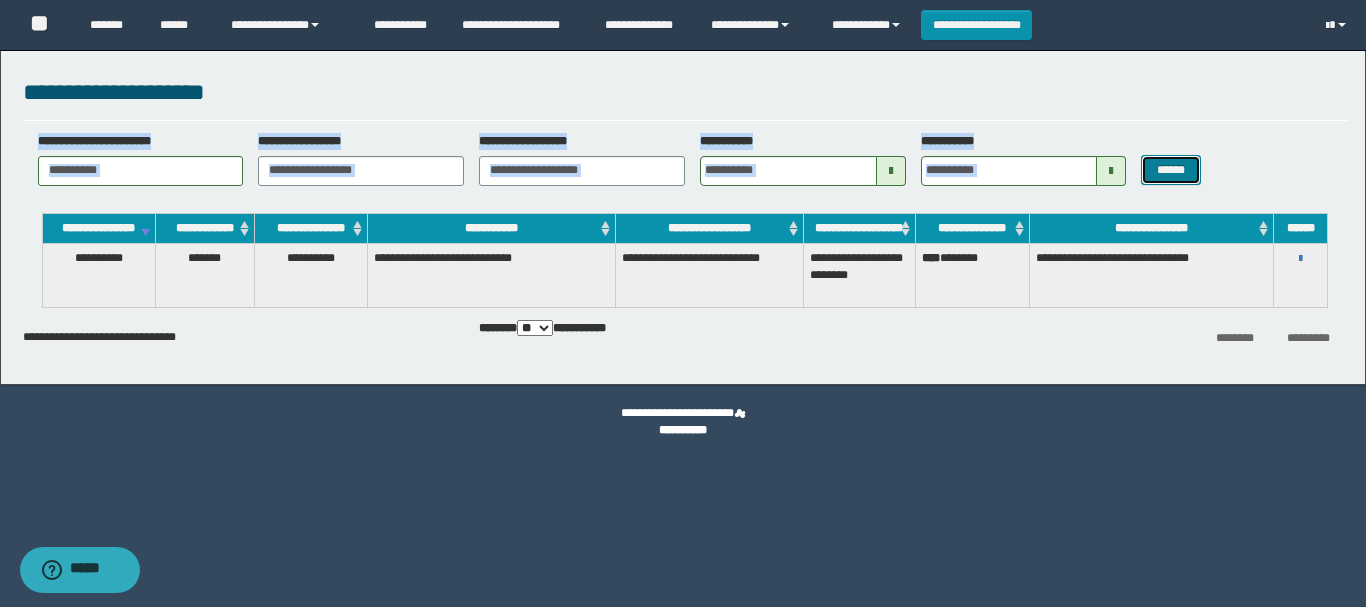 click on "******" at bounding box center [1170, 170] 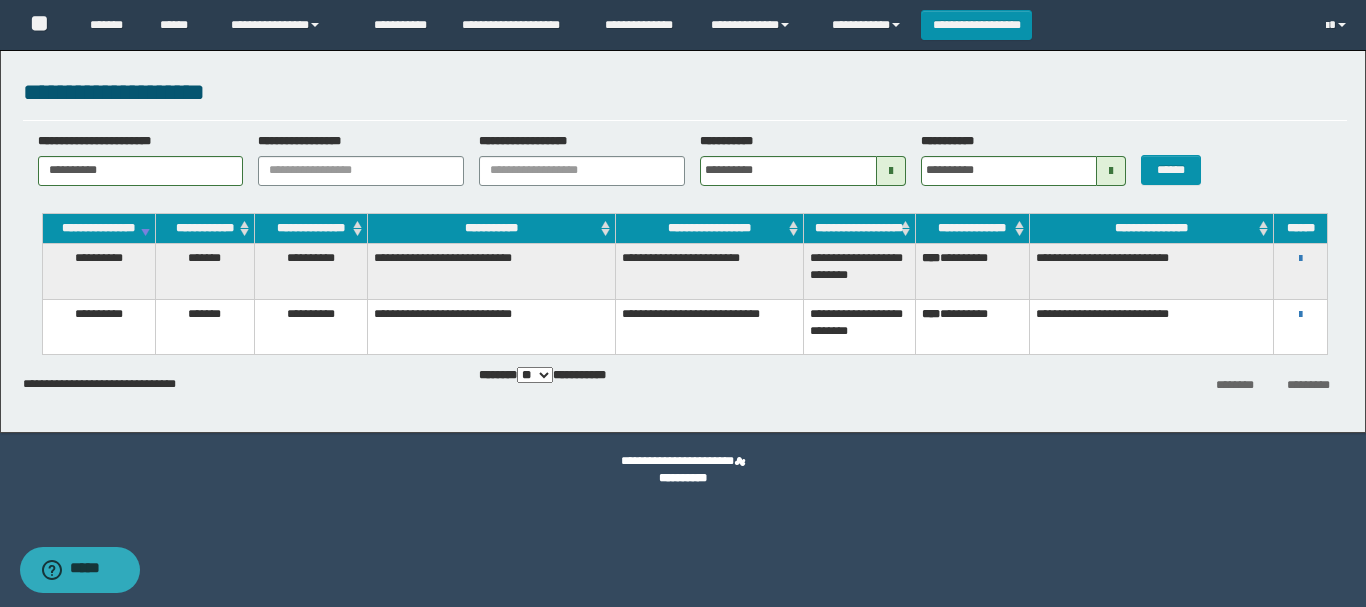 click on "**********" at bounding box center [685, 166] 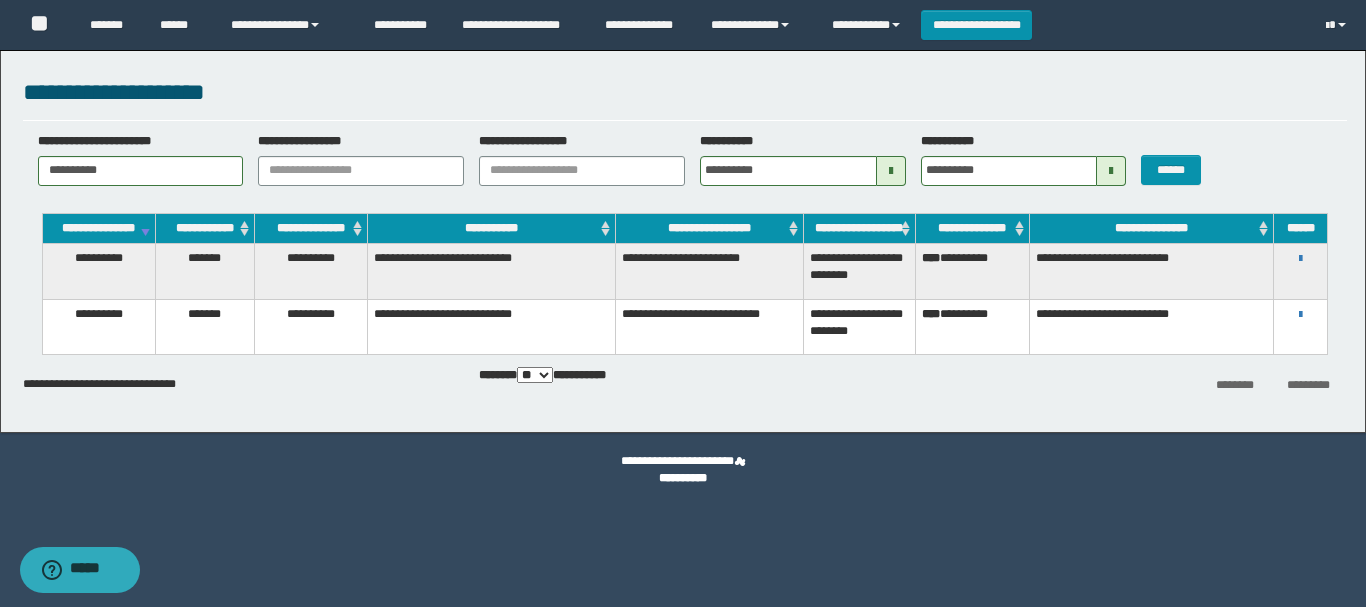 click on "**********" at bounding box center [133, 159] 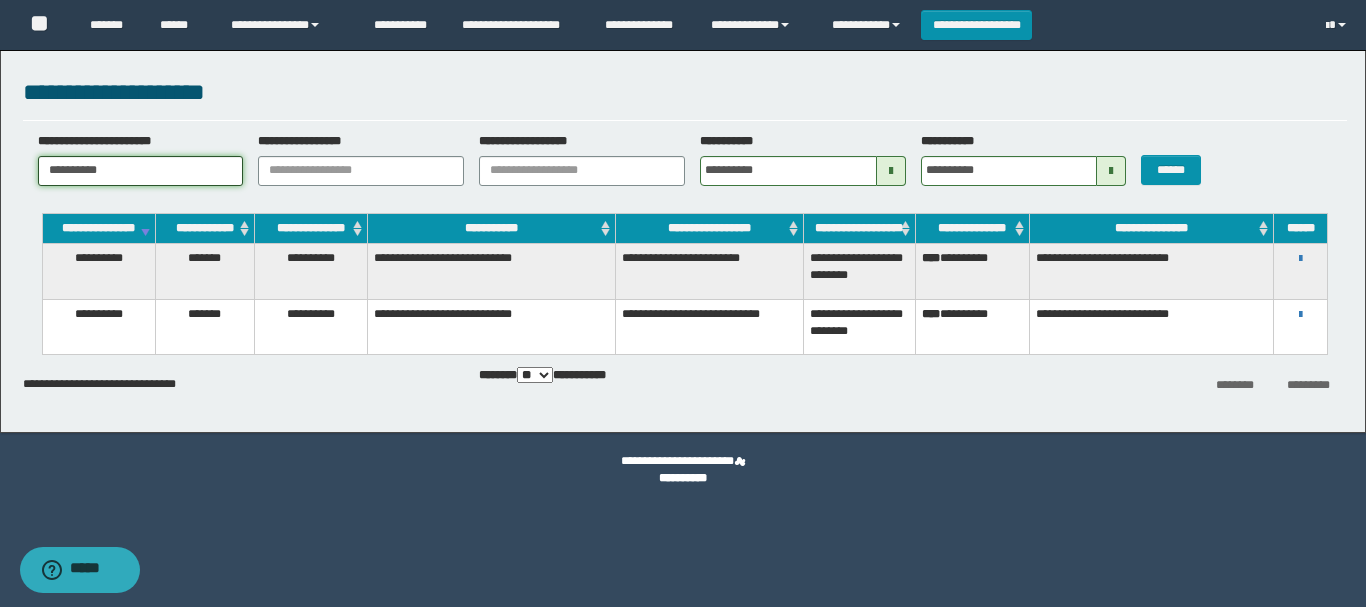 drag, startPoint x: 178, startPoint y: 162, endPoint x: 17, endPoint y: 154, distance: 161.19864 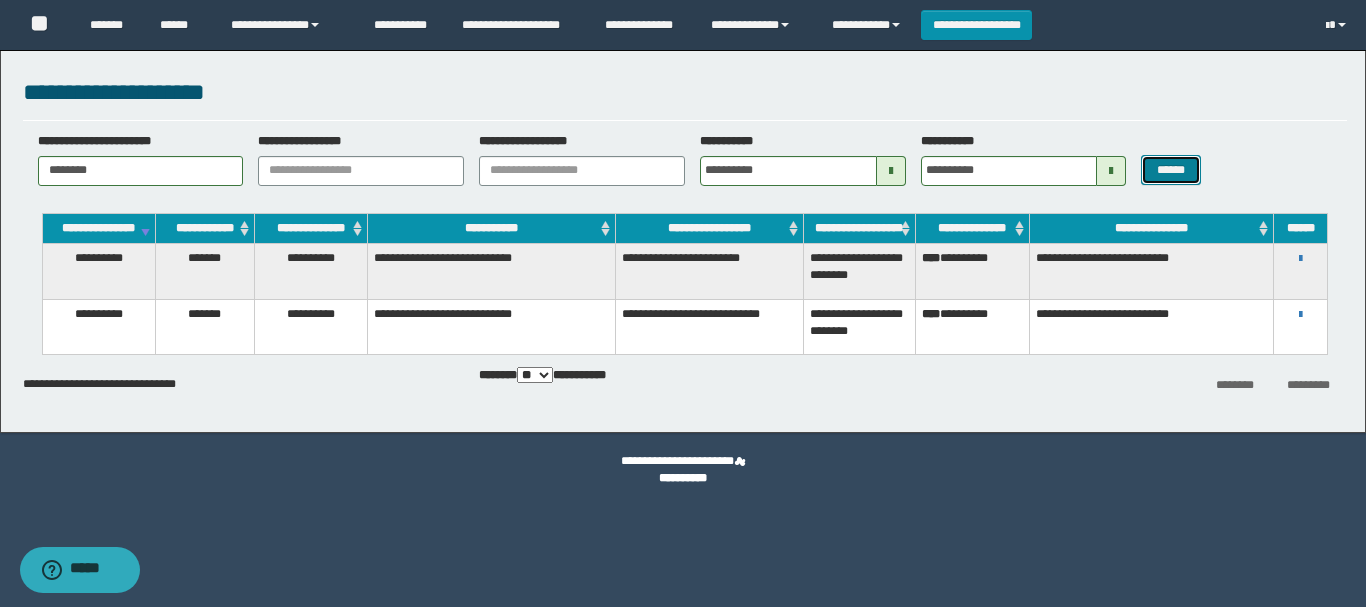 click on "******" at bounding box center [1170, 170] 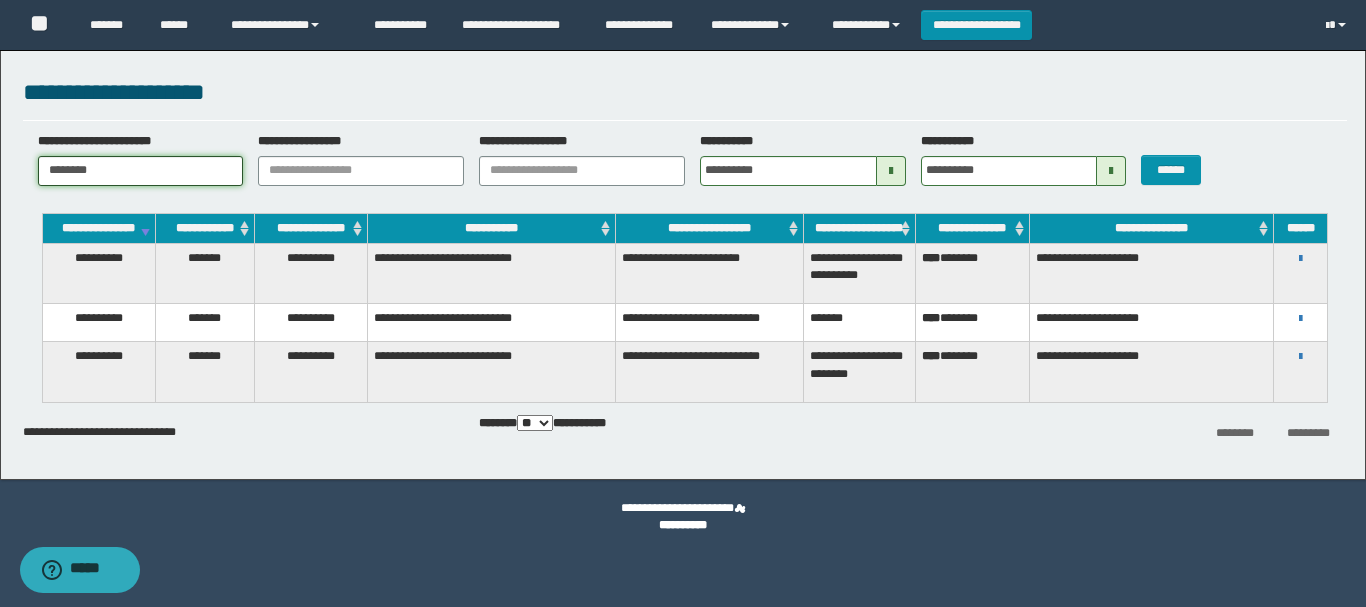drag, startPoint x: 158, startPoint y: 170, endPoint x: 43, endPoint y: 170, distance: 115 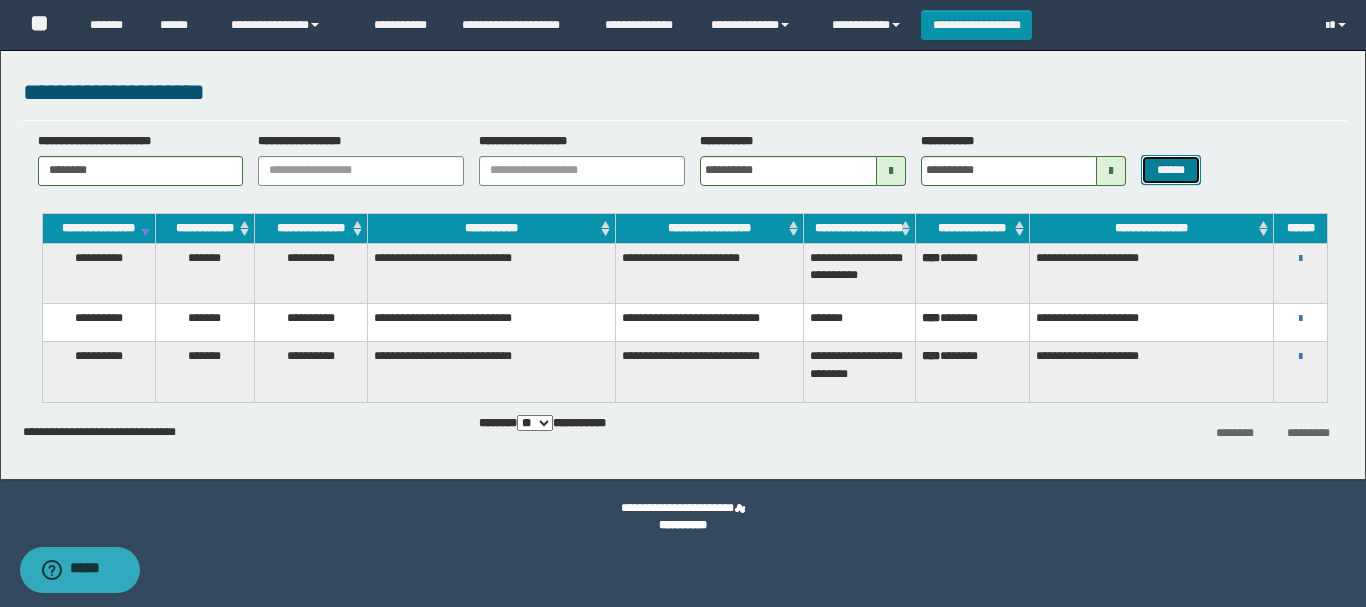 click on "******" at bounding box center (1170, 170) 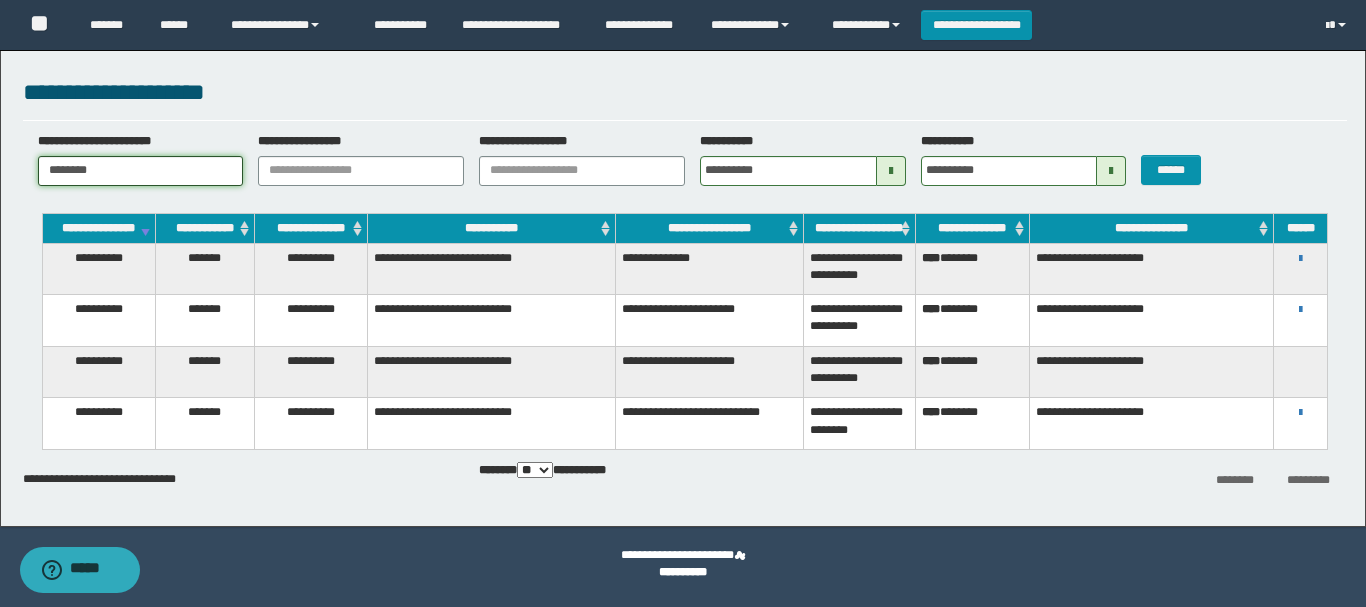 drag, startPoint x: -10, startPoint y: 171, endPoint x: -115, endPoint y: 171, distance: 105 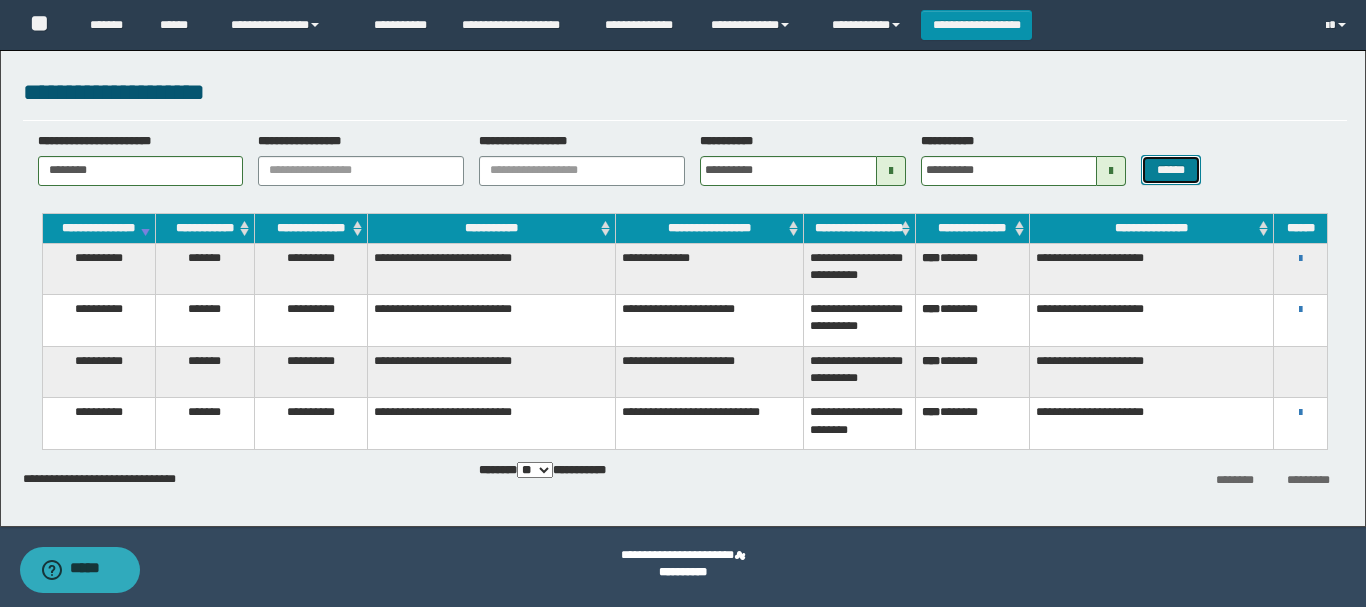 click on "******" at bounding box center (1170, 170) 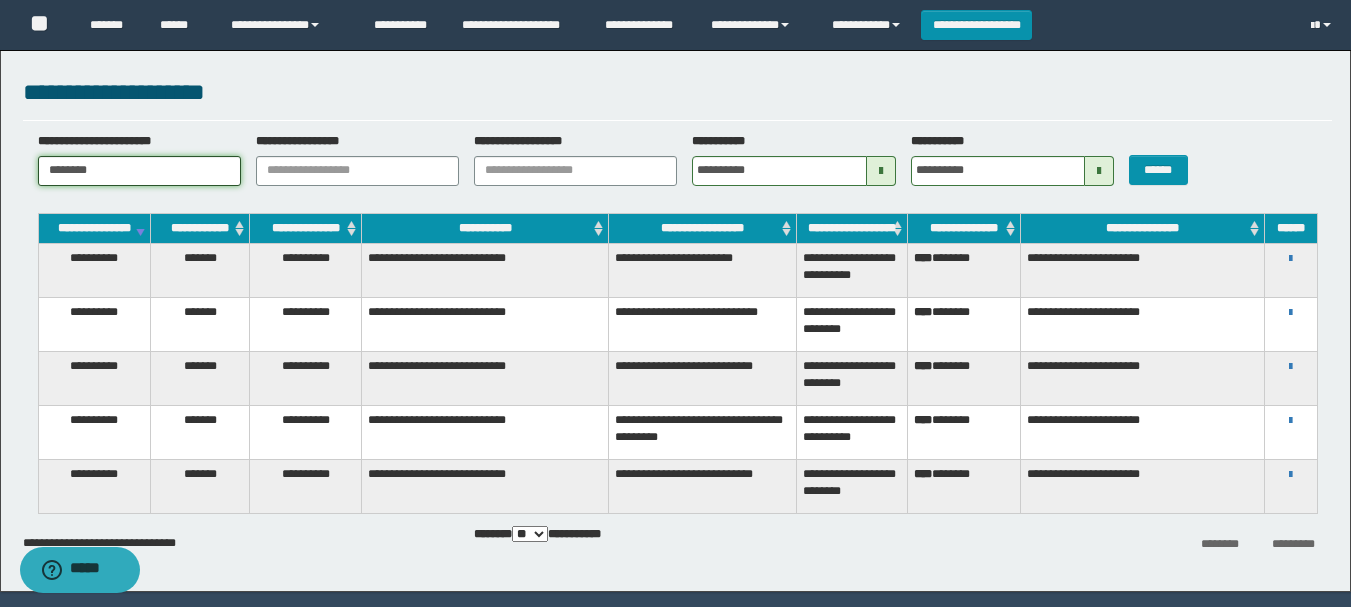 drag, startPoint x: 100, startPoint y: 169, endPoint x: 21, endPoint y: 160, distance: 79.51101 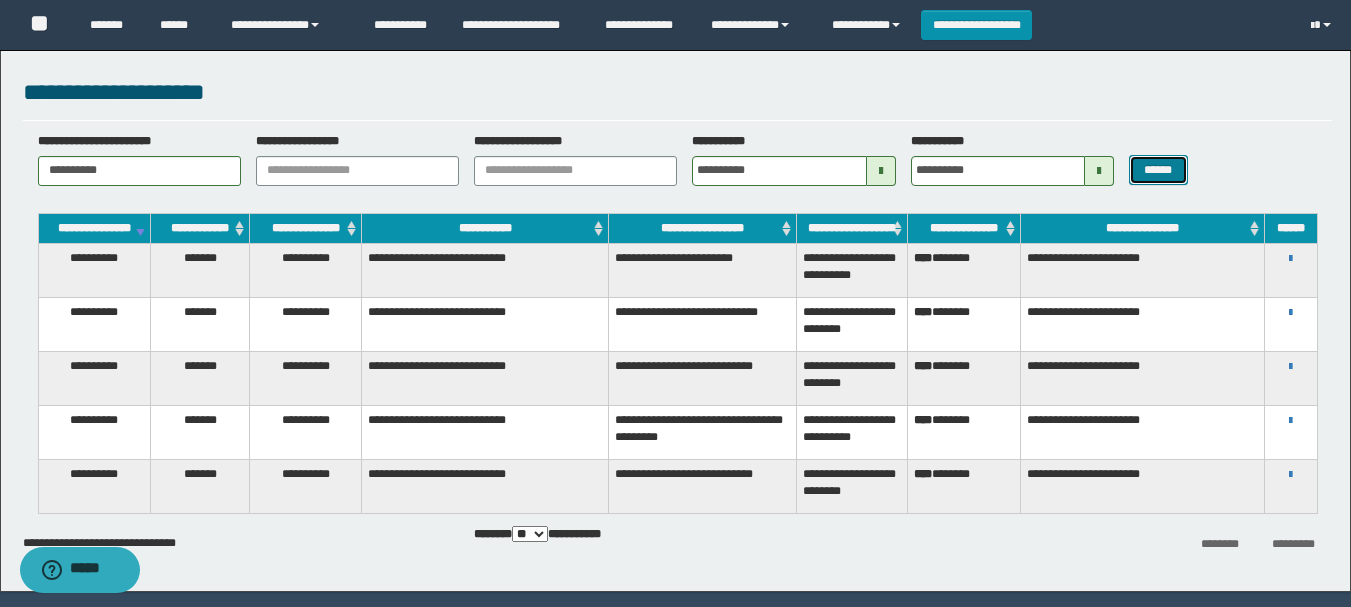 click on "******" at bounding box center [1158, 170] 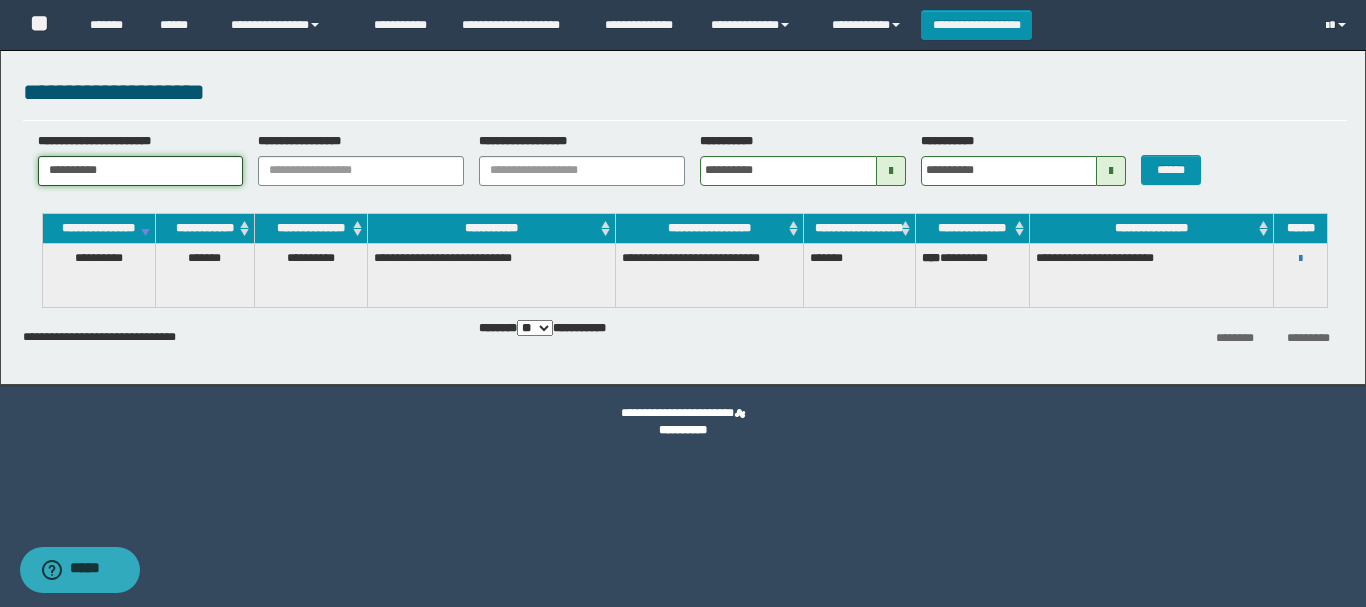 drag, startPoint x: 199, startPoint y: 172, endPoint x: -7, endPoint y: 172, distance: 206 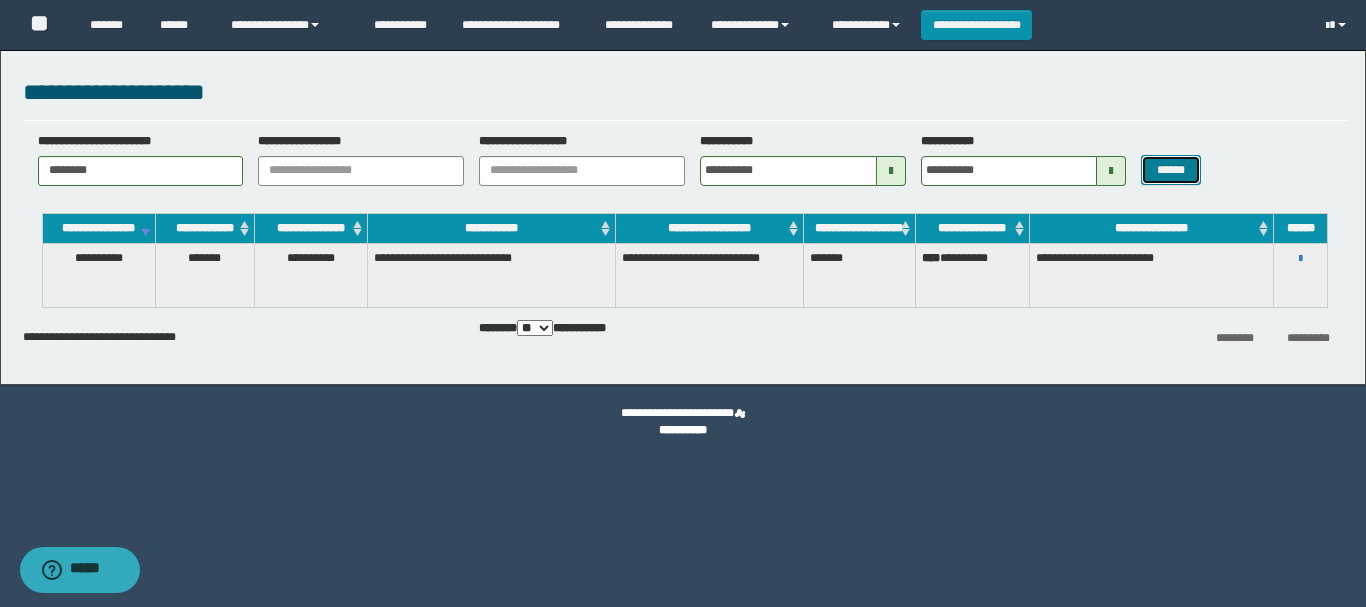 click on "******" at bounding box center (1170, 170) 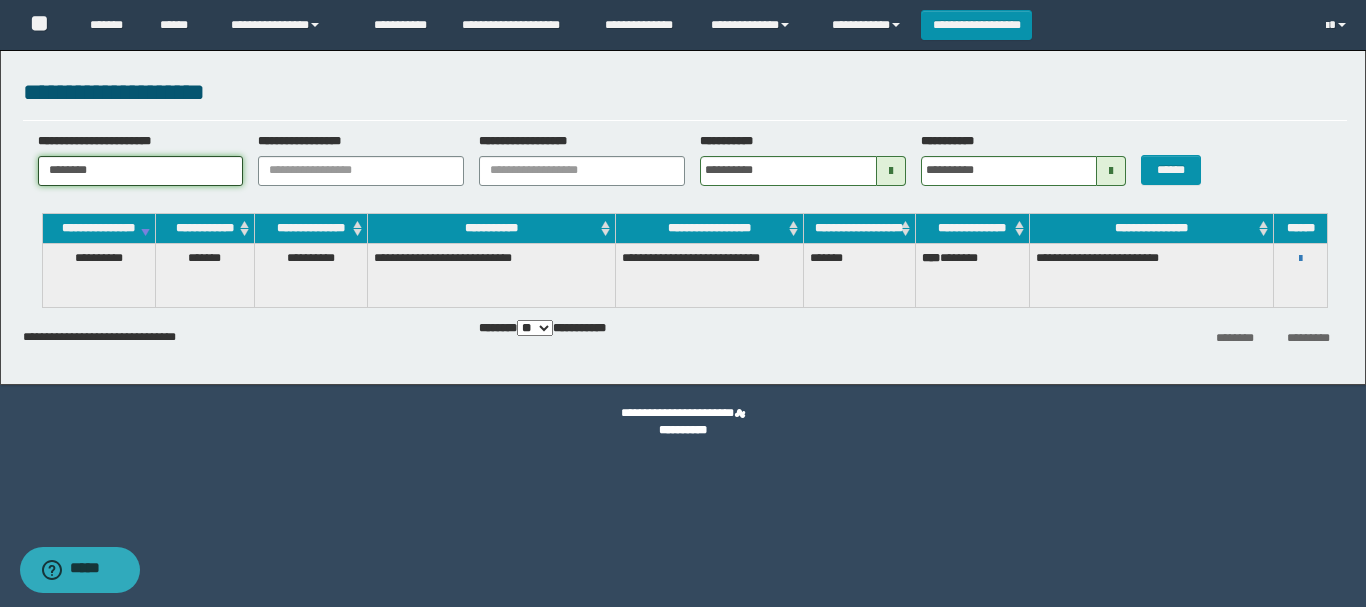 drag, startPoint x: 144, startPoint y: 167, endPoint x: 706, endPoint y: 185, distance: 562.2882 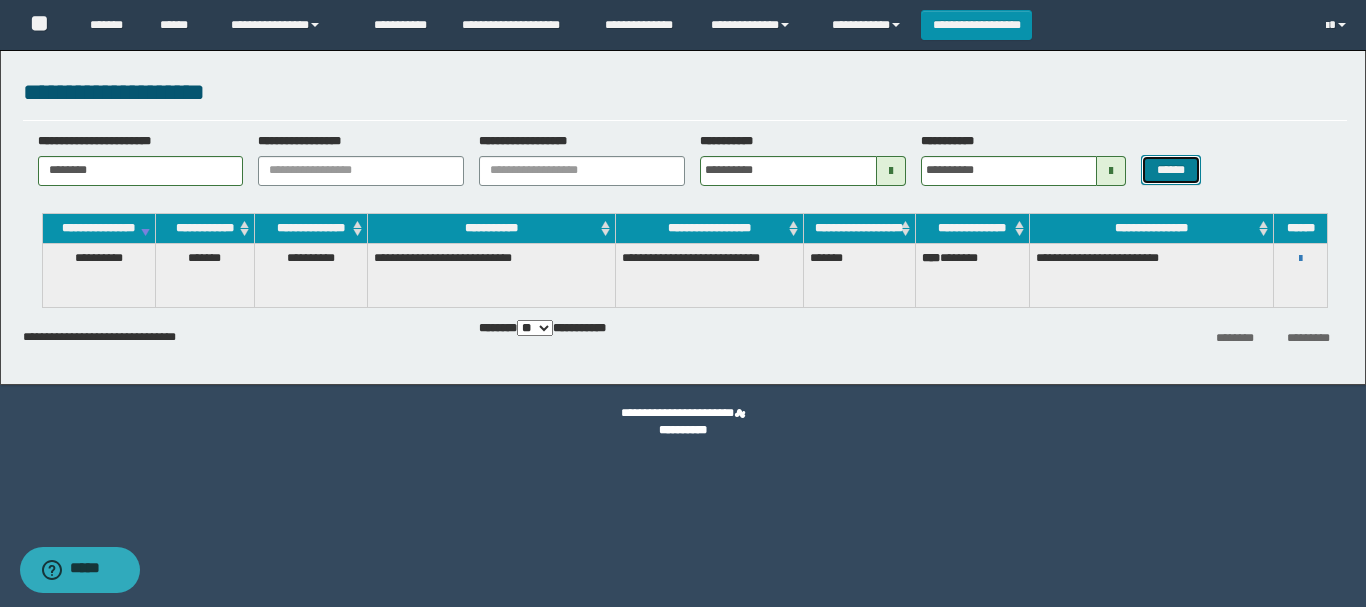 click on "******" at bounding box center (1170, 170) 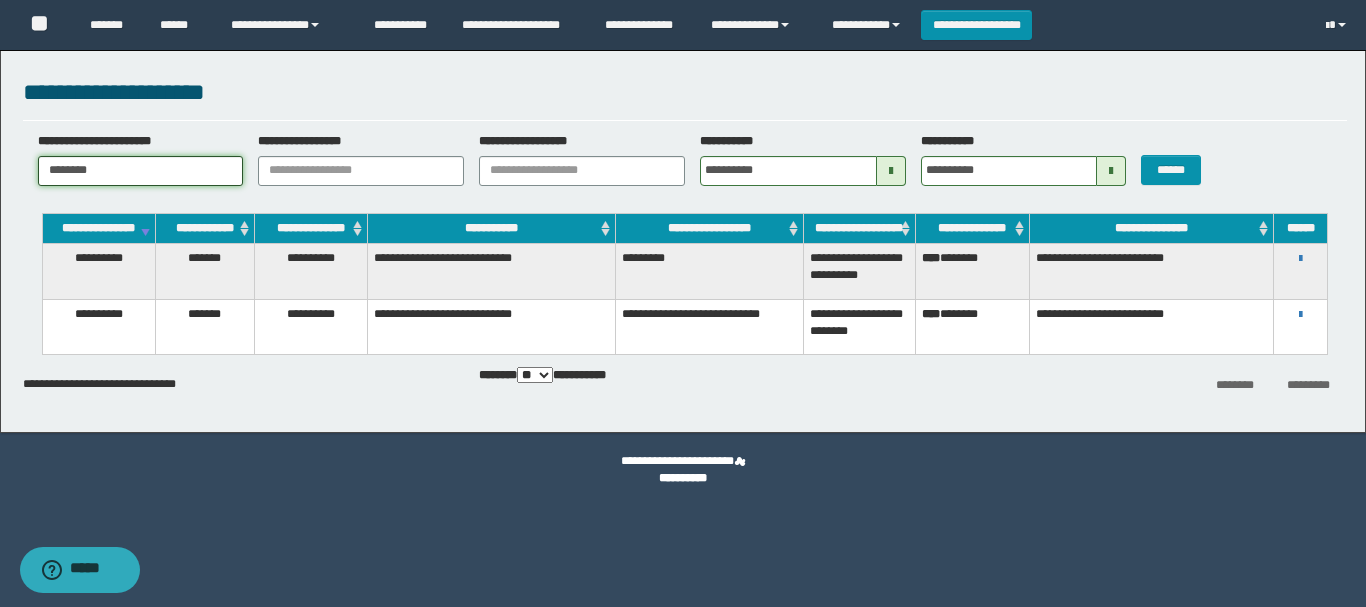 drag, startPoint x: 132, startPoint y: 162, endPoint x: 12, endPoint y: 161, distance: 120.004166 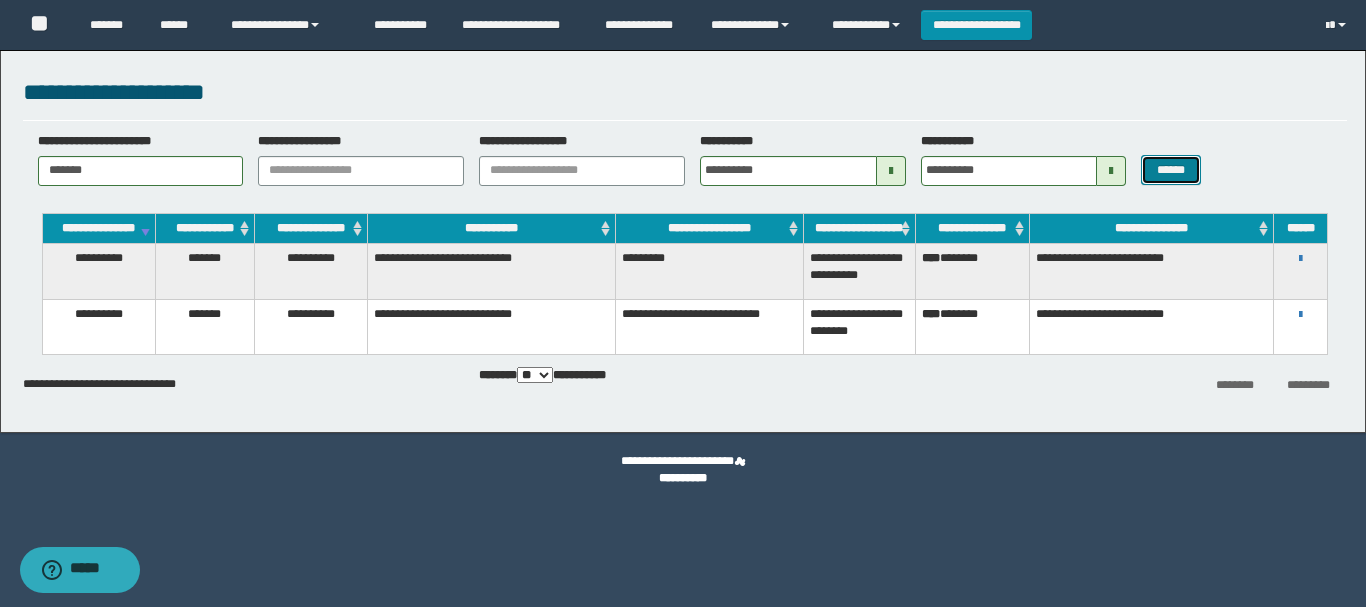 click on "******" at bounding box center (1170, 170) 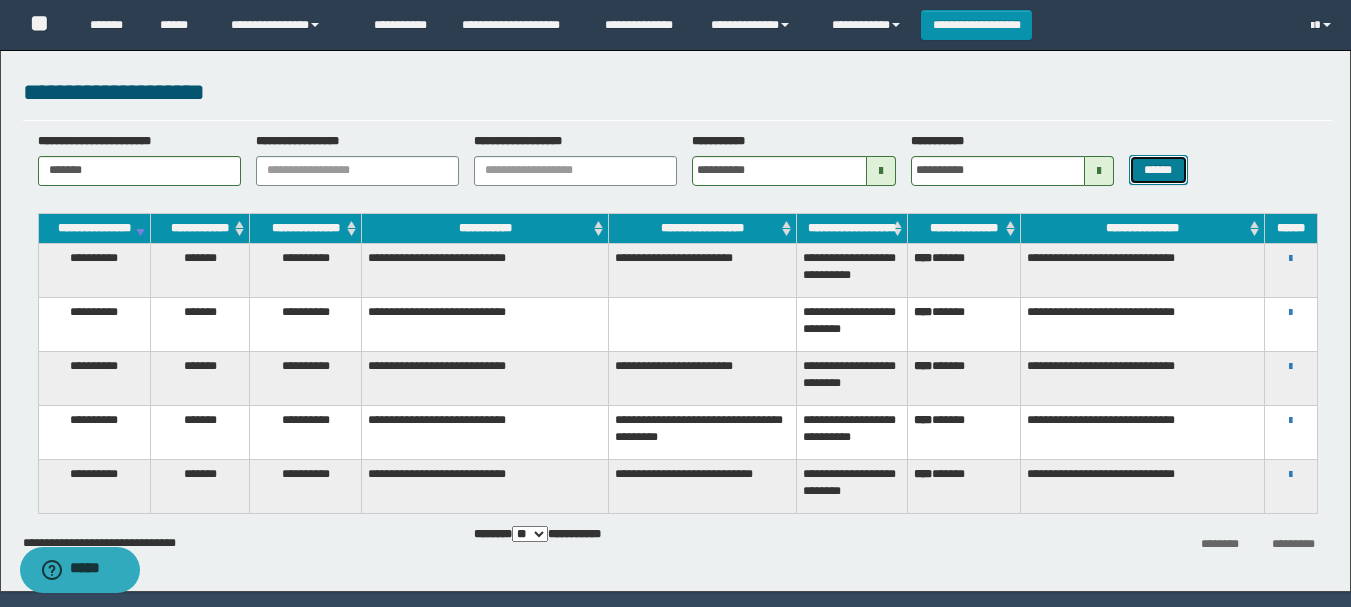 click on "******" at bounding box center (1158, 170) 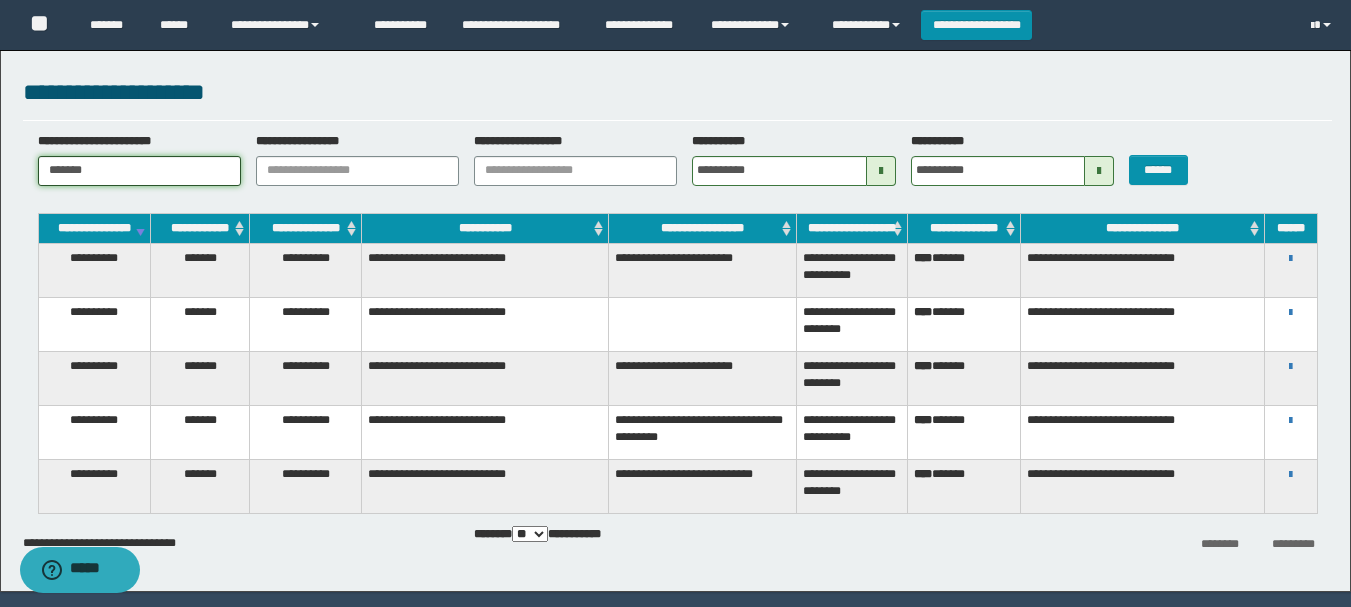 drag, startPoint x: 85, startPoint y: 168, endPoint x: 559, endPoint y: 155, distance: 474.17822 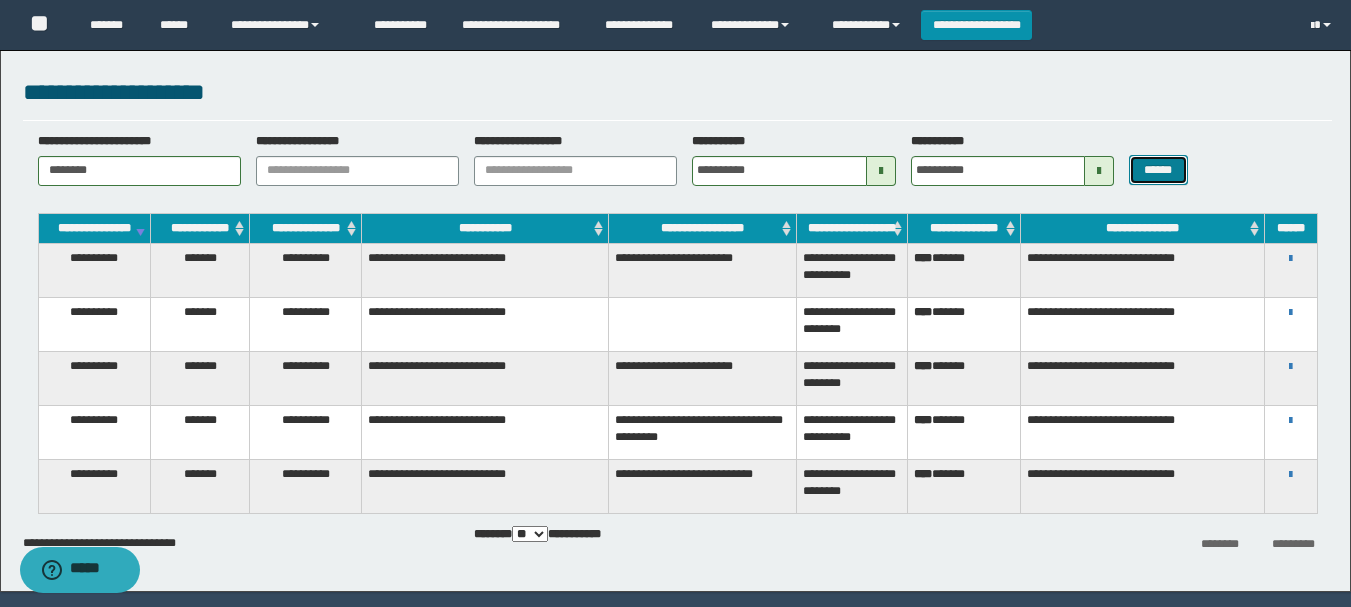 click on "******" at bounding box center (1158, 170) 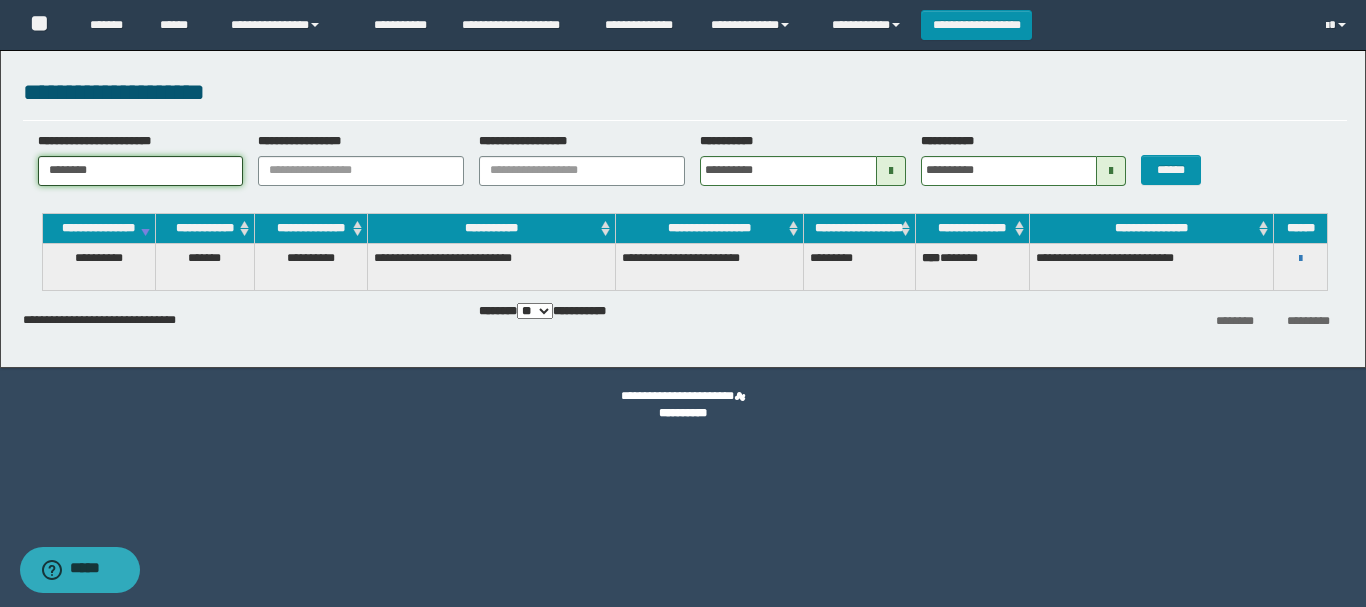 drag, startPoint x: 134, startPoint y: 181, endPoint x: -48, endPoint y: 162, distance: 182.98907 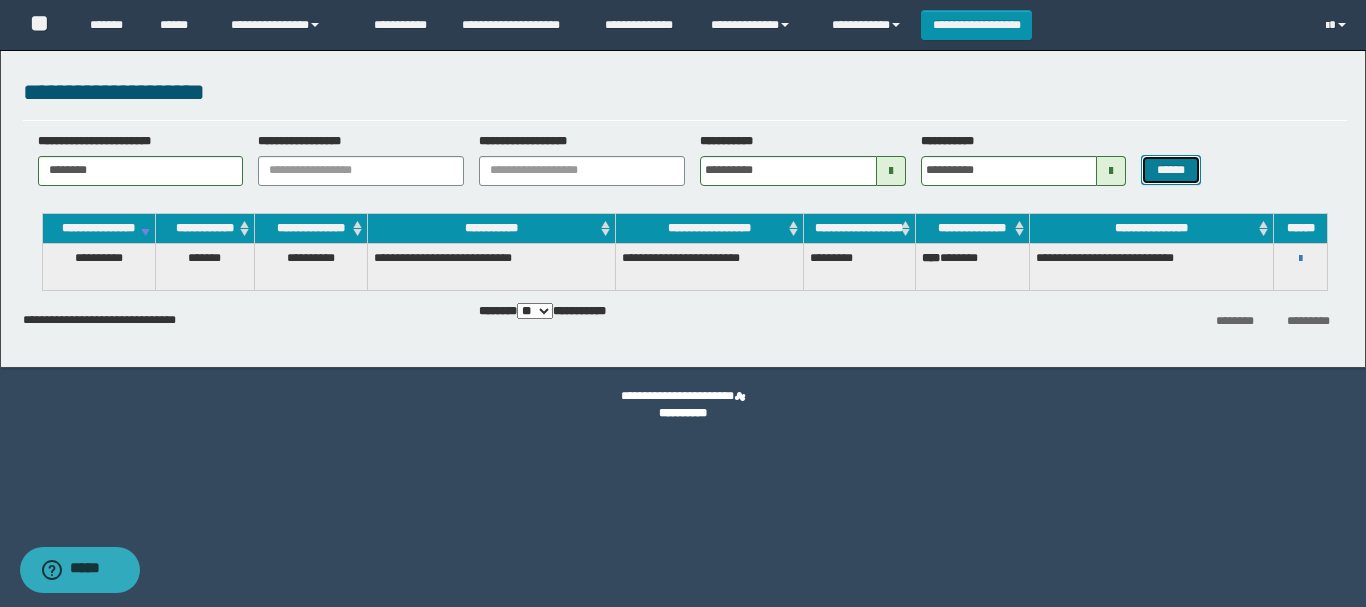 click on "******" at bounding box center [1170, 170] 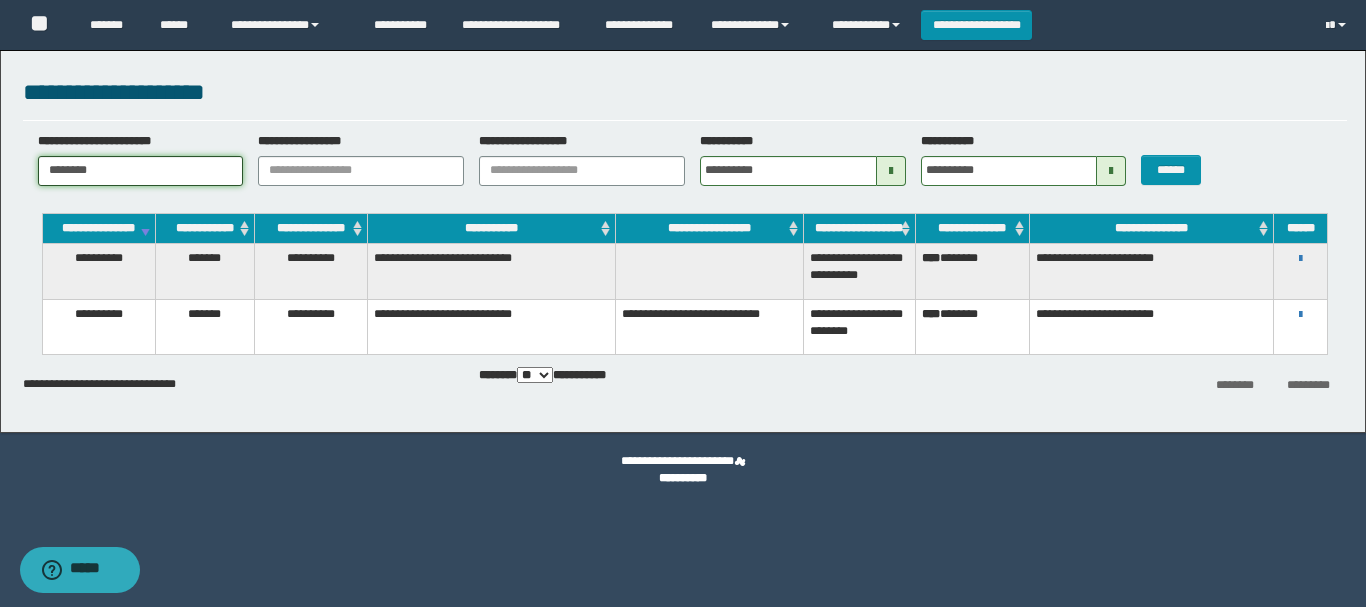 drag, startPoint x: 213, startPoint y: 179, endPoint x: 19, endPoint y: 176, distance: 194.0232 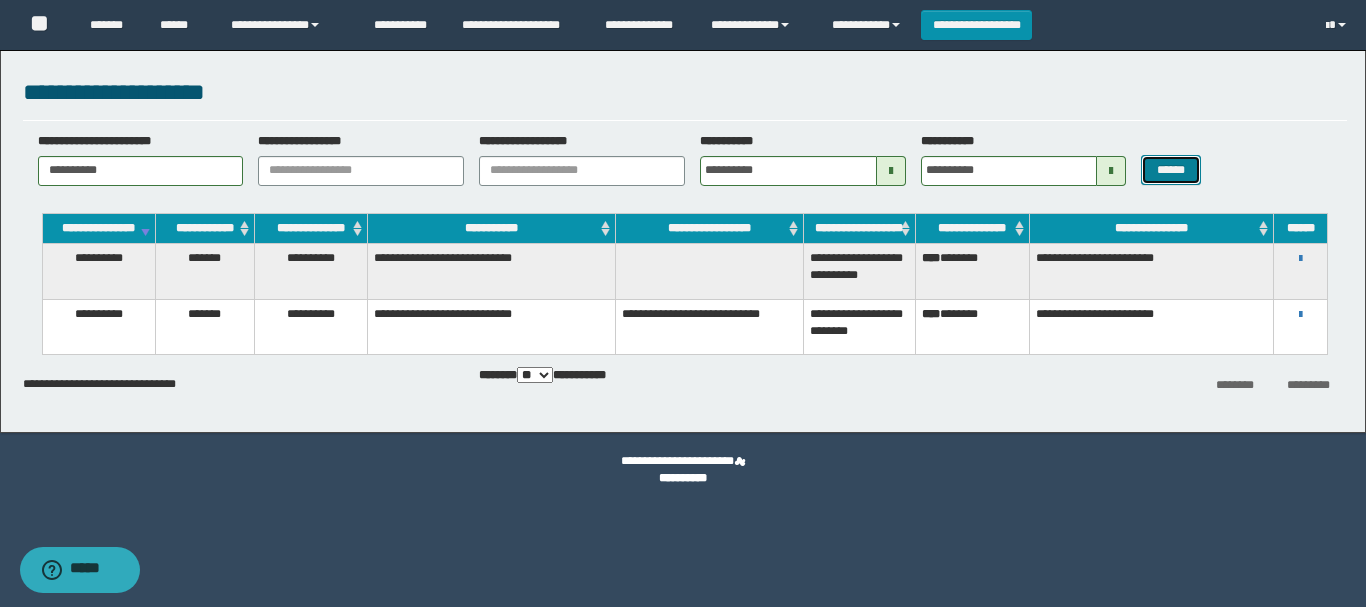click on "******" at bounding box center [1170, 170] 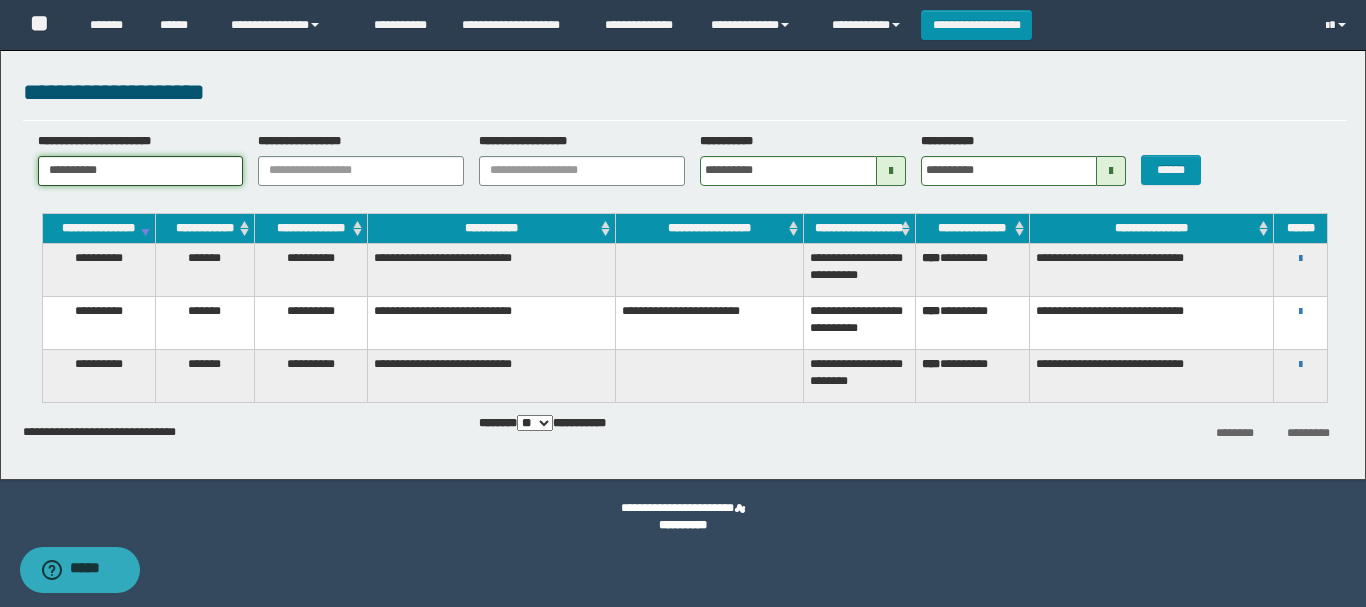drag, startPoint x: 179, startPoint y: 171, endPoint x: 25, endPoint y: 159, distance: 154.46683 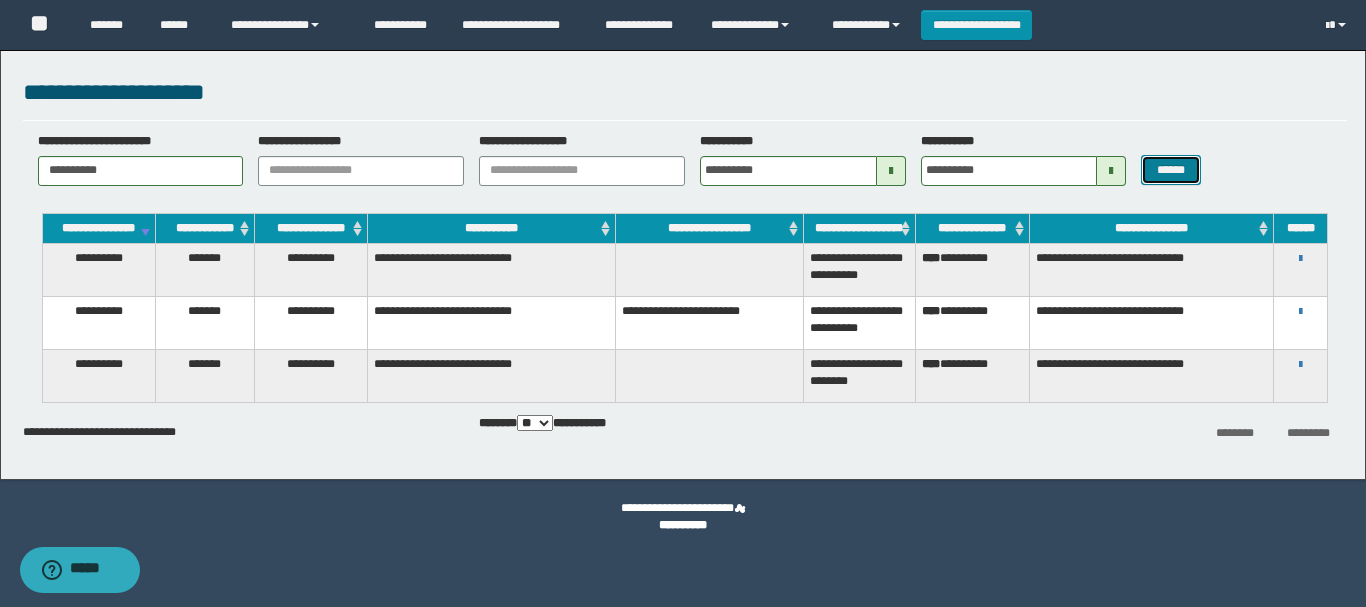 click on "******" at bounding box center [1170, 170] 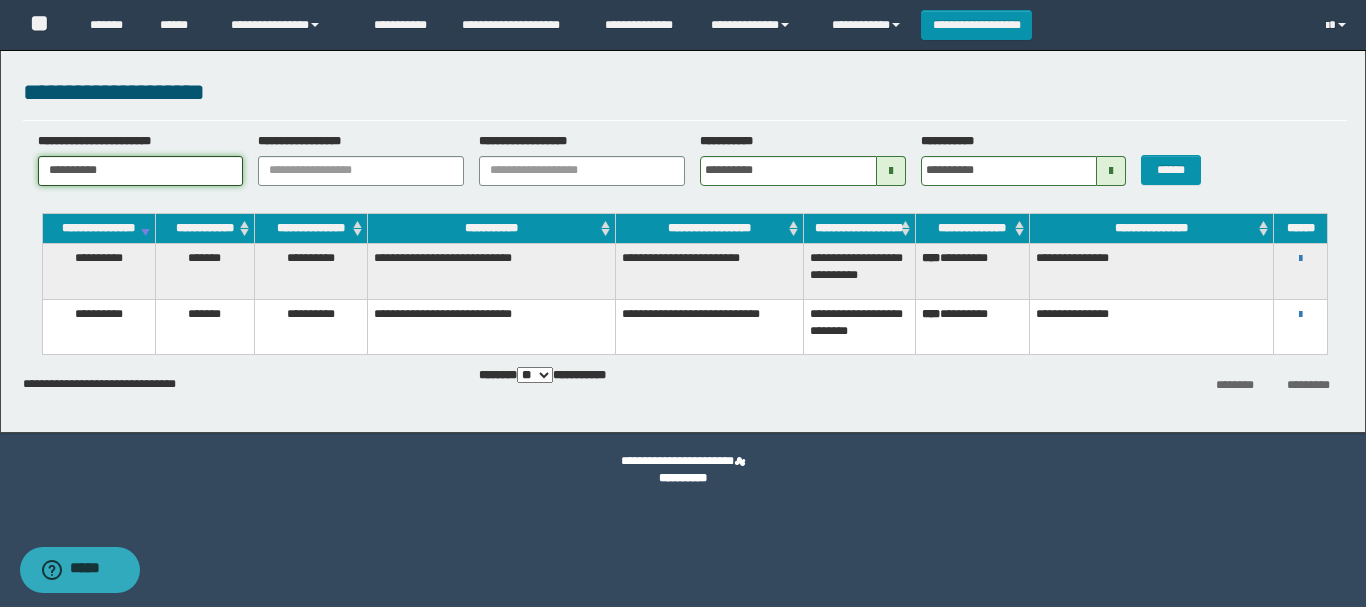 drag, startPoint x: 172, startPoint y: 170, endPoint x: 8, endPoint y: 164, distance: 164.10973 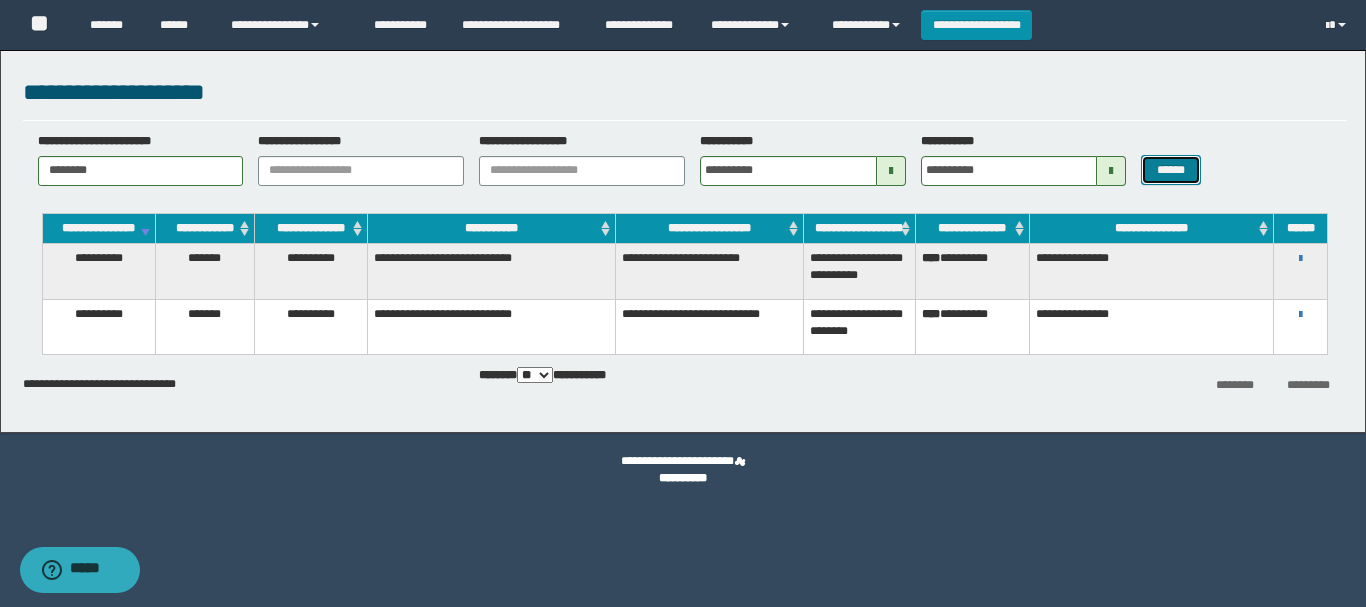 click on "******" at bounding box center (1170, 170) 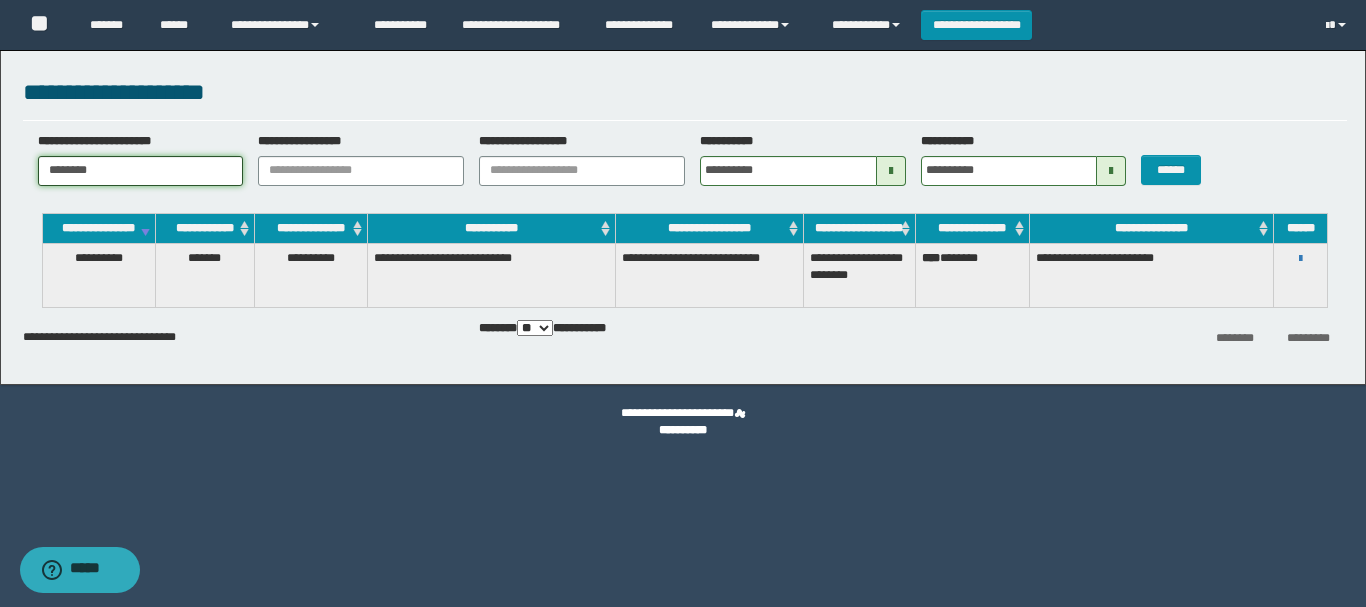 drag, startPoint x: 82, startPoint y: 175, endPoint x: 8, endPoint y: 165, distance: 74.672615 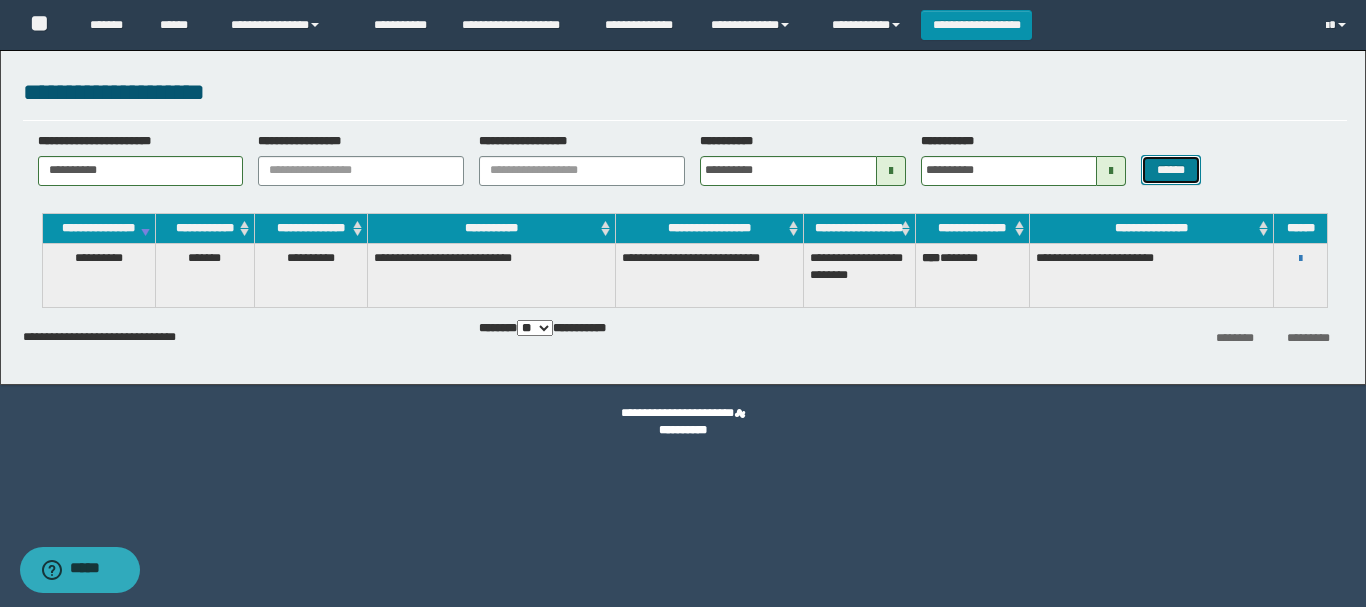 click on "******" at bounding box center [1170, 170] 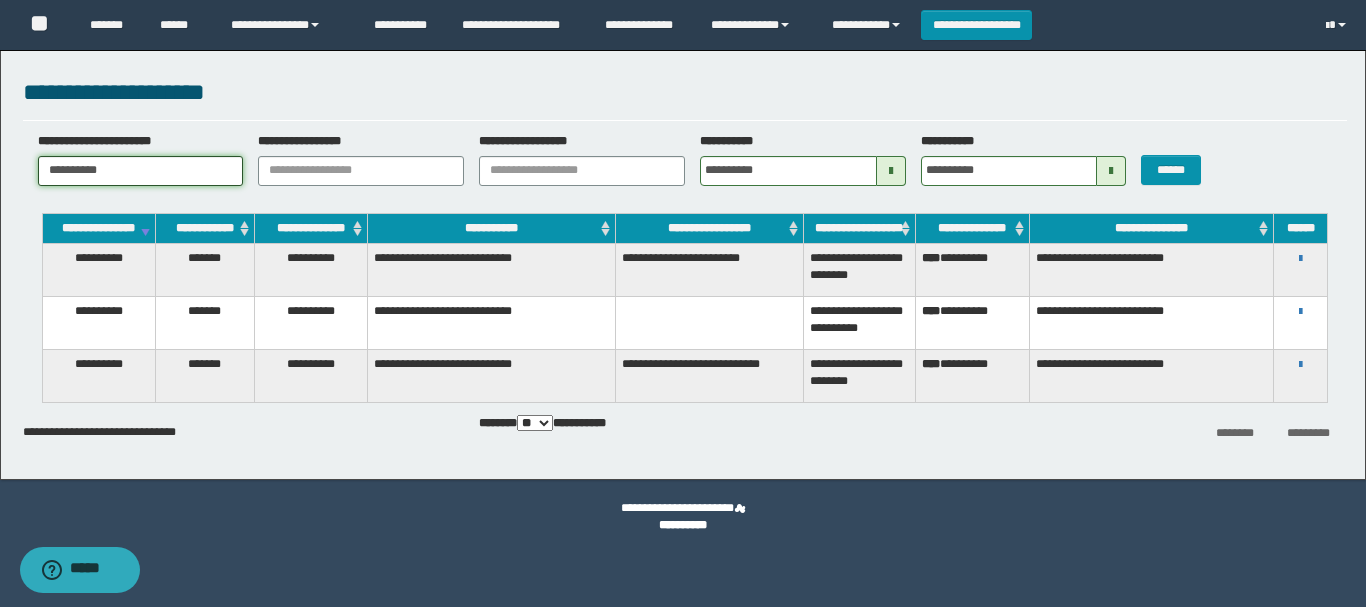 drag, startPoint x: 123, startPoint y: 169, endPoint x: 16, endPoint y: 169, distance: 107 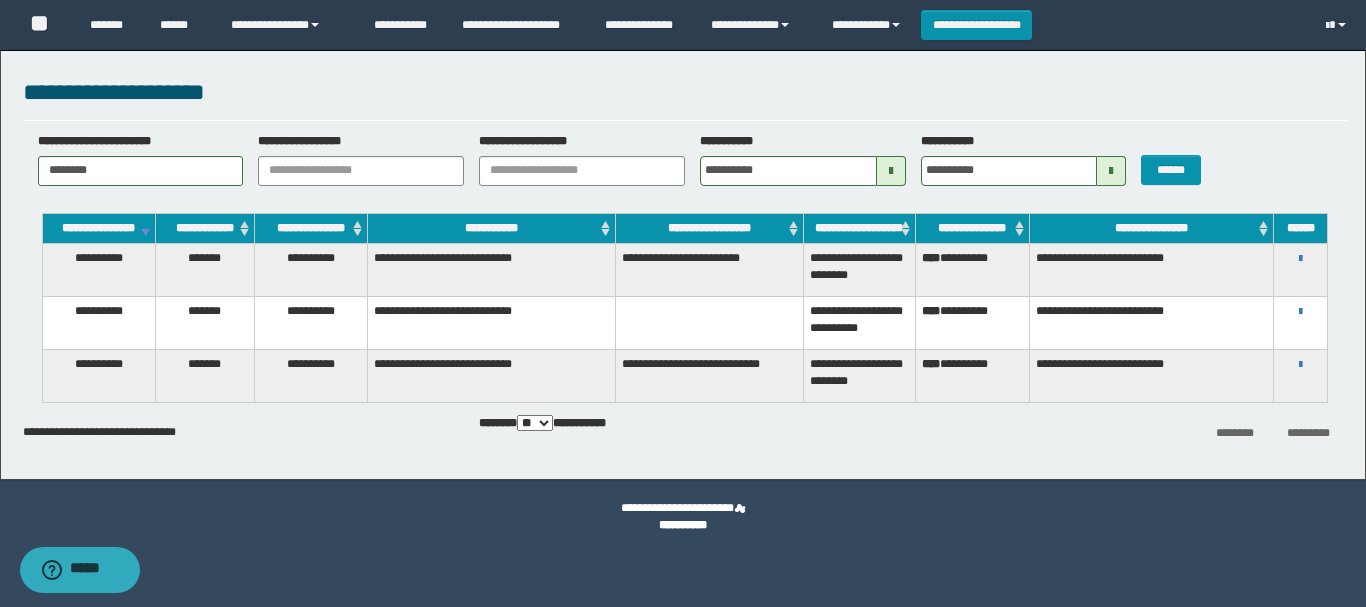 click on "******" at bounding box center [1181, 159] 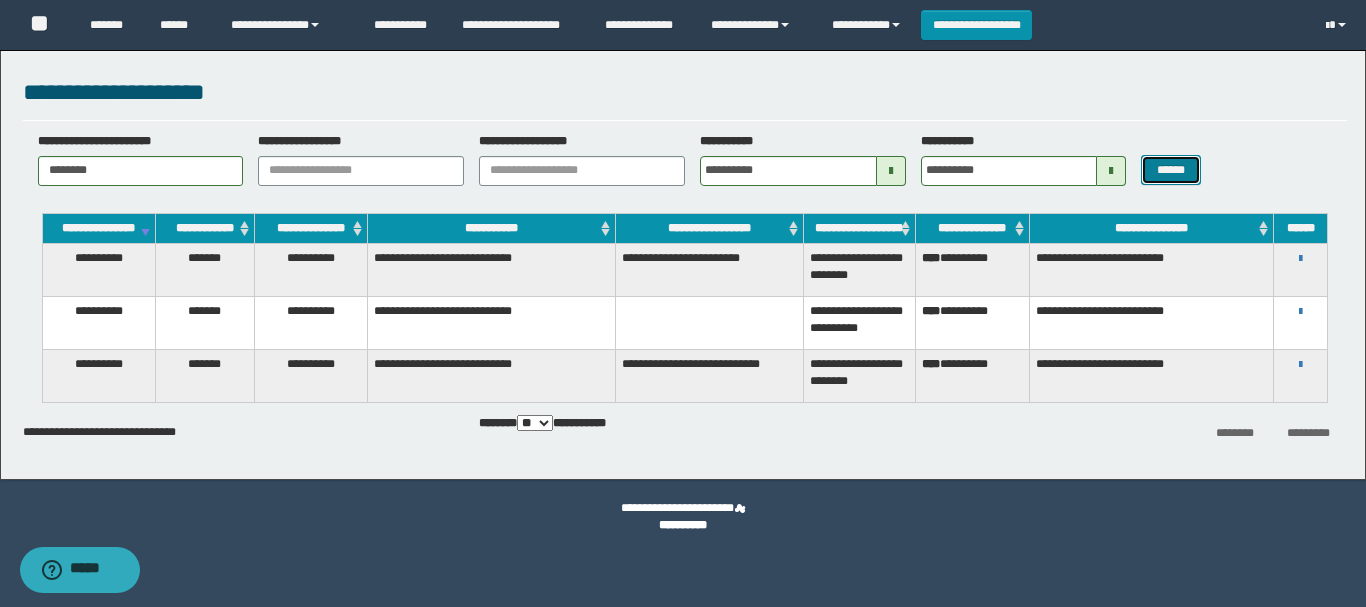 click on "******" at bounding box center [1170, 170] 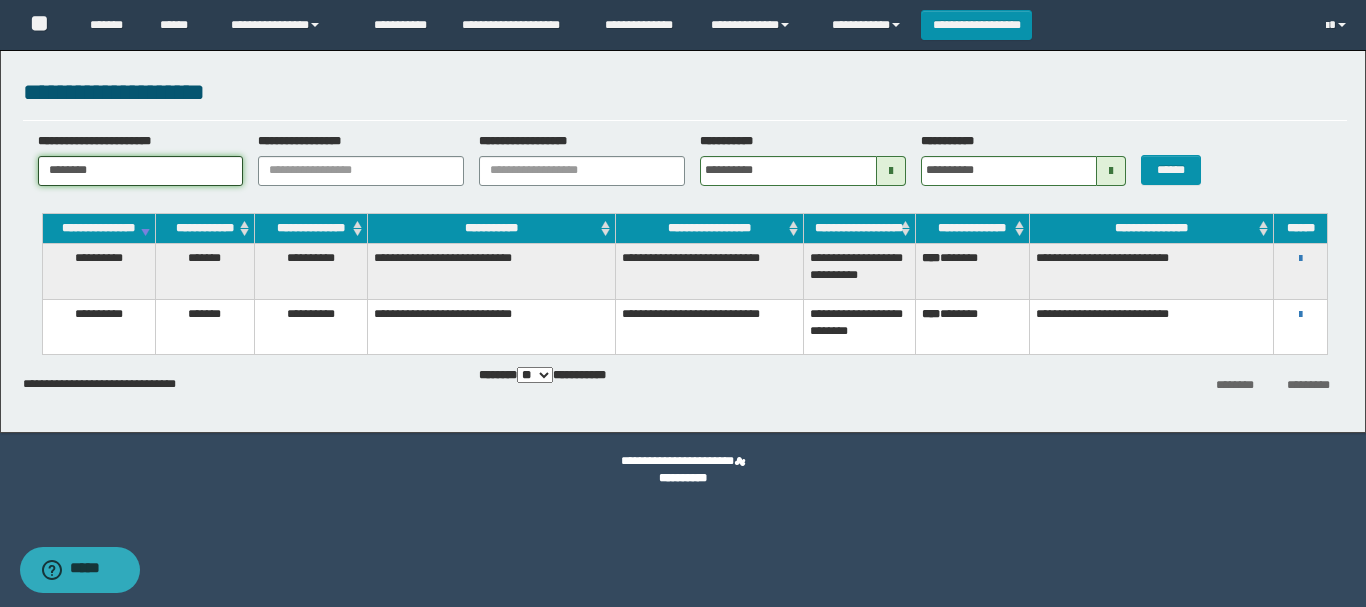 drag, startPoint x: 120, startPoint y: 171, endPoint x: 771, endPoint y: 171, distance: 651 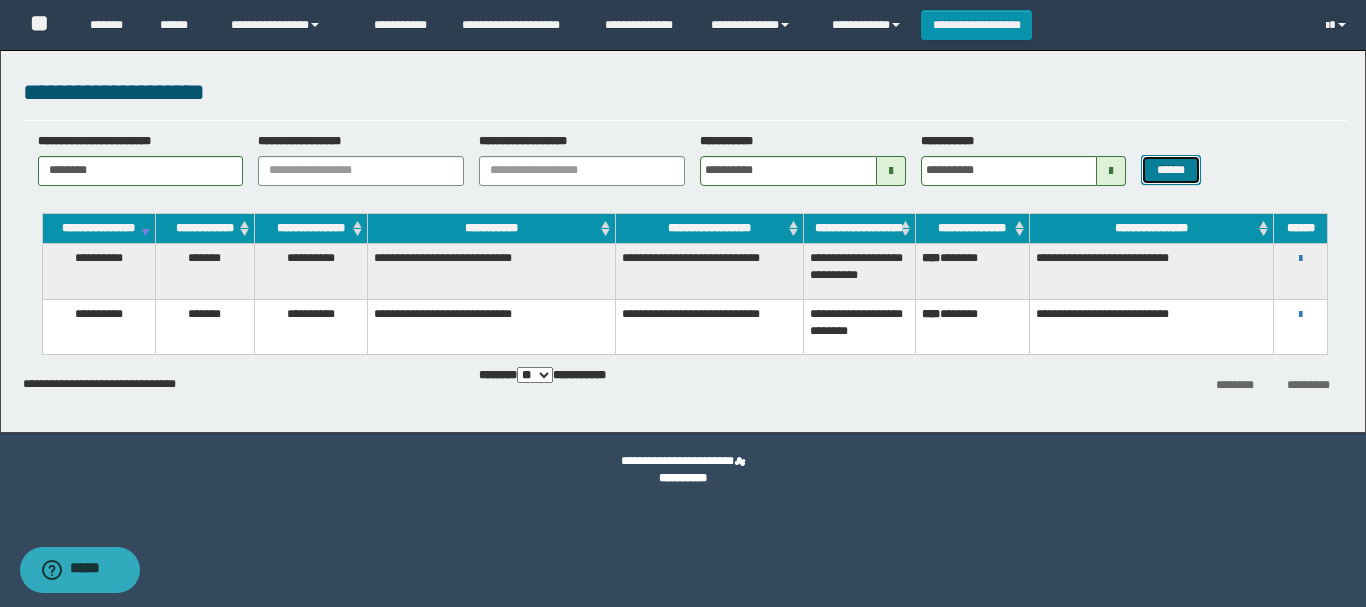 click on "******" at bounding box center (1170, 170) 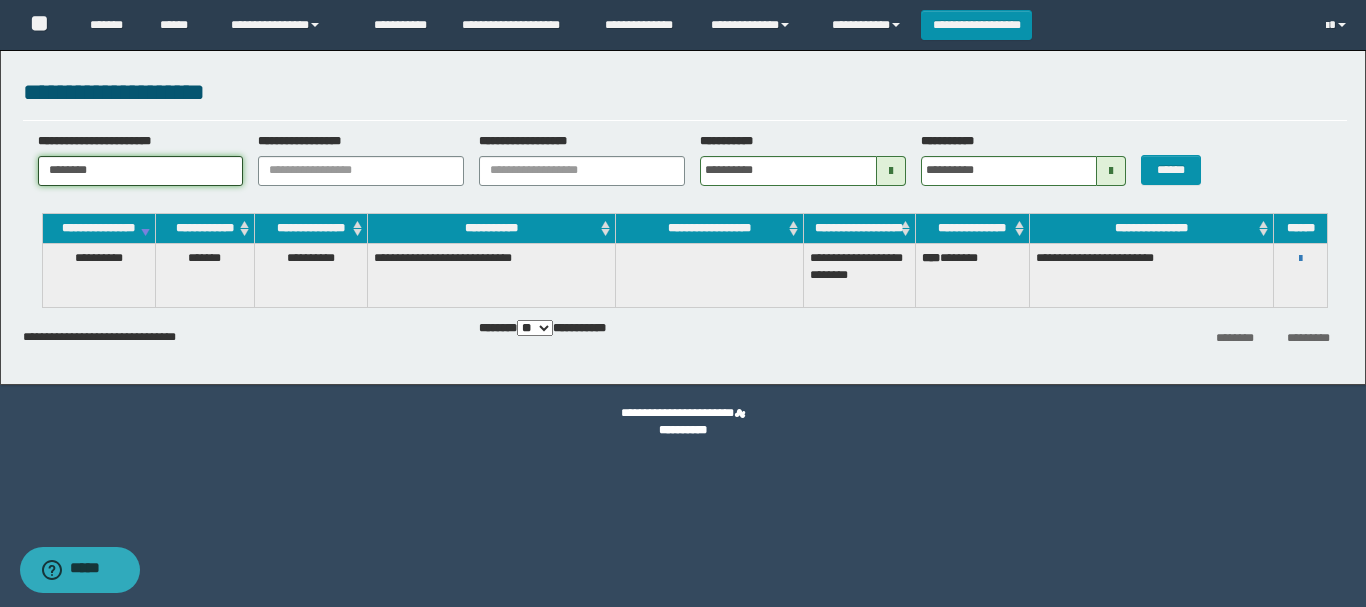 drag, startPoint x: 99, startPoint y: 169, endPoint x: 25, endPoint y: 168, distance: 74.00676 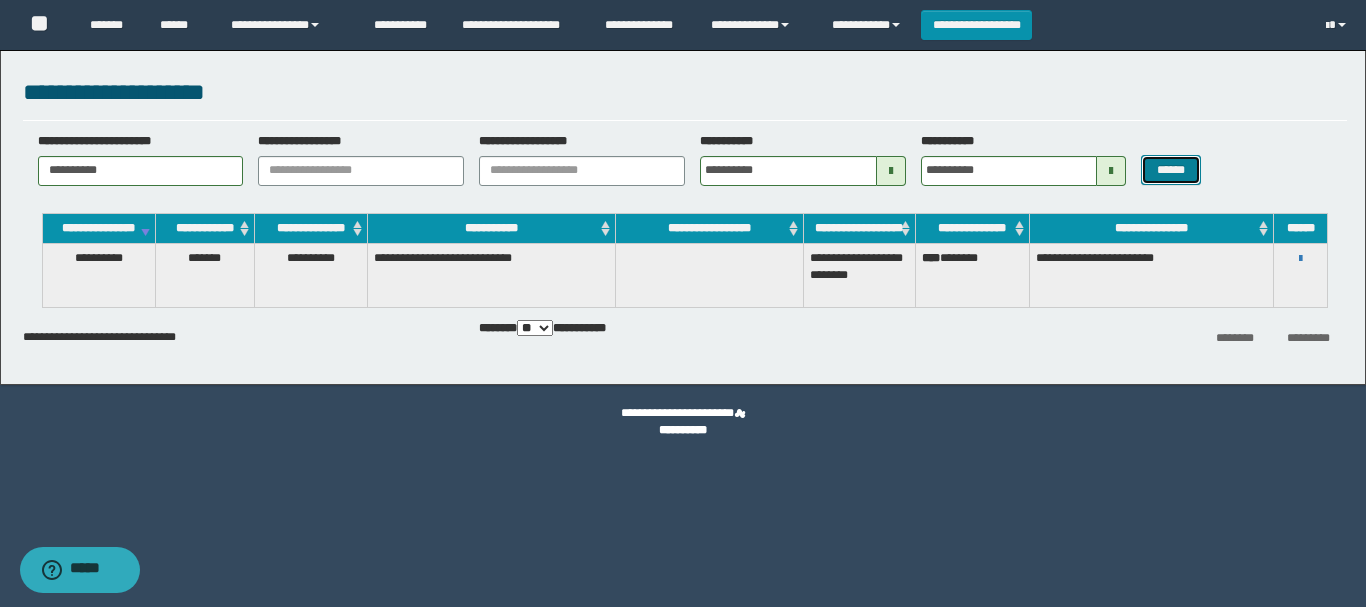 click on "******" at bounding box center (1170, 170) 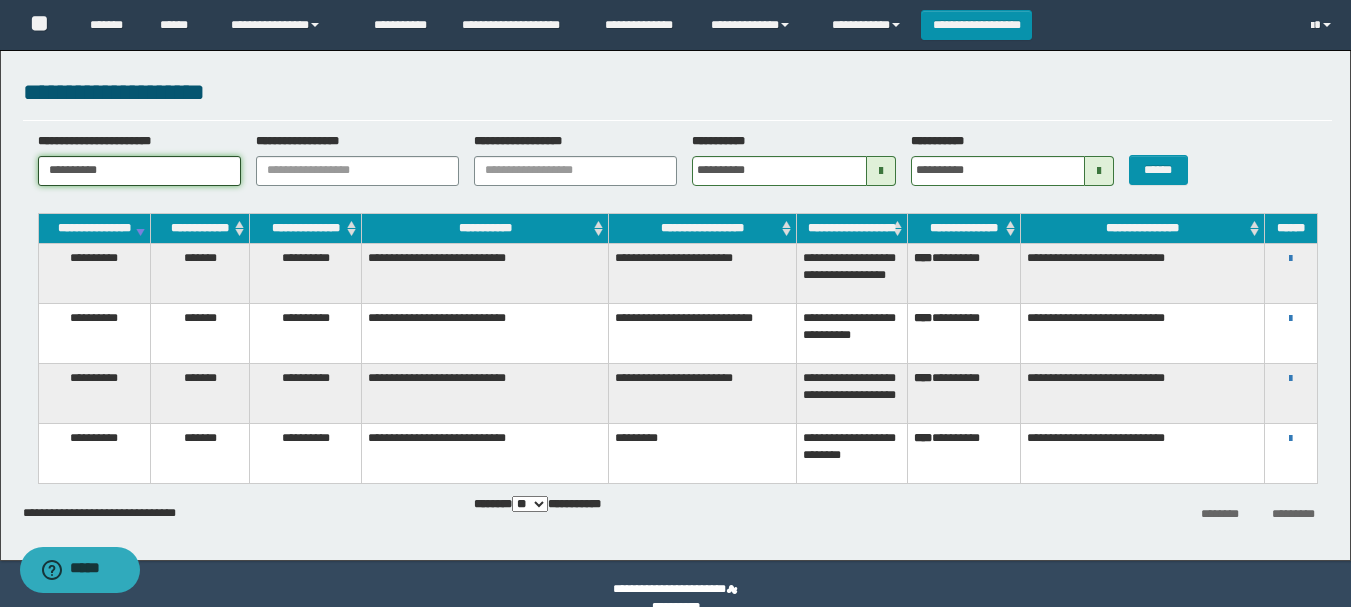 drag, startPoint x: 112, startPoint y: 176, endPoint x: -108, endPoint y: 176, distance: 220 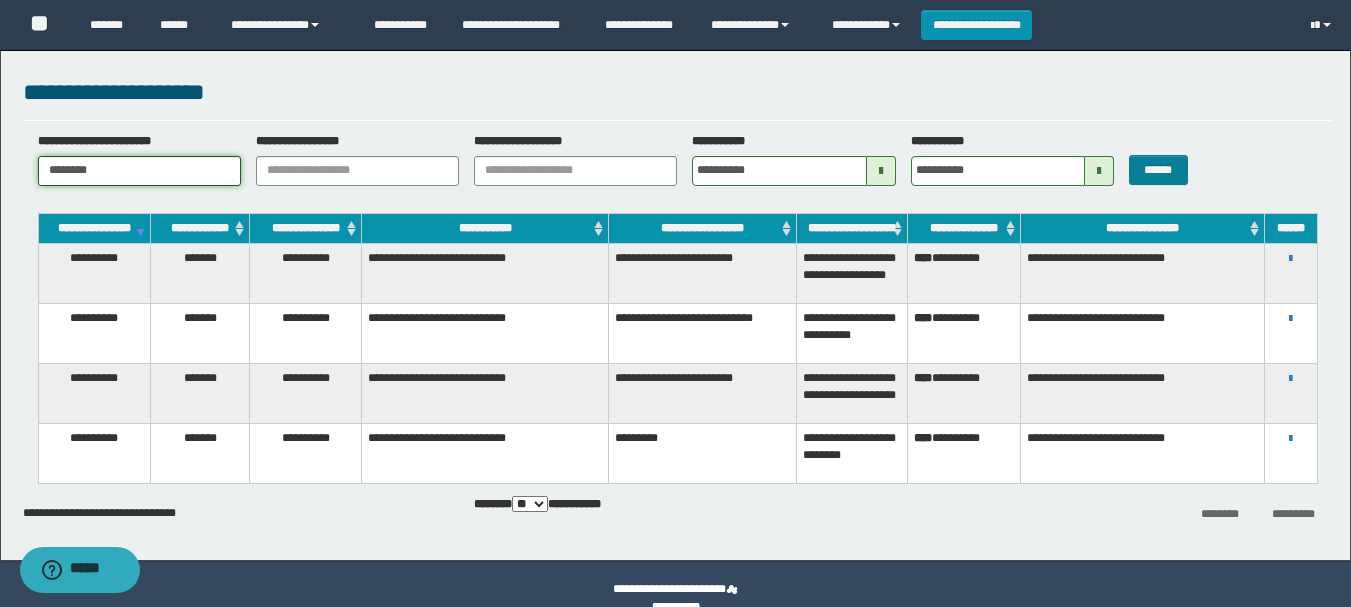 type on "********" 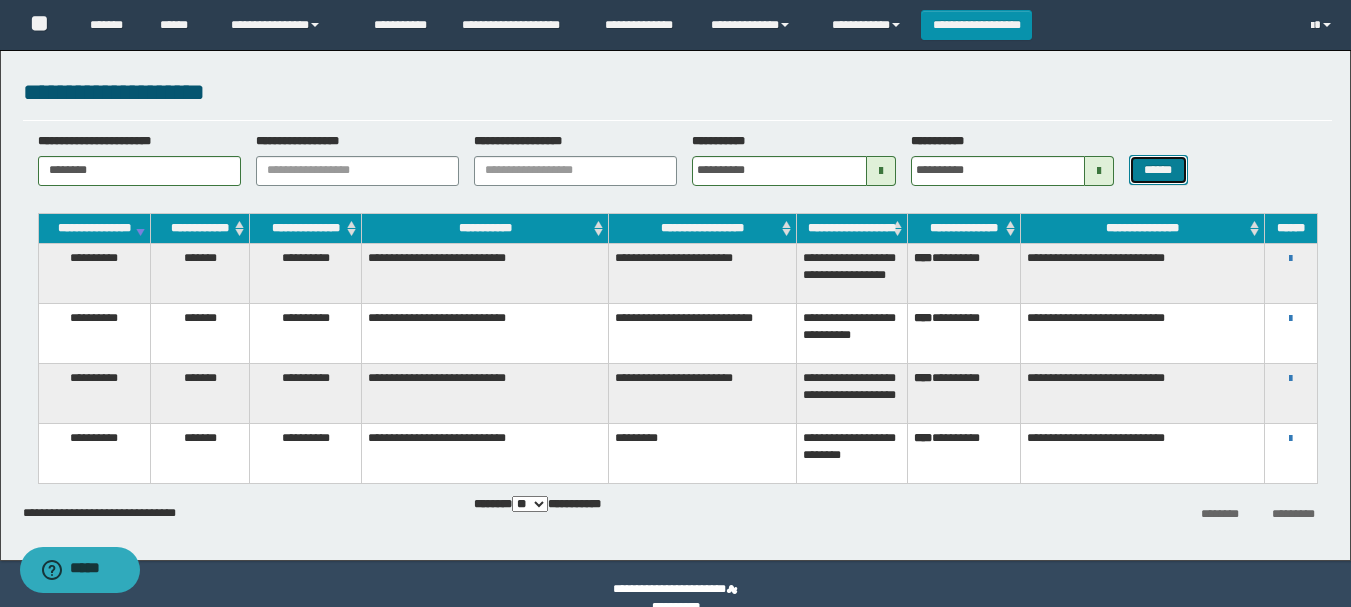 click on "******" at bounding box center (1158, 170) 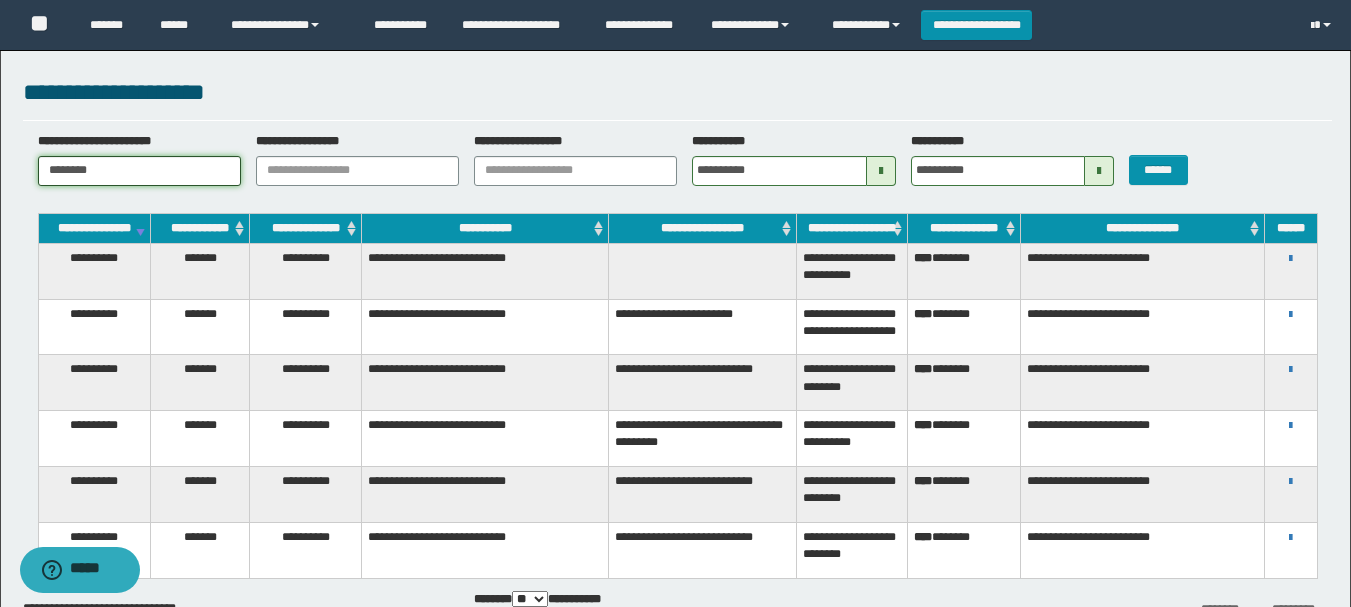 drag, startPoint x: 120, startPoint y: 172, endPoint x: -30, endPoint y: 169, distance: 150.03 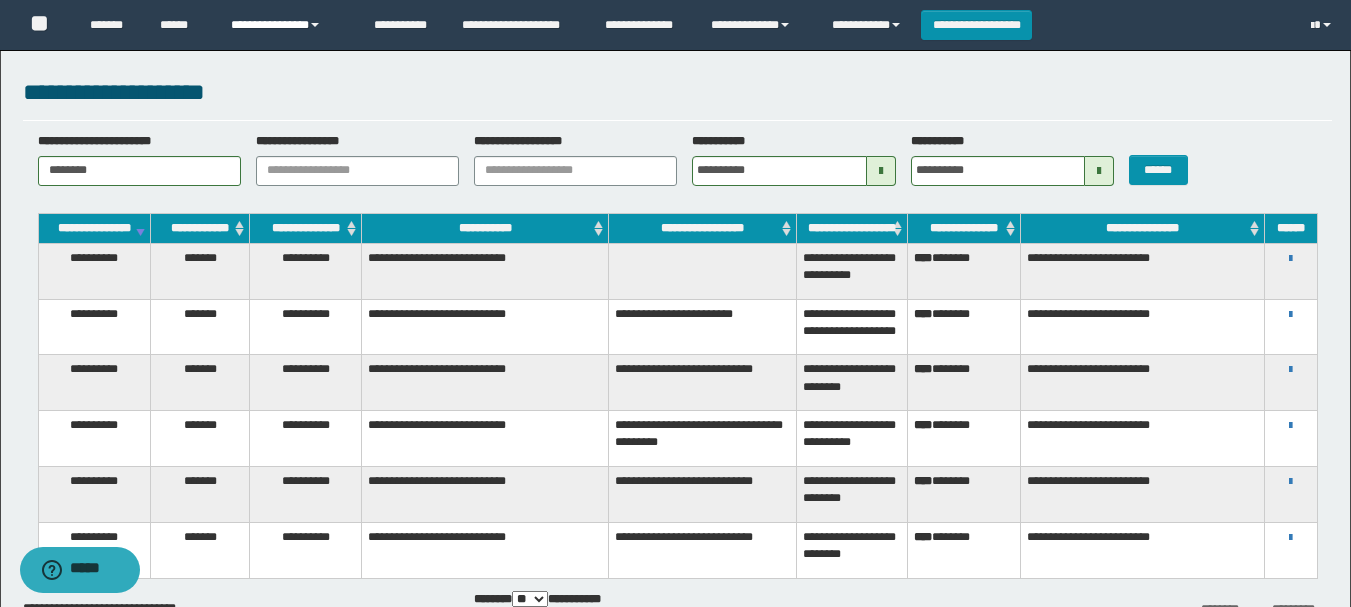 click on "**********" at bounding box center (287, 25) 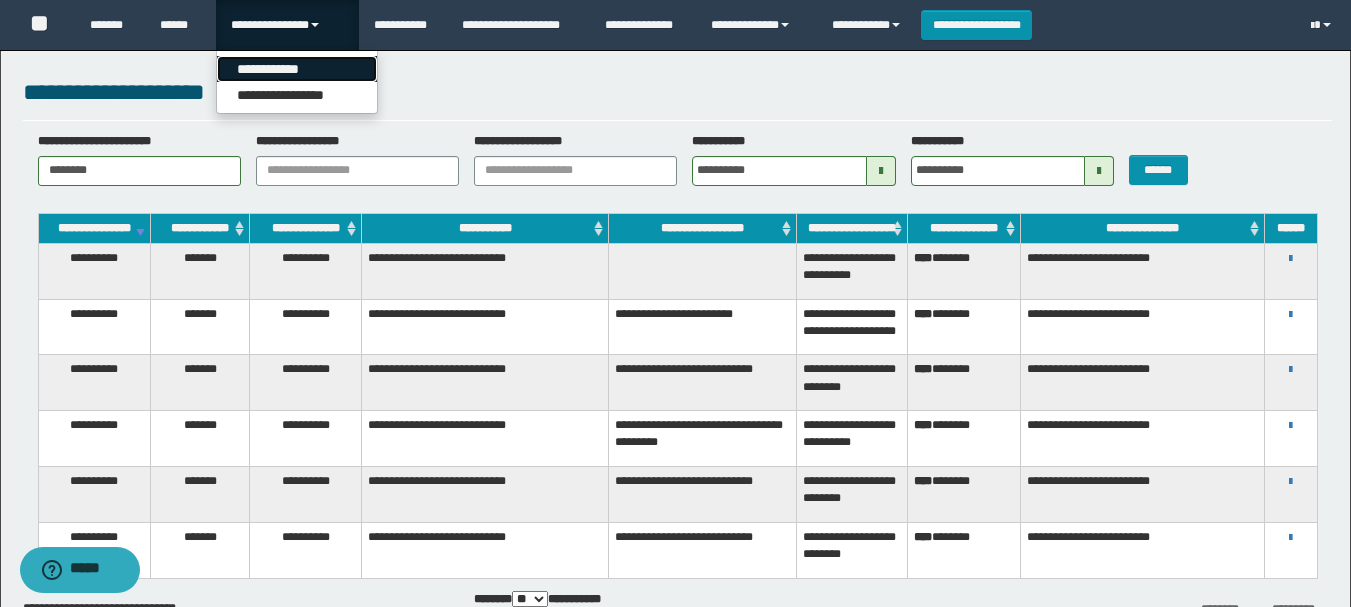 click on "**********" at bounding box center [297, 69] 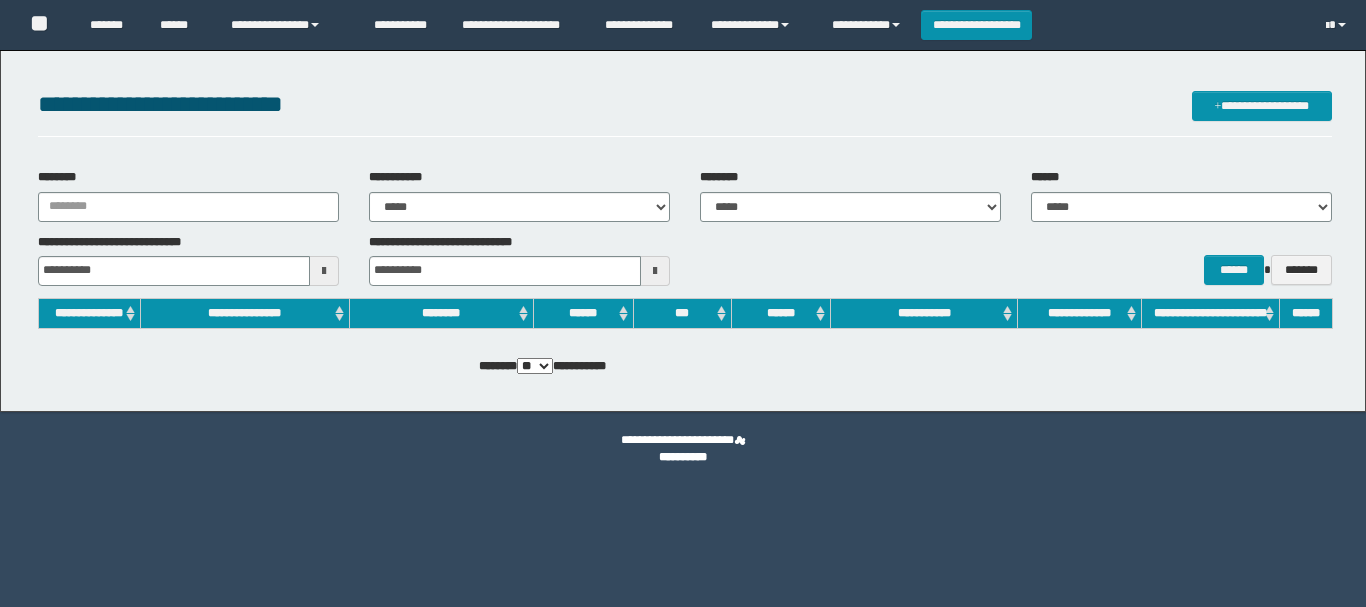 scroll, scrollTop: 0, scrollLeft: 0, axis: both 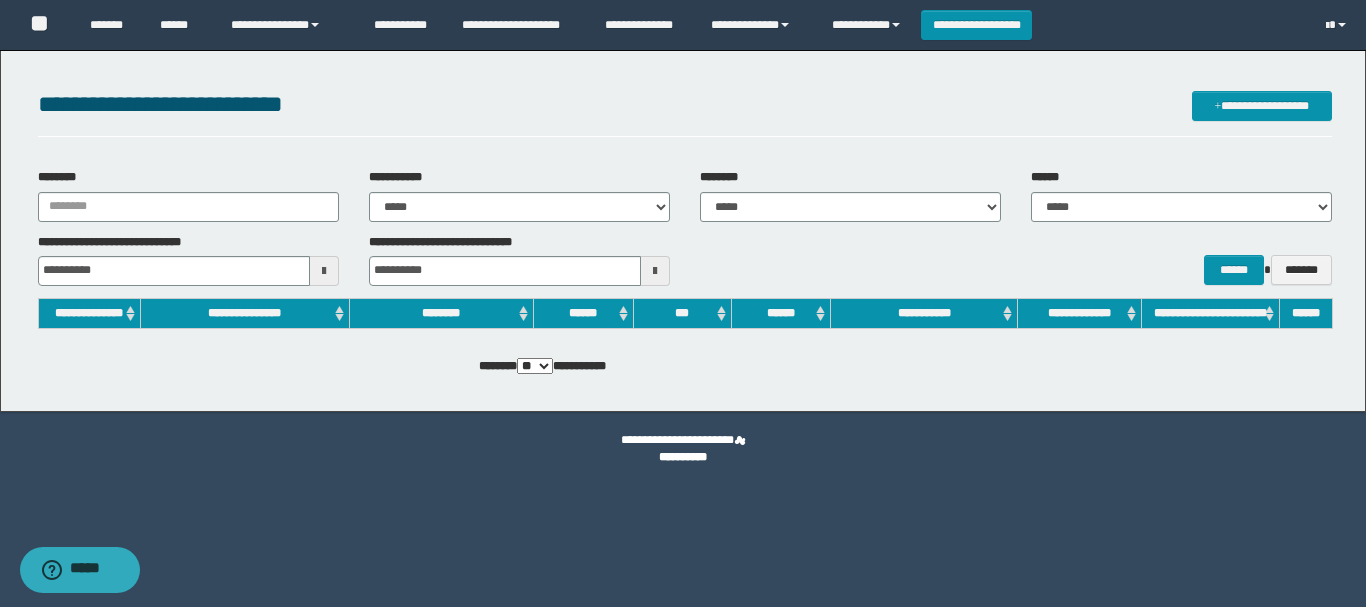 click on "********" at bounding box center (188, 195) 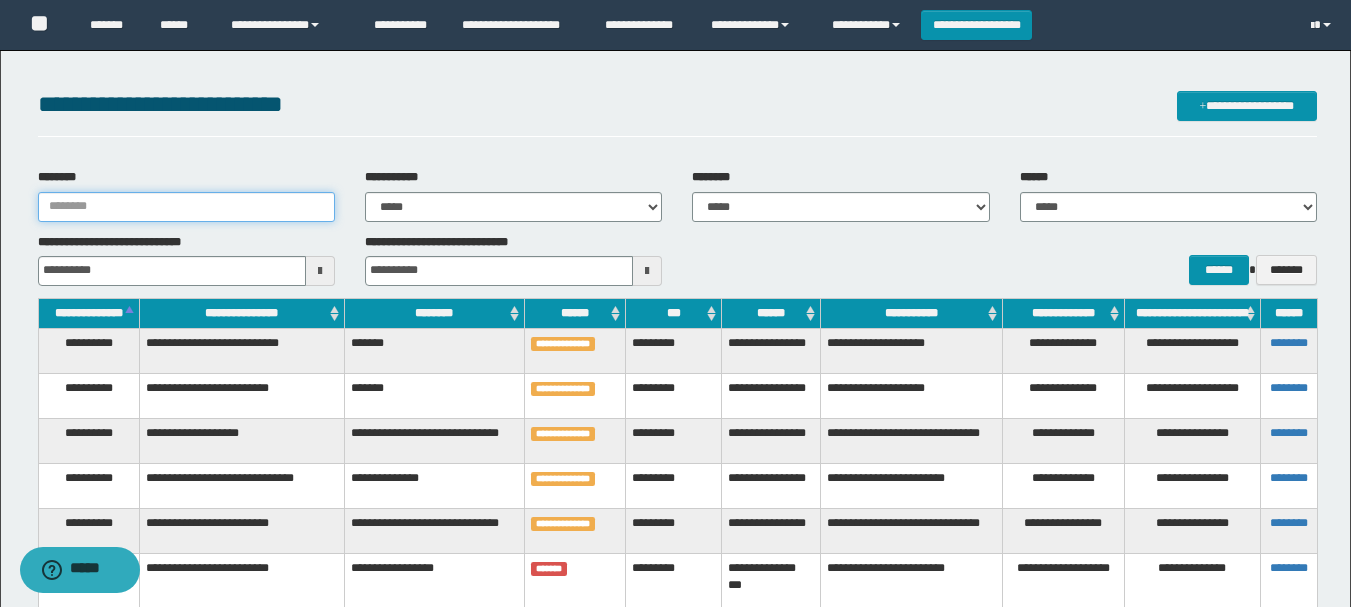 click on "********" at bounding box center (186, 207) 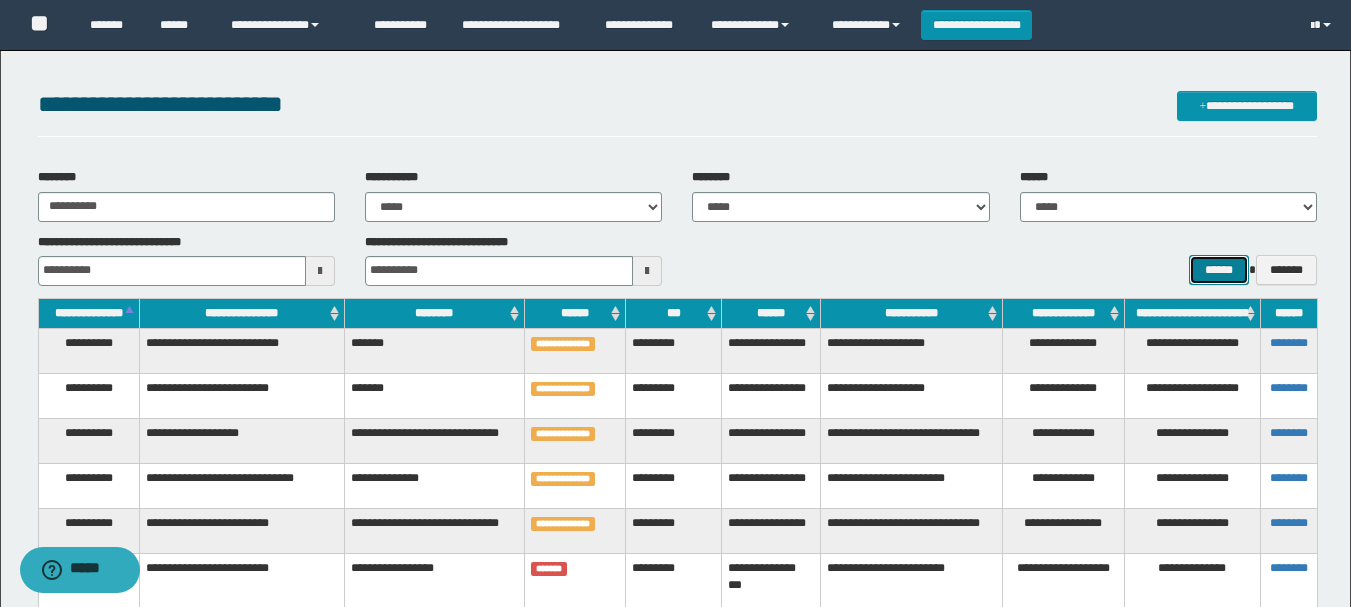 click on "******" at bounding box center (1218, 270) 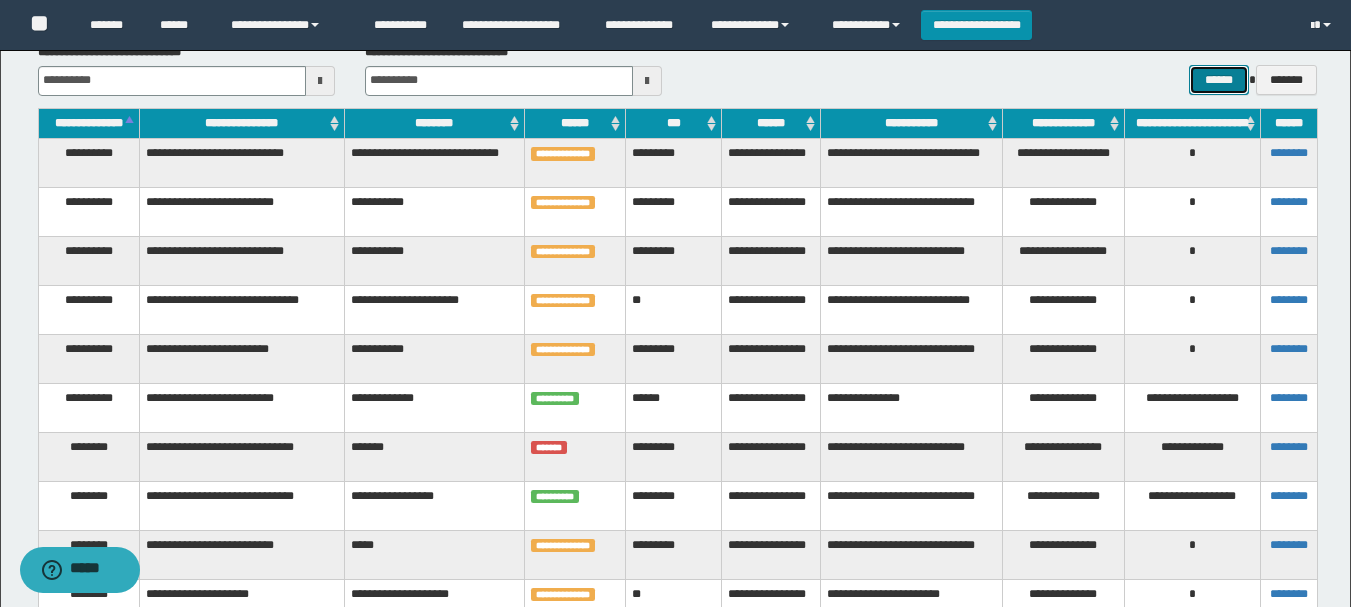 scroll, scrollTop: 0, scrollLeft: 0, axis: both 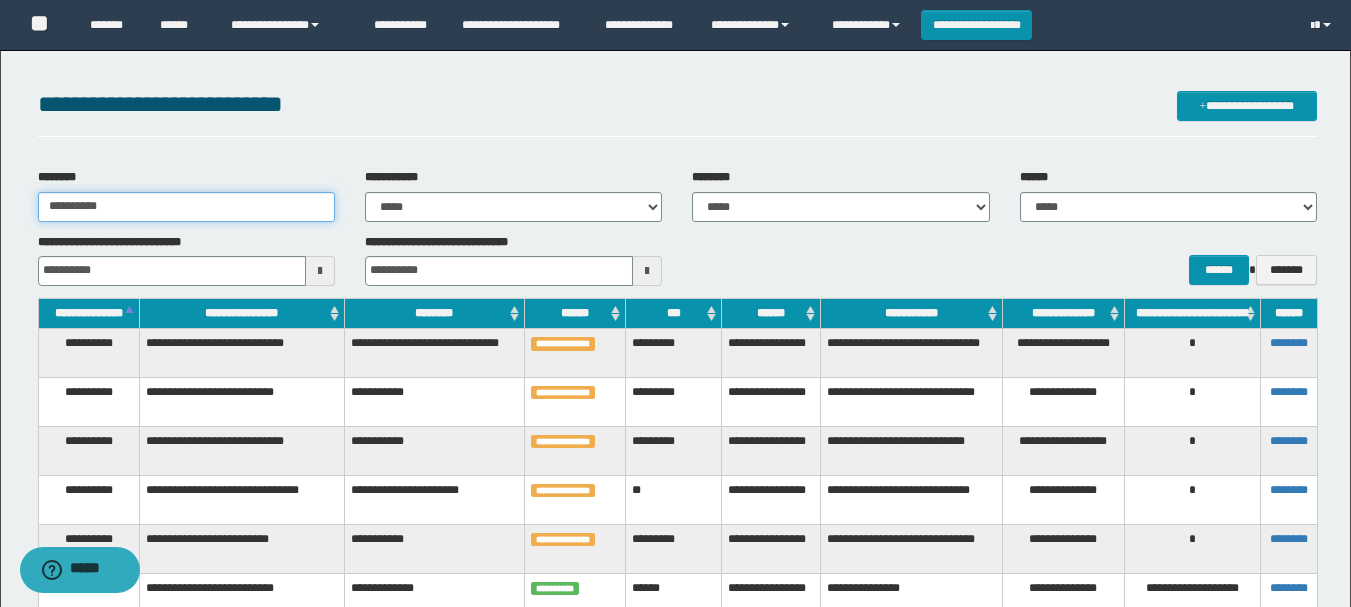 drag, startPoint x: 138, startPoint y: 199, endPoint x: -74, endPoint y: 223, distance: 213.35417 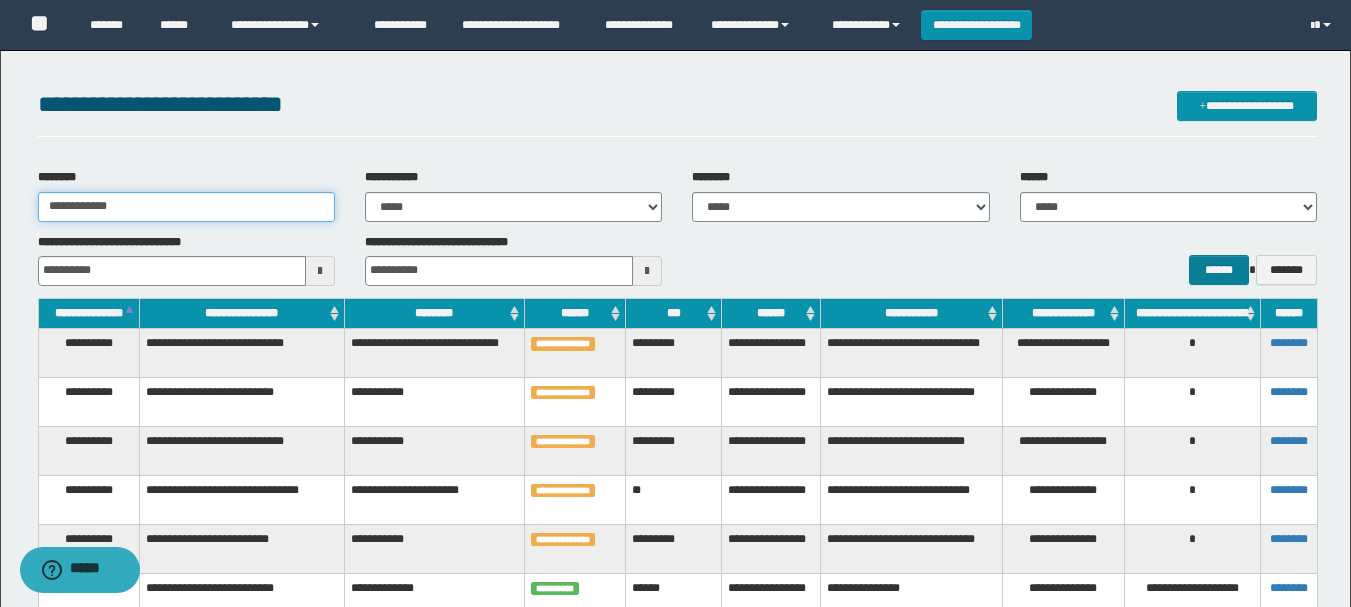 type on "**********" 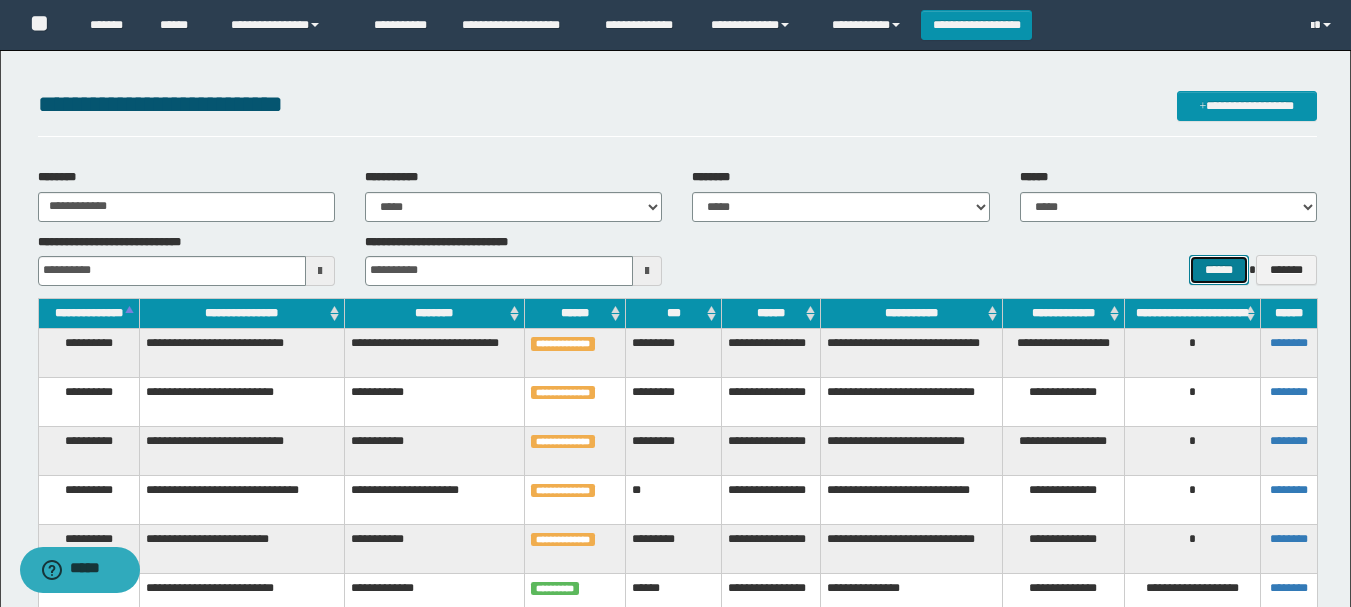 click on "******" at bounding box center (1218, 270) 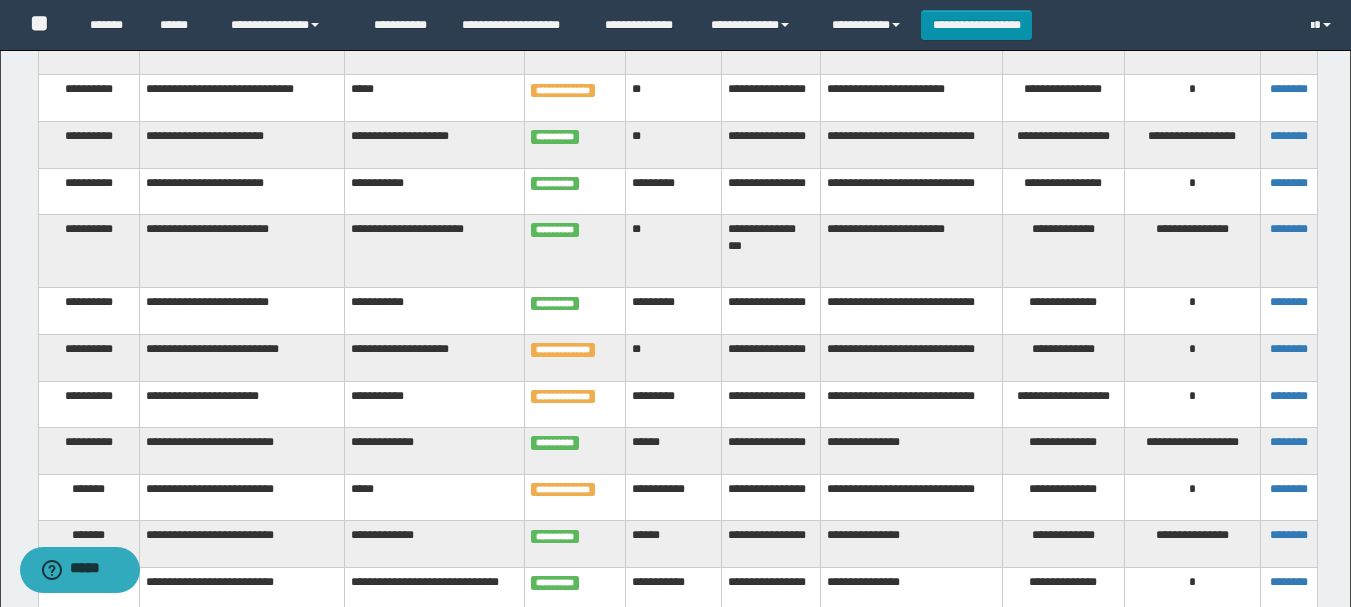 scroll, scrollTop: 400, scrollLeft: 0, axis: vertical 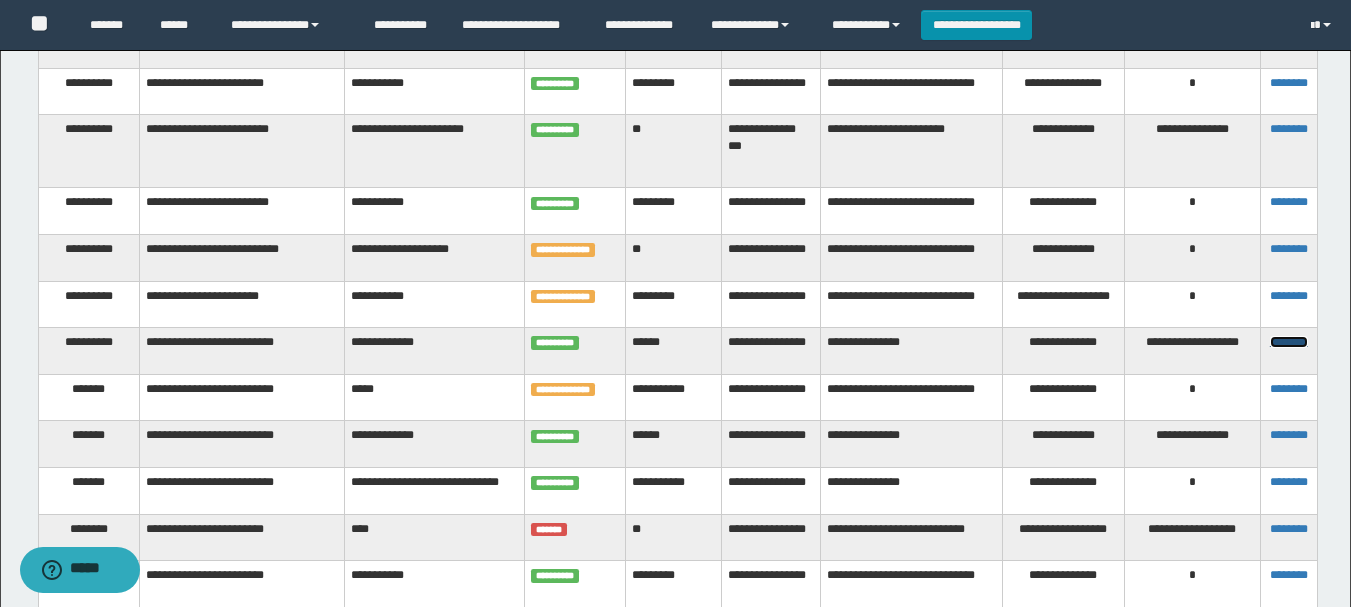 click on "********" at bounding box center [1289, 342] 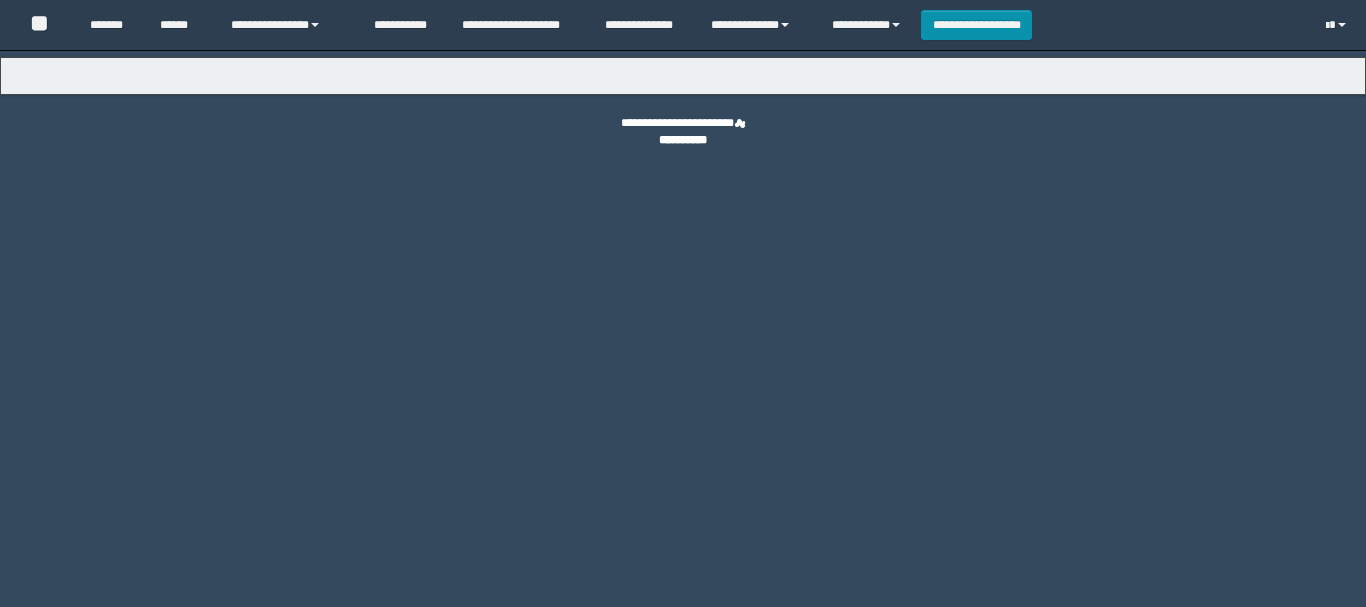 scroll, scrollTop: 0, scrollLeft: 0, axis: both 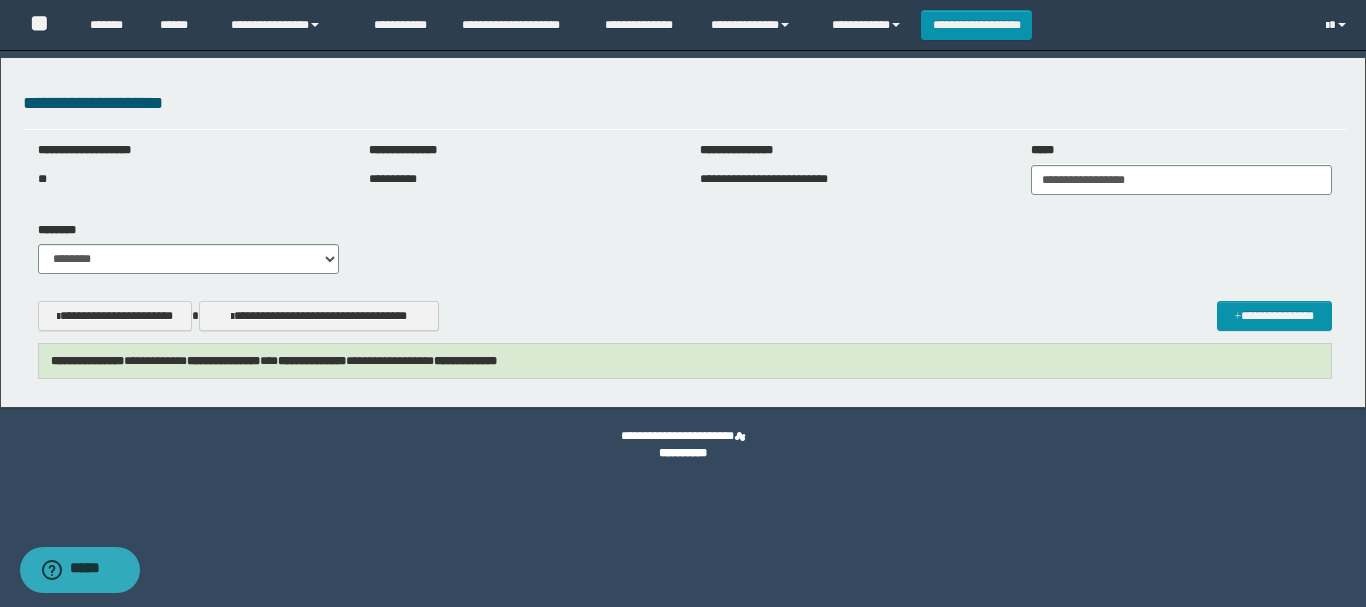 click on "**********" at bounding box center (685, 361) 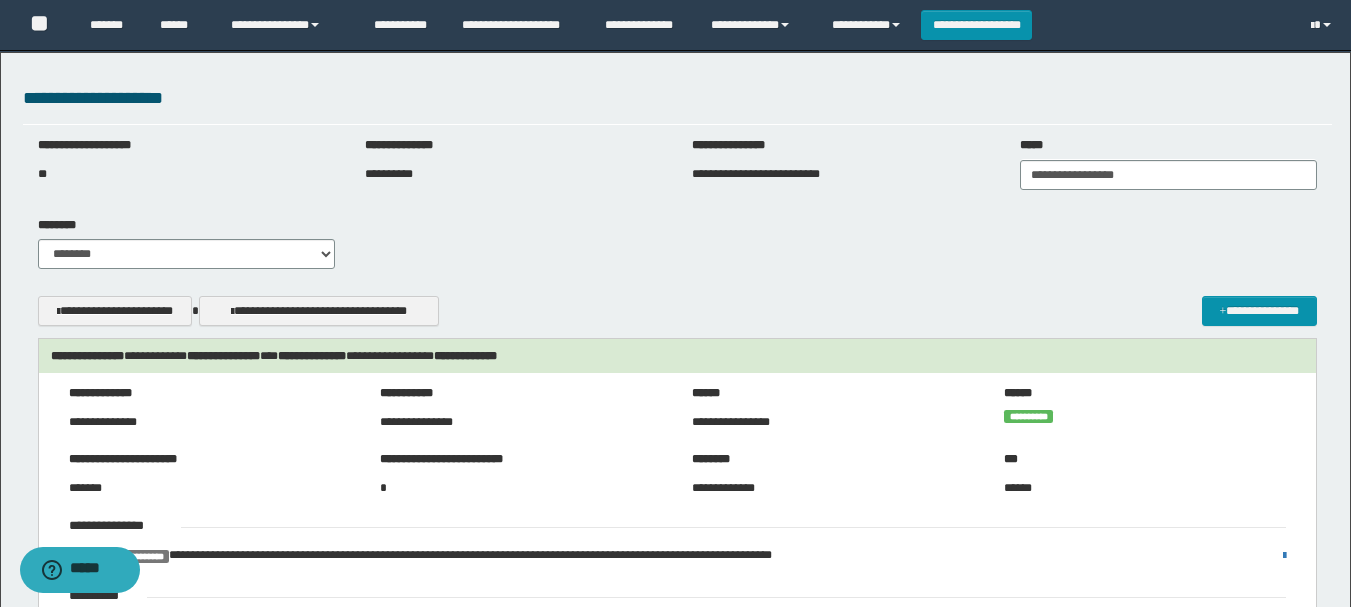scroll, scrollTop: 0, scrollLeft: 0, axis: both 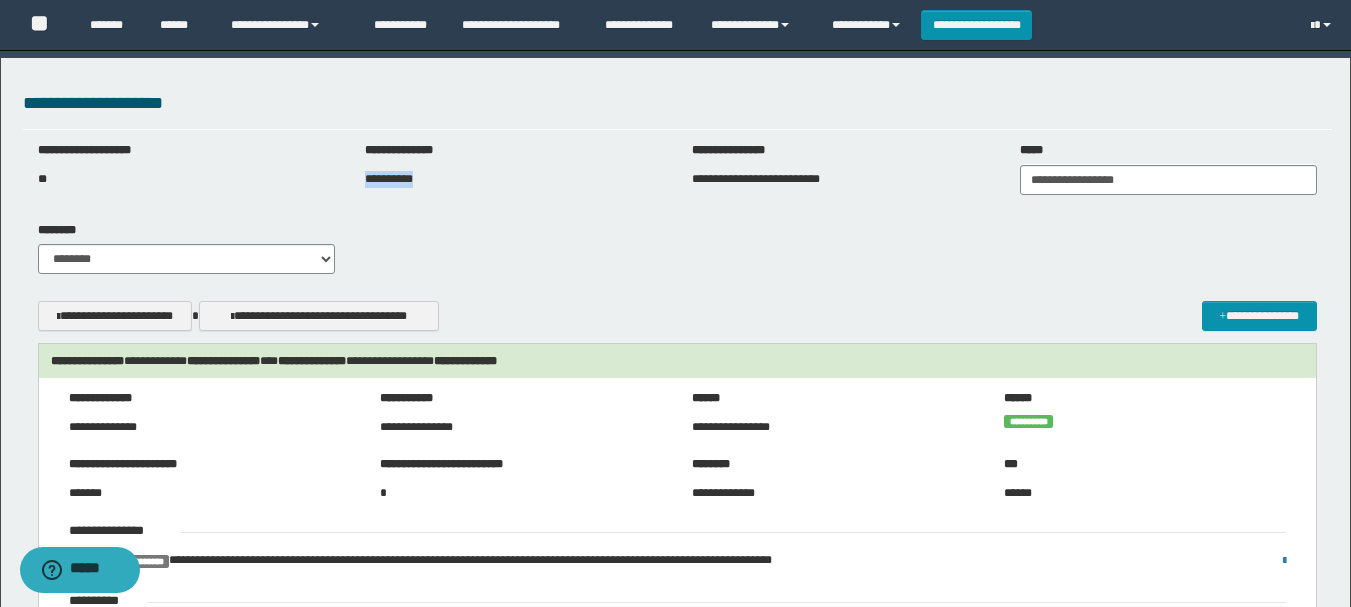 drag, startPoint x: 444, startPoint y: 177, endPoint x: 349, endPoint y: 175, distance: 95.02105 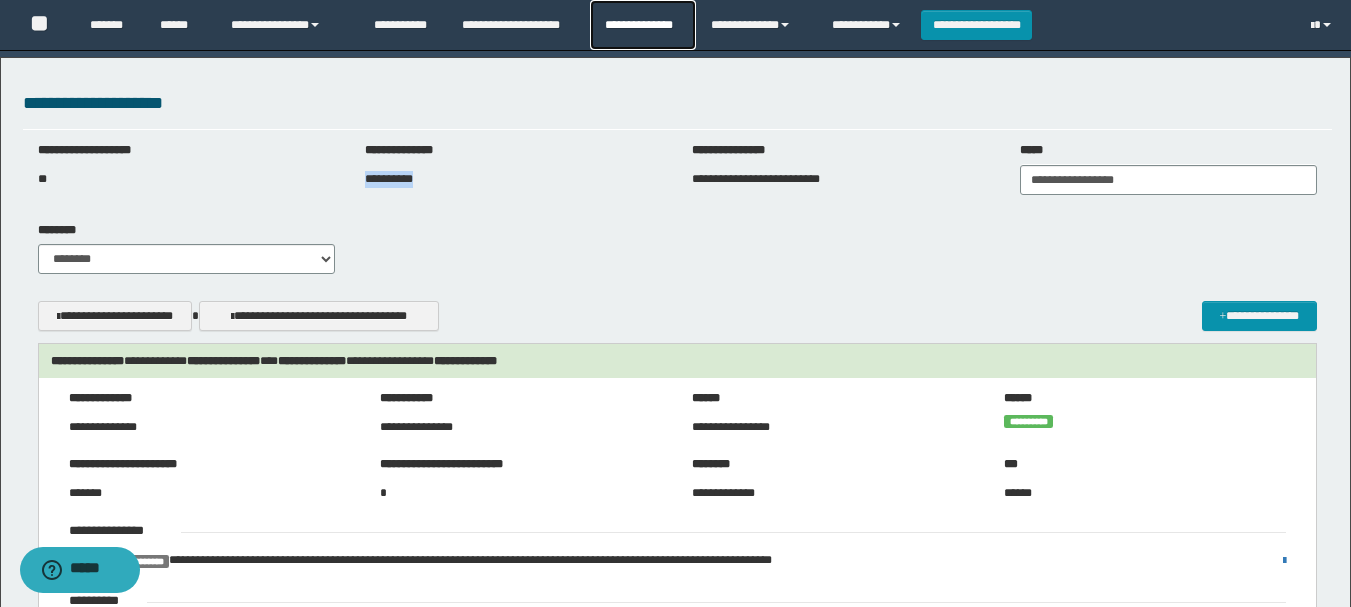 click on "**********" at bounding box center [642, 25] 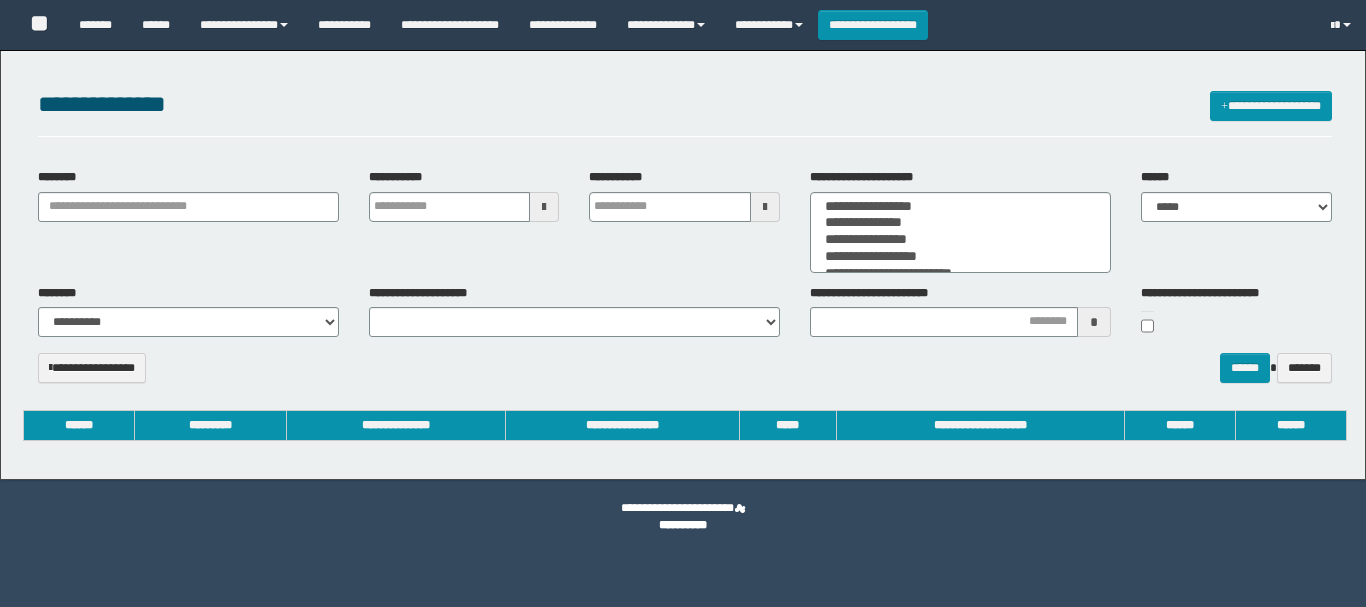 select 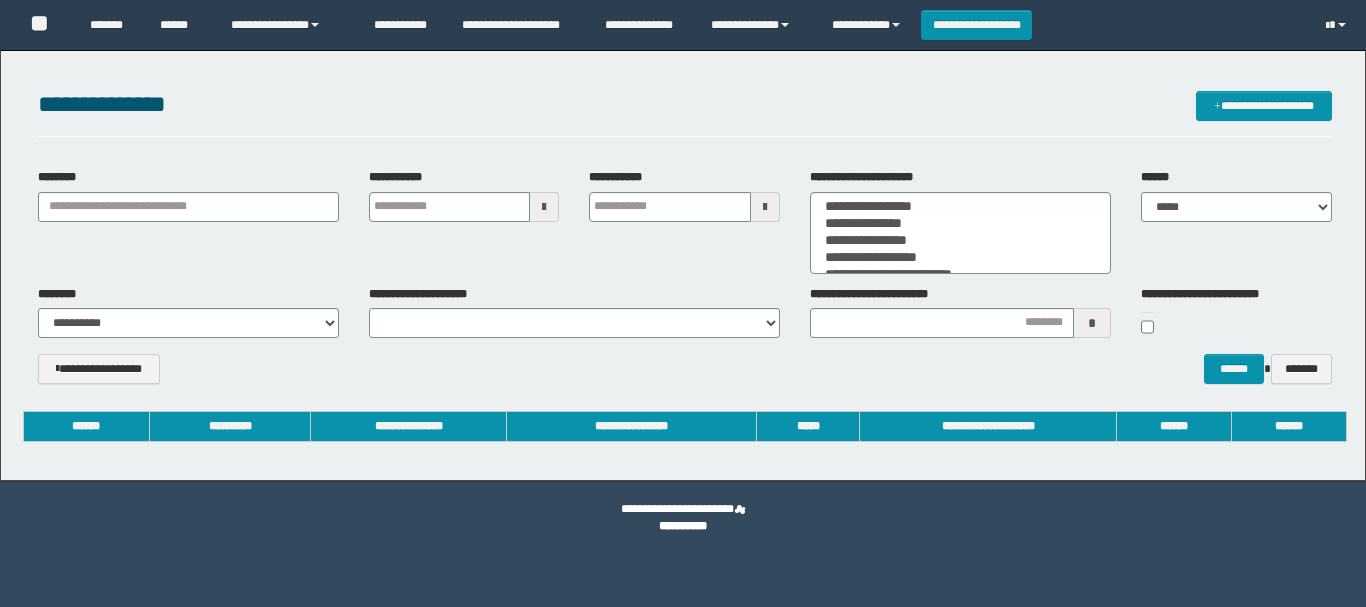 scroll, scrollTop: 0, scrollLeft: 0, axis: both 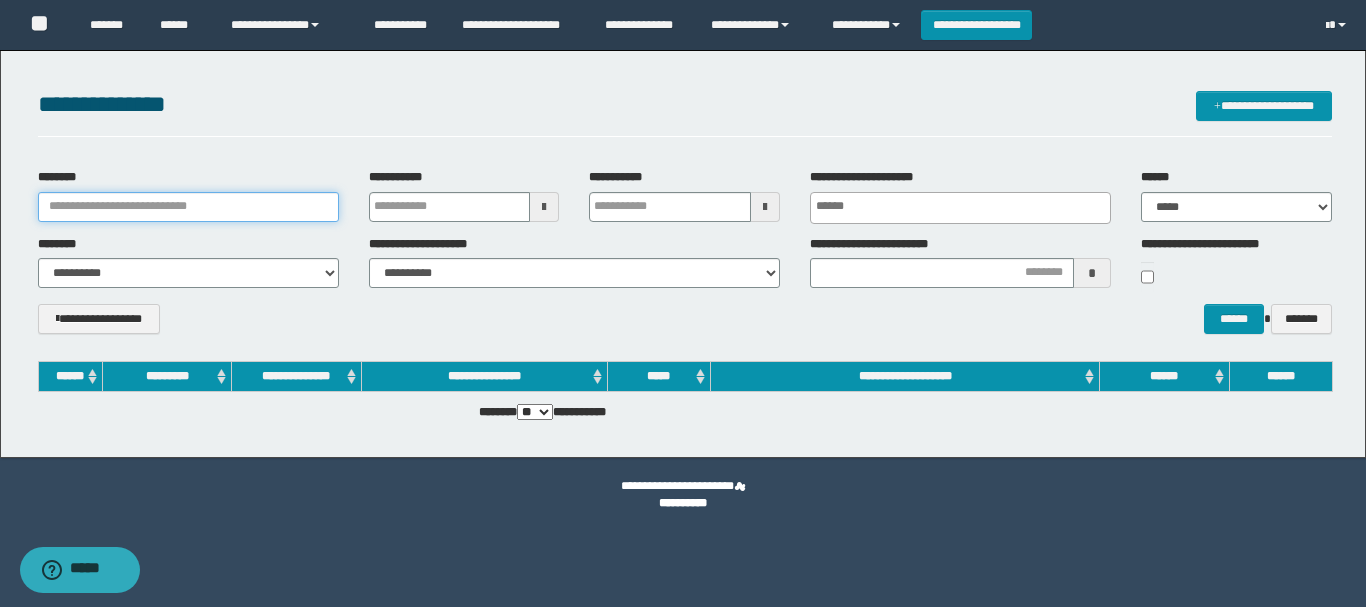 click on "********" at bounding box center [188, 207] 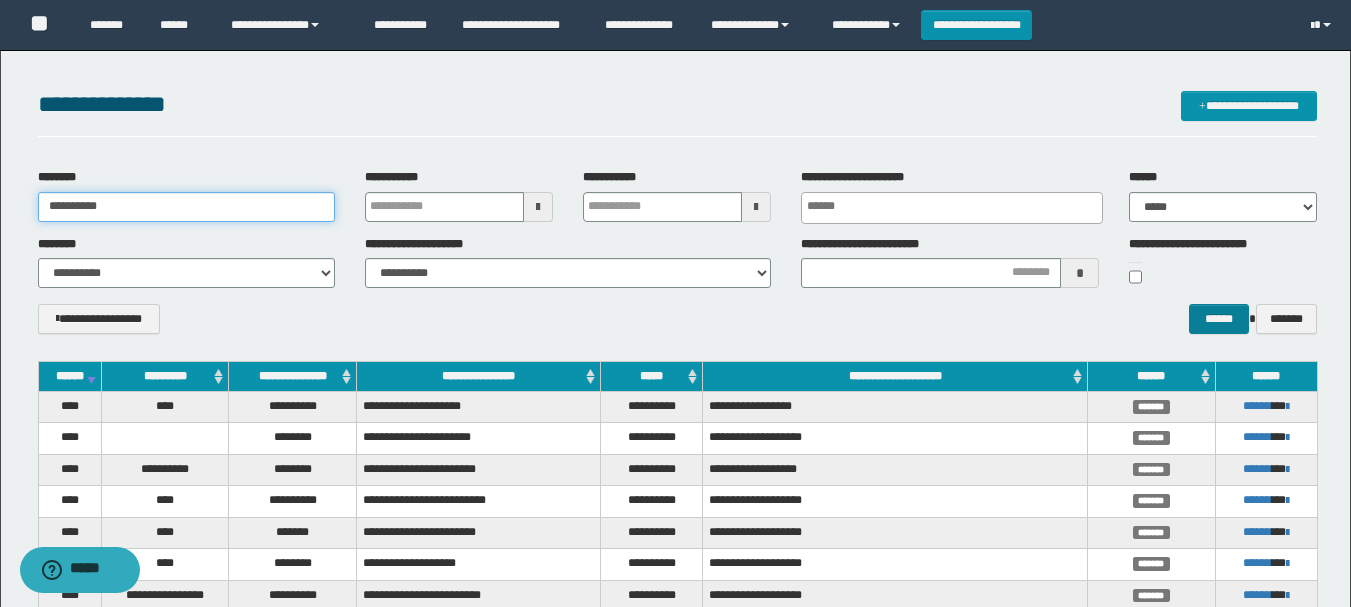 type on "**********" 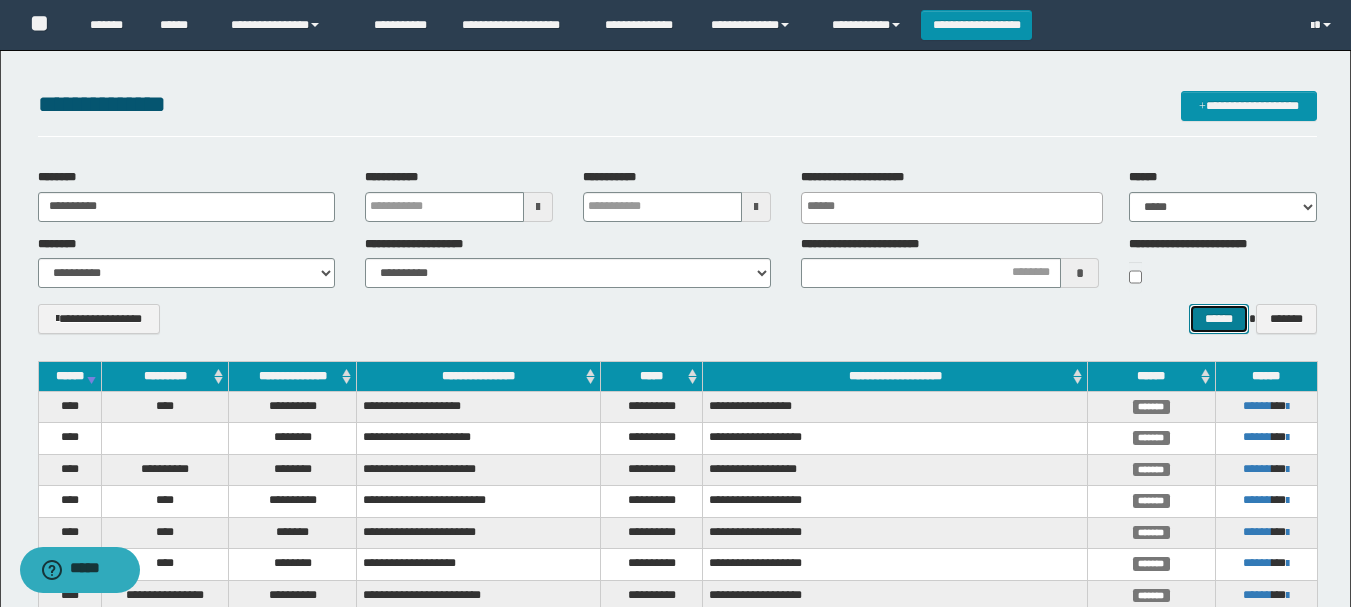 click on "******" at bounding box center (1218, 319) 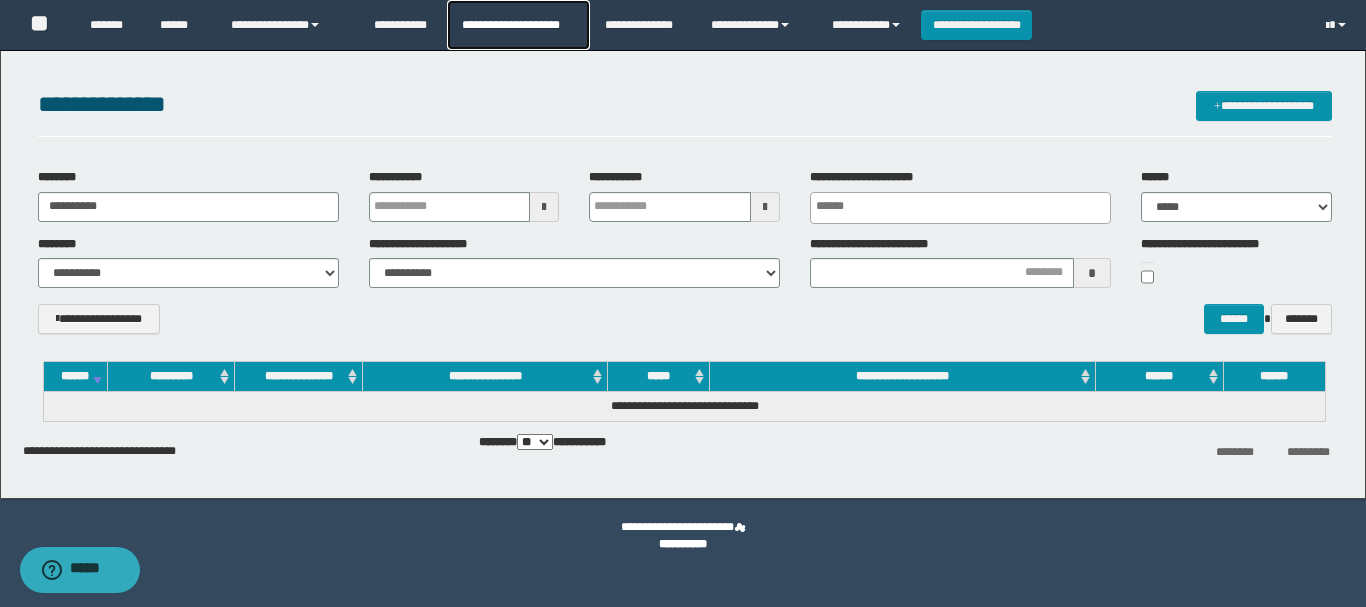 click on "**********" at bounding box center (518, 25) 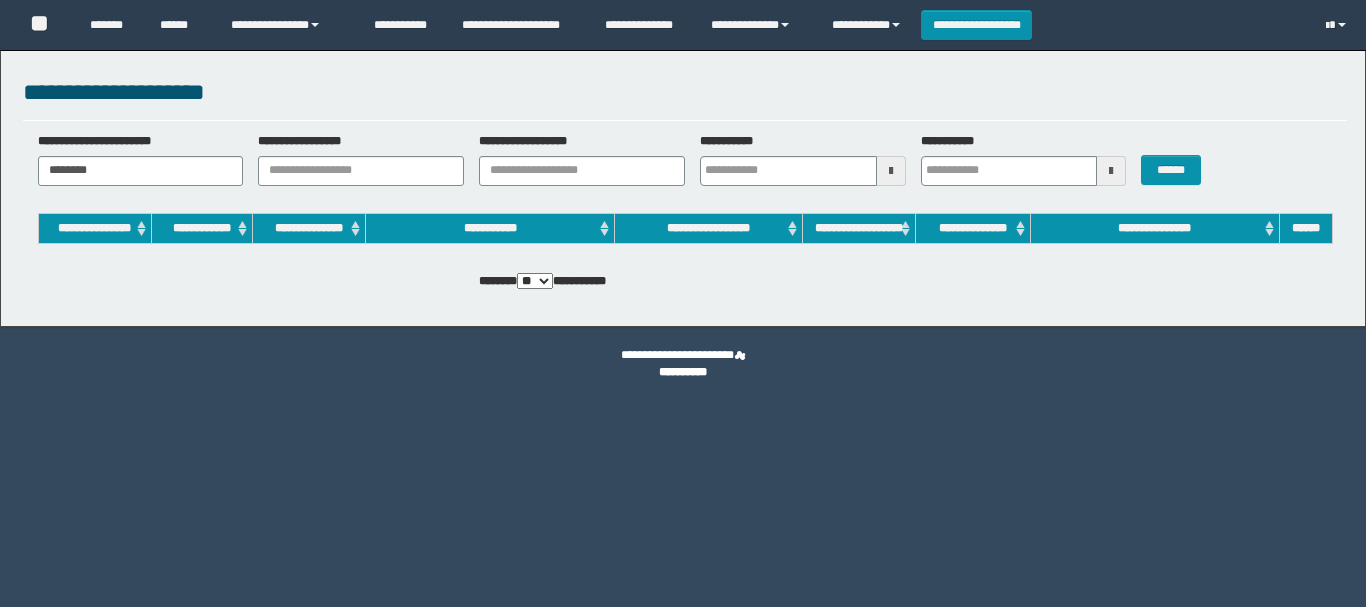 scroll, scrollTop: 0, scrollLeft: 0, axis: both 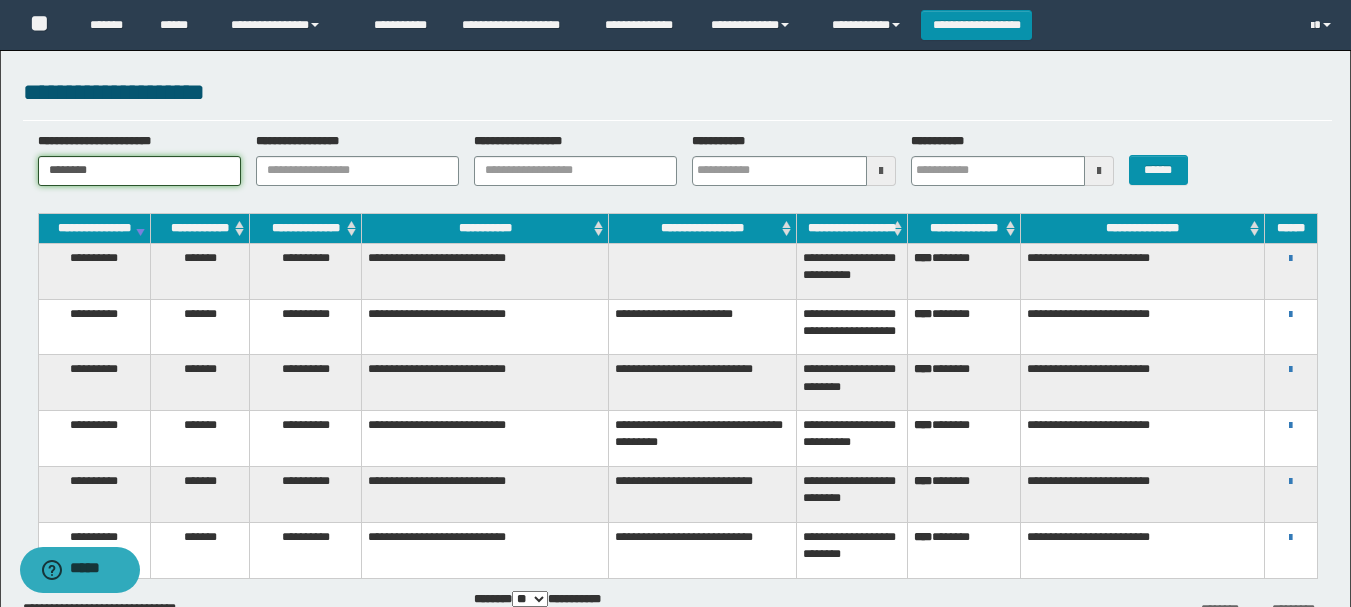 drag, startPoint x: 102, startPoint y: 185, endPoint x: 299, endPoint y: 198, distance: 197.42847 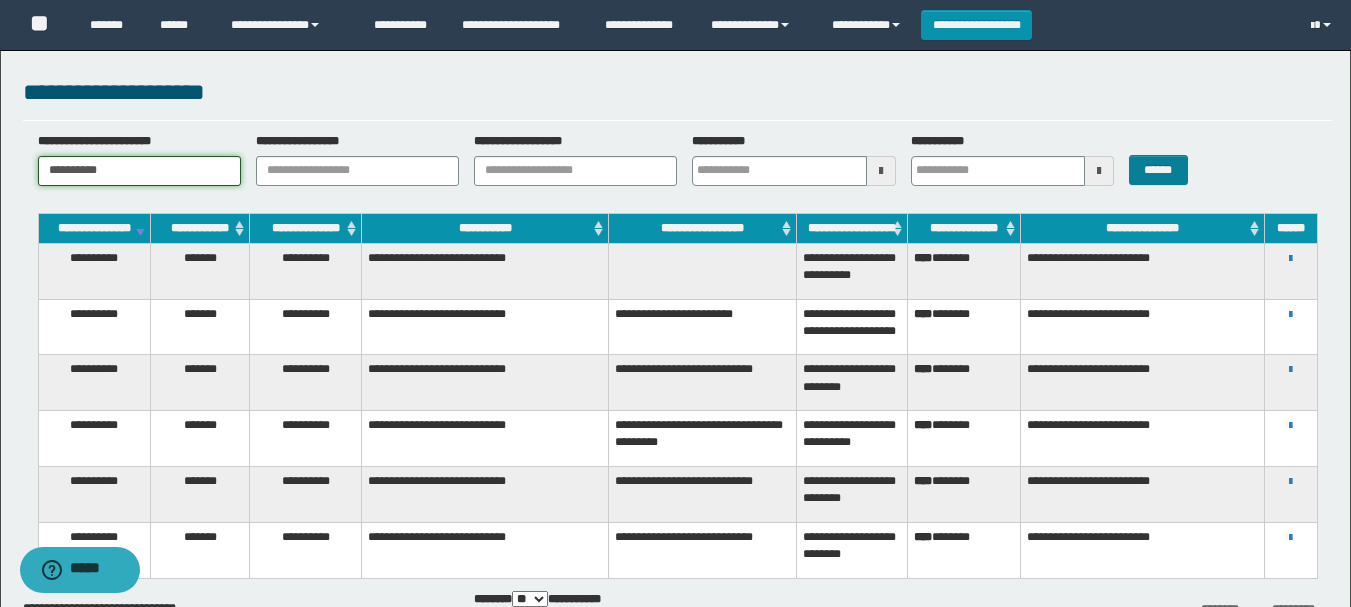 type on "**********" 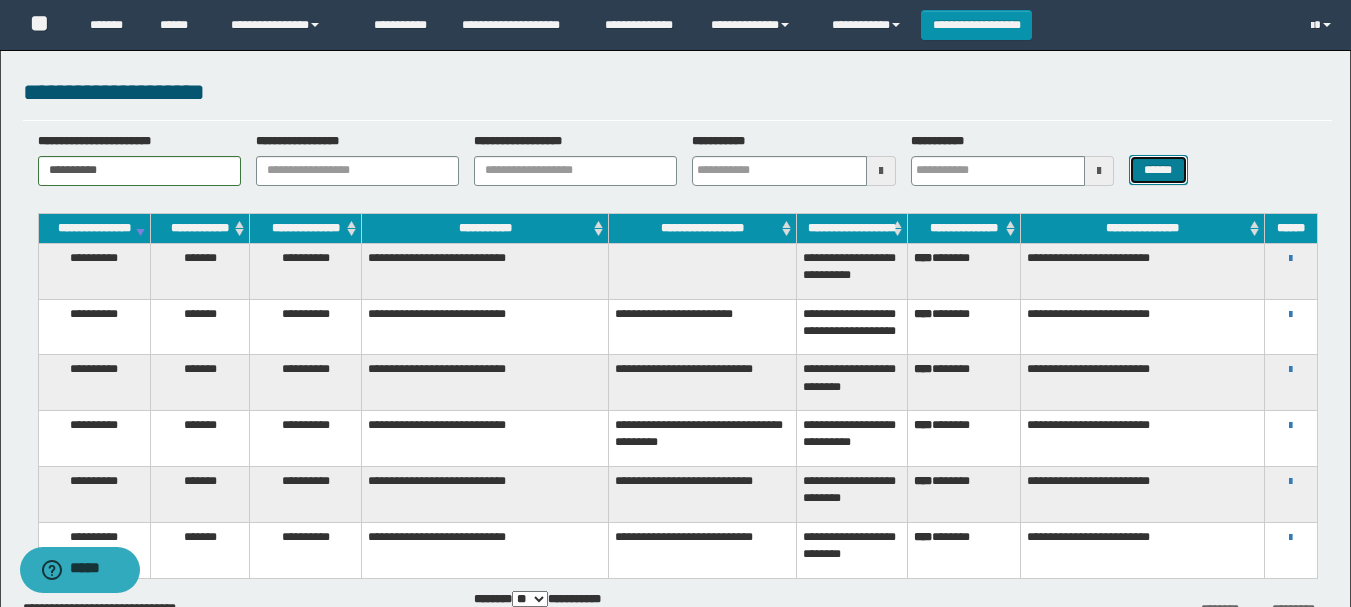 click on "******" at bounding box center (1158, 170) 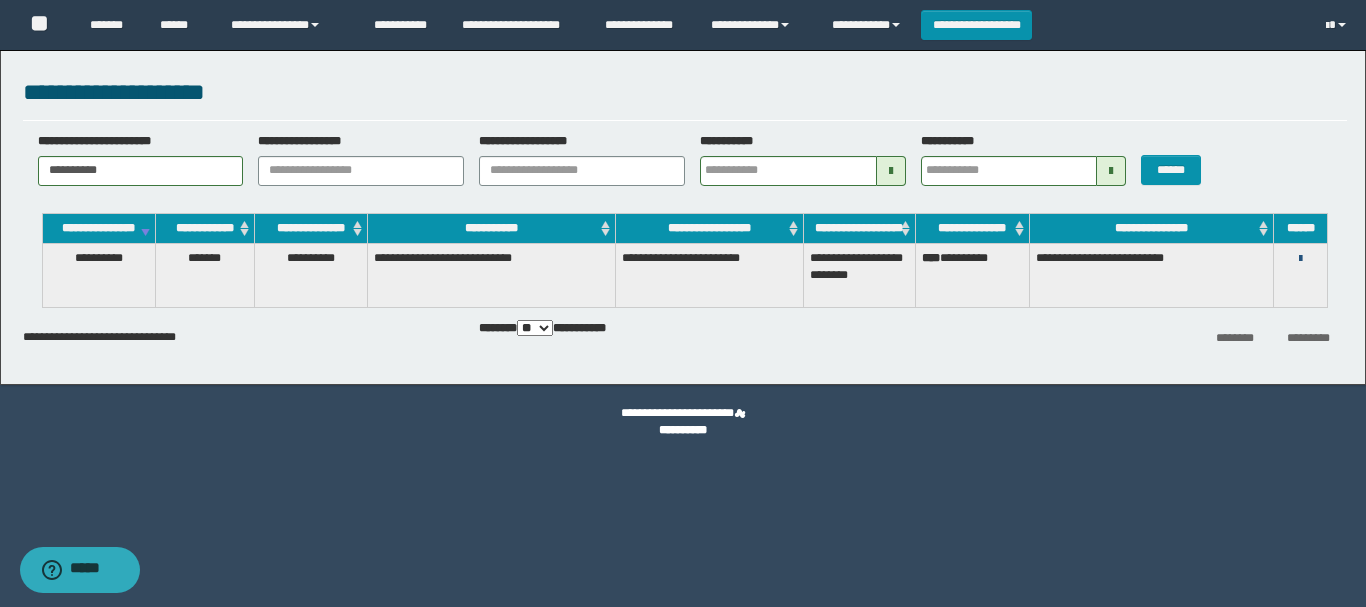 click at bounding box center [1300, 259] 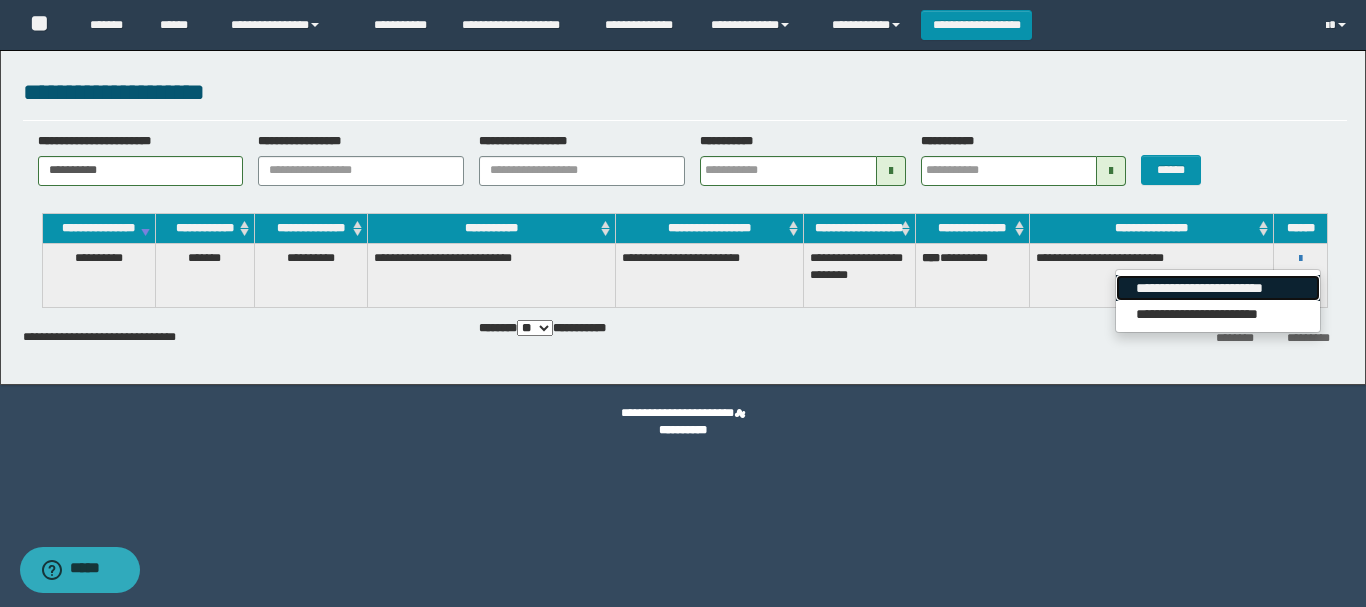 click on "**********" at bounding box center (1217, 288) 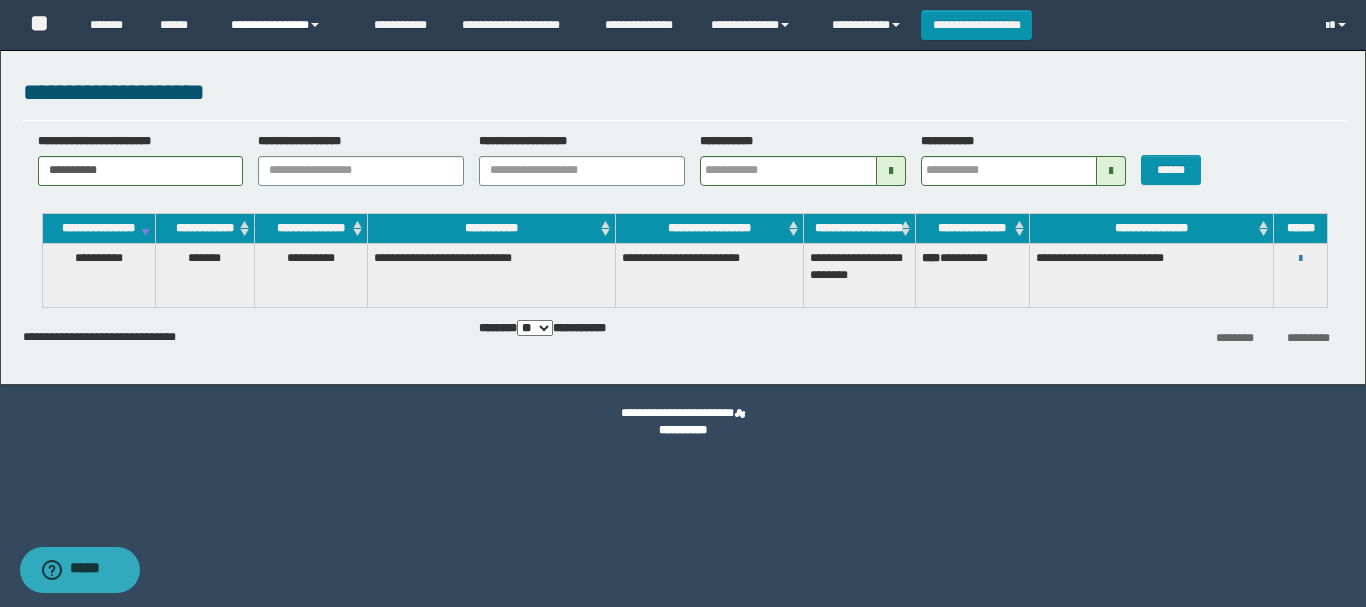 click on "**********" at bounding box center [287, 25] 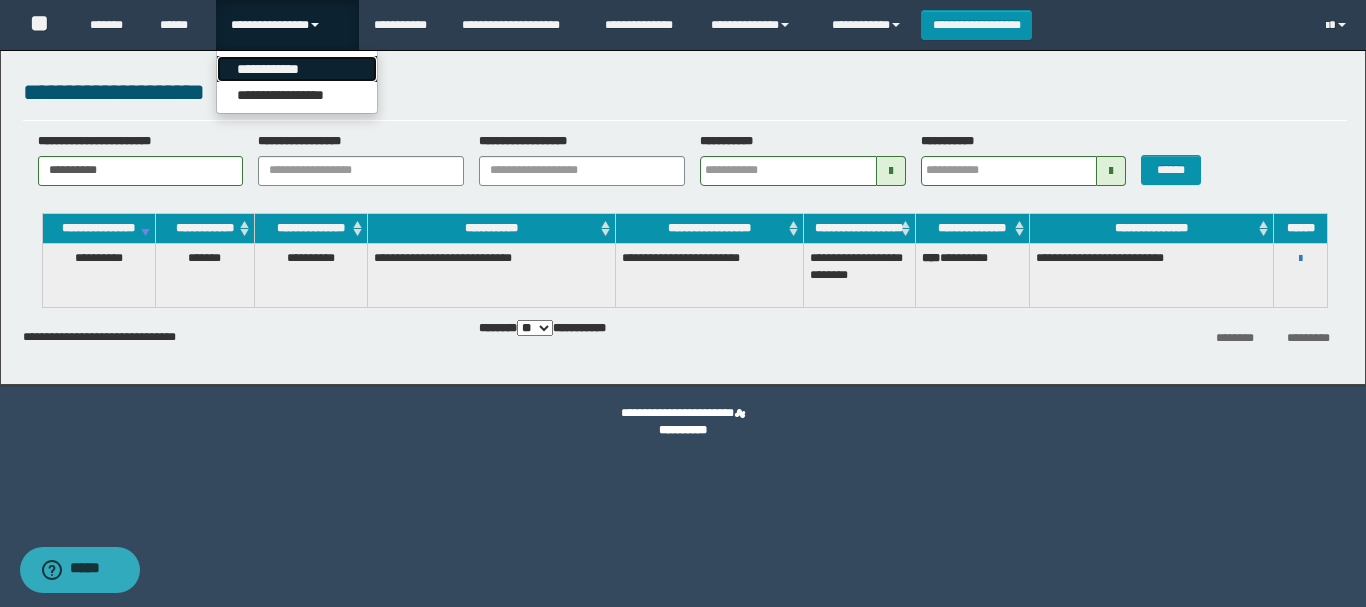click on "**********" at bounding box center [297, 69] 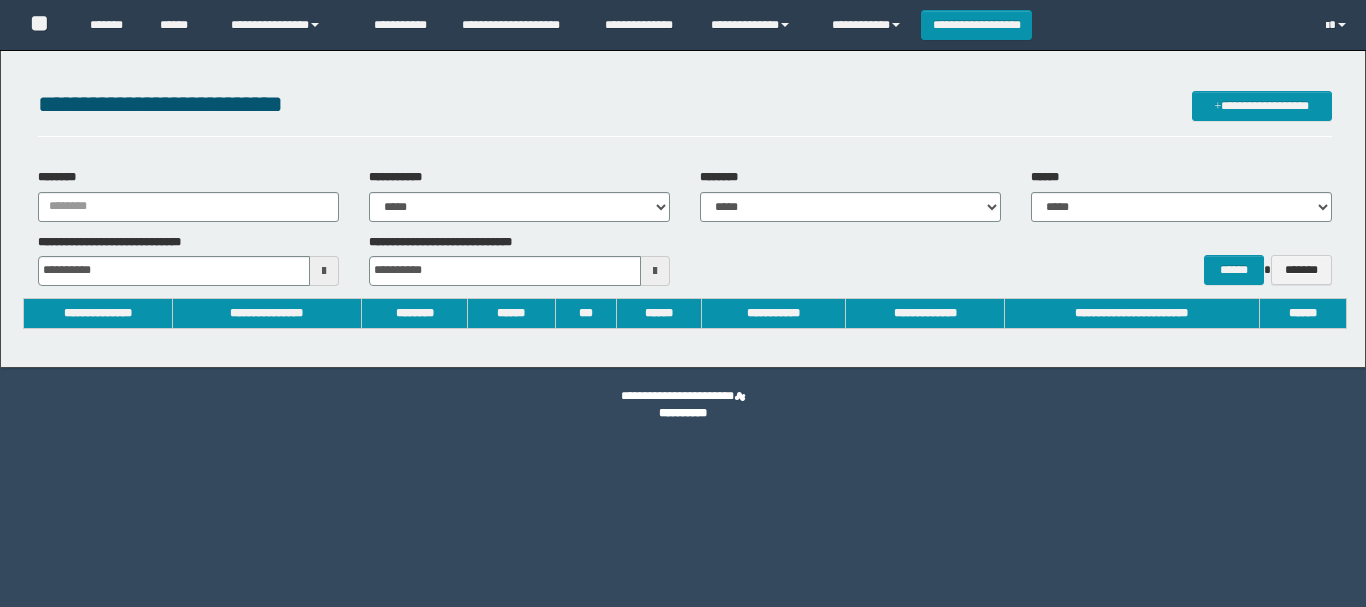 scroll, scrollTop: 0, scrollLeft: 0, axis: both 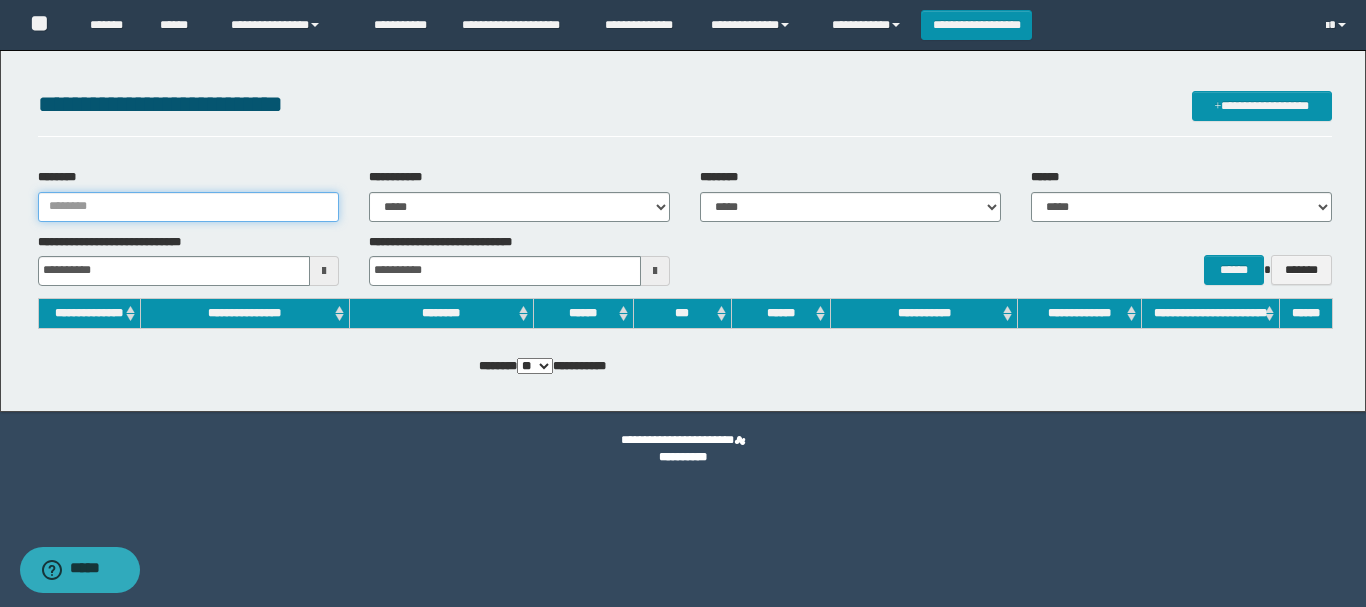 click on "********" at bounding box center [188, 207] 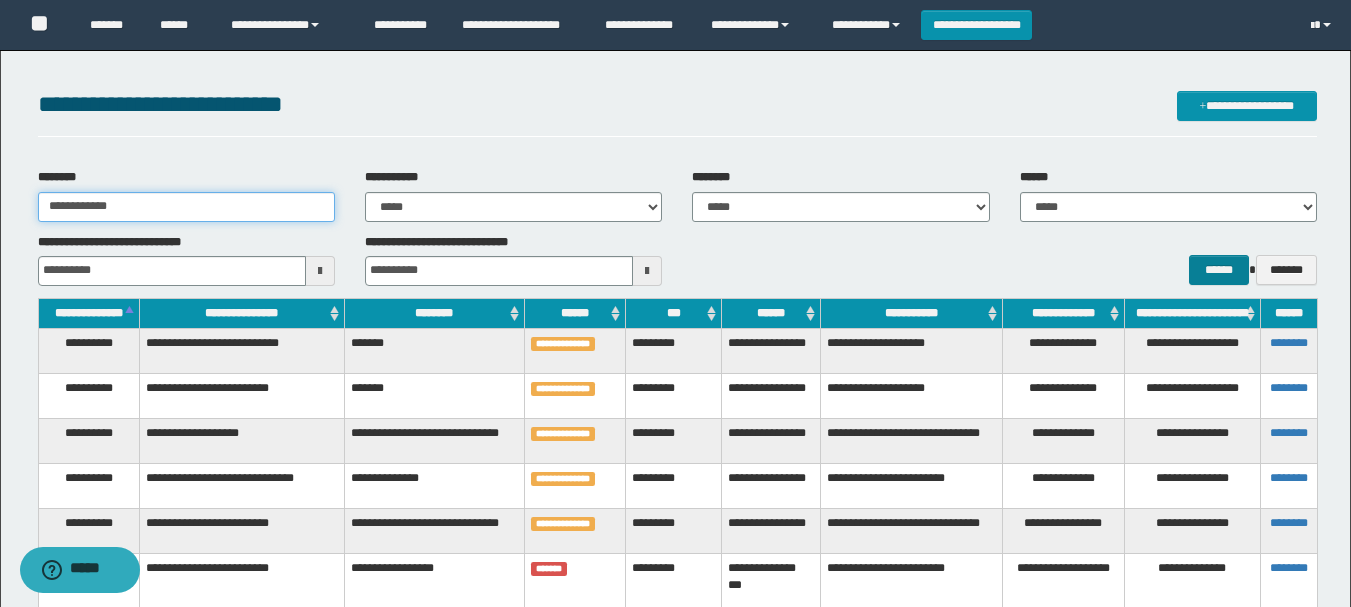 type on "**********" 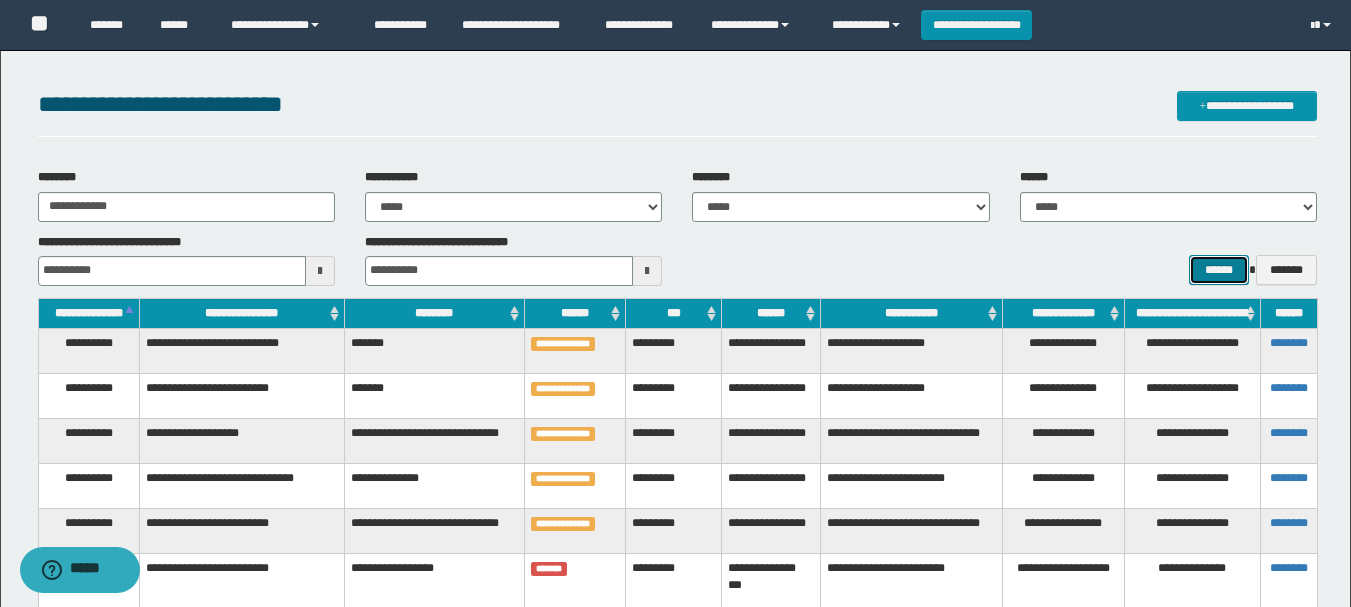 click on "******" at bounding box center [1218, 270] 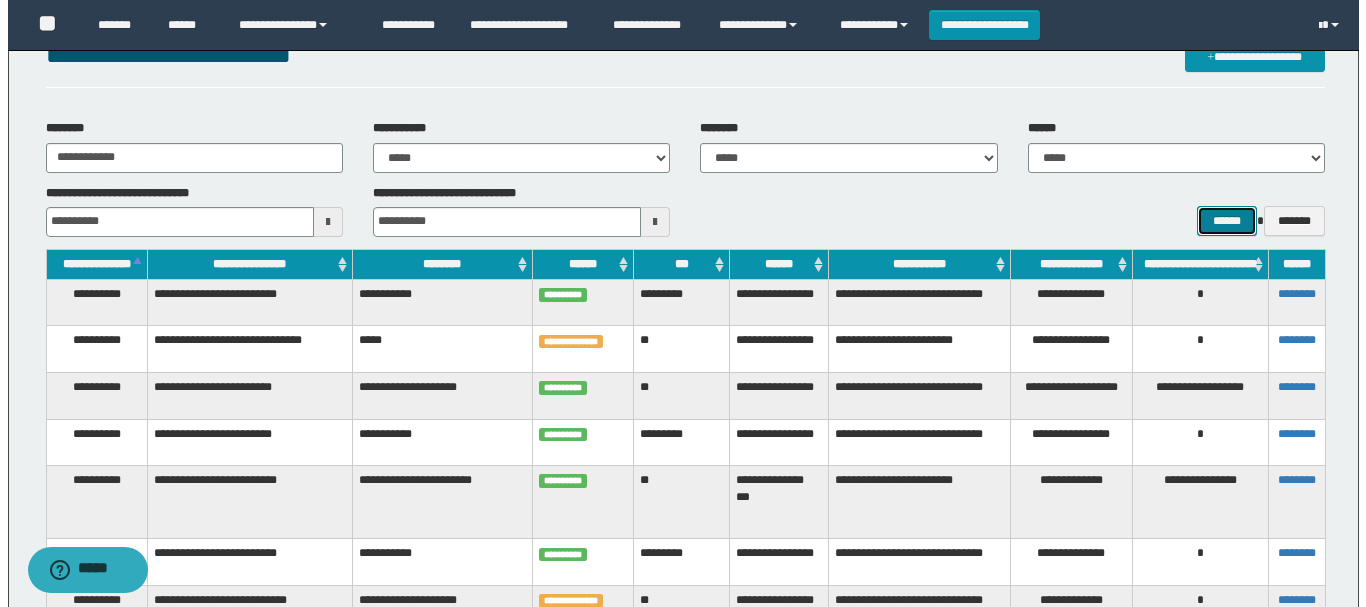 scroll, scrollTop: 0, scrollLeft: 0, axis: both 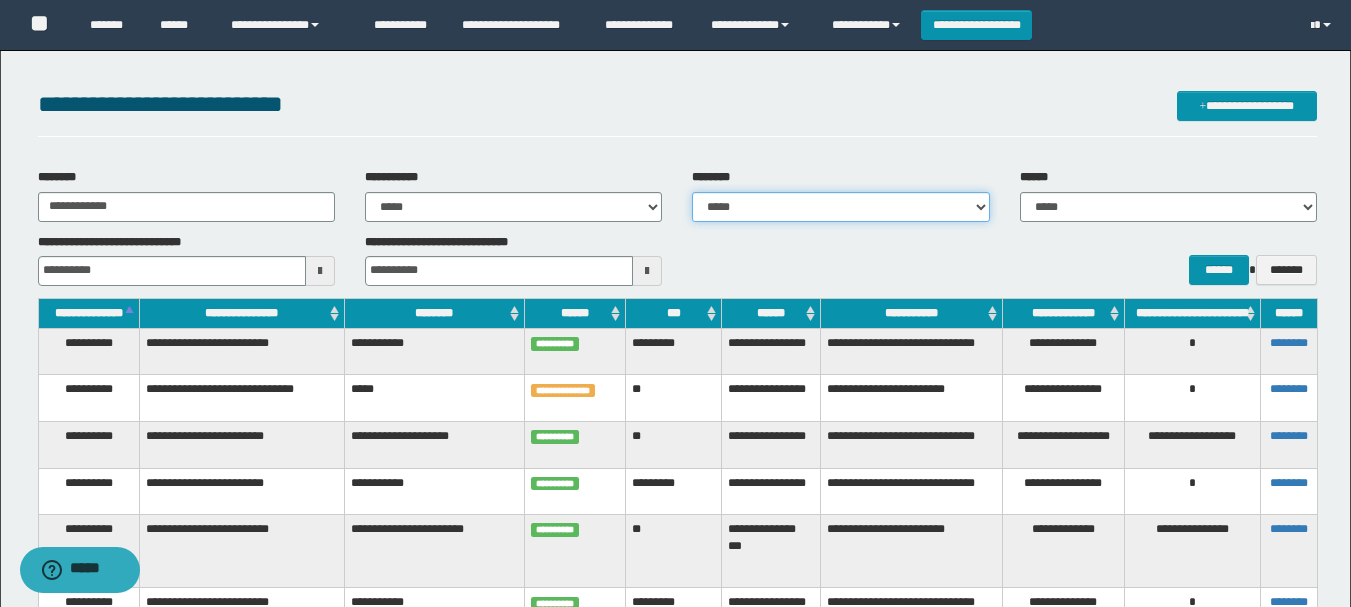 click on "**********" at bounding box center (840, 207) 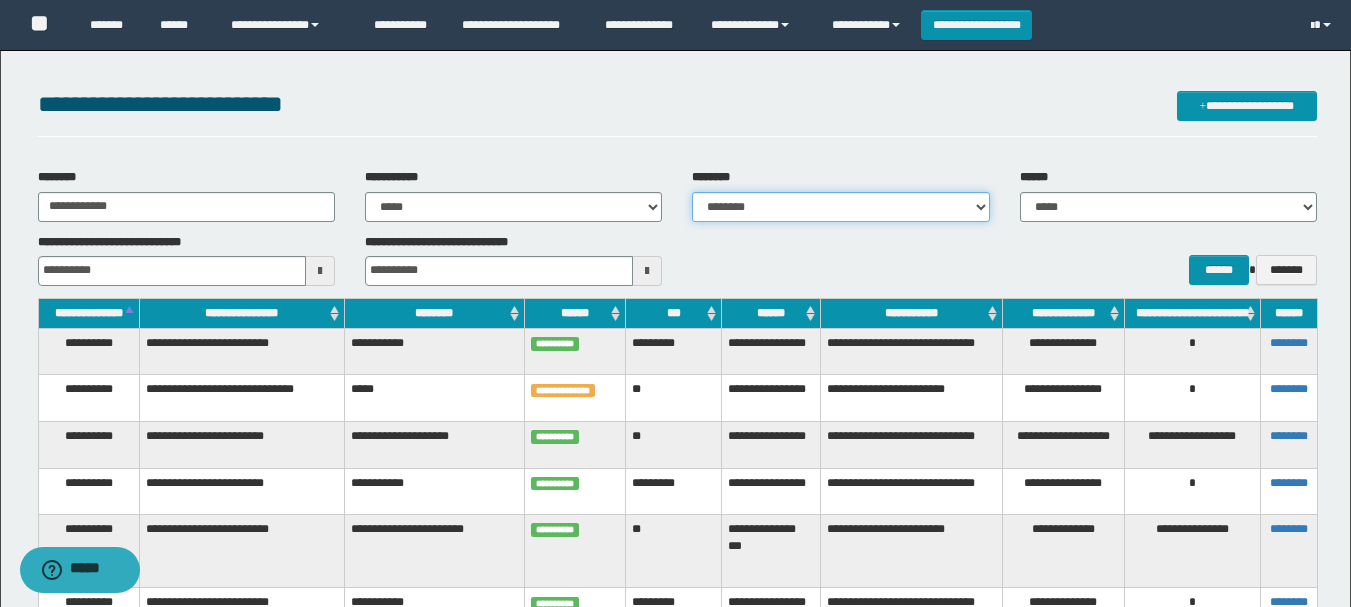 click on "**********" at bounding box center [840, 207] 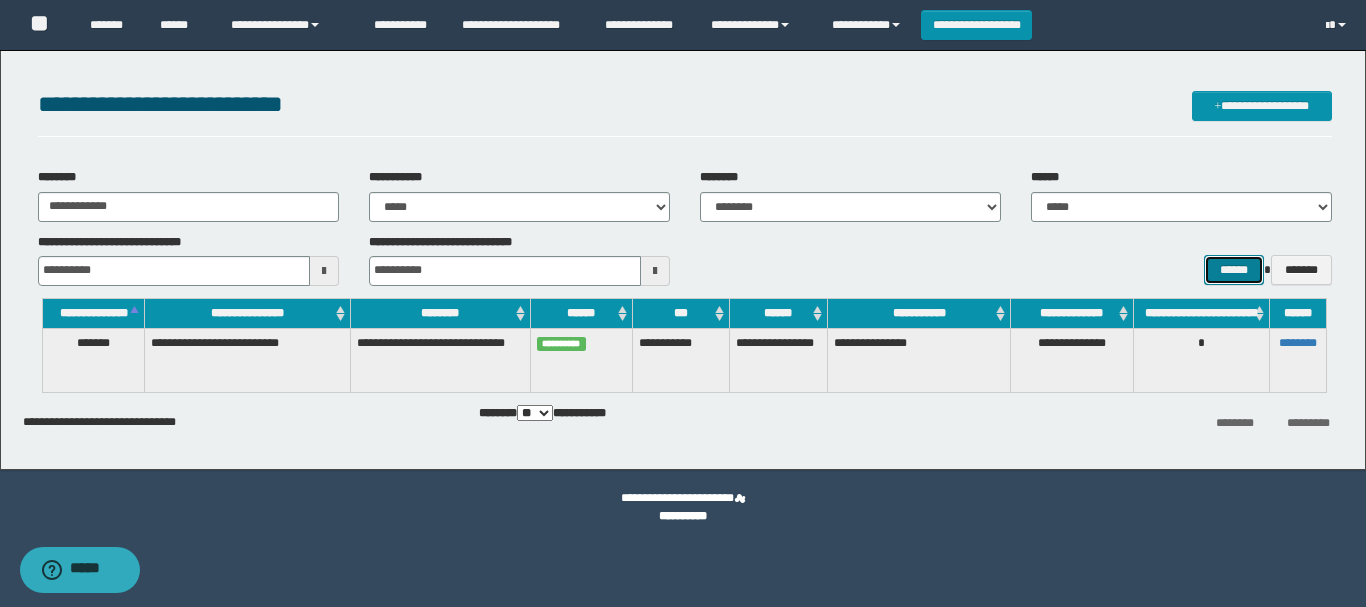 click on "******" at bounding box center (1233, 270) 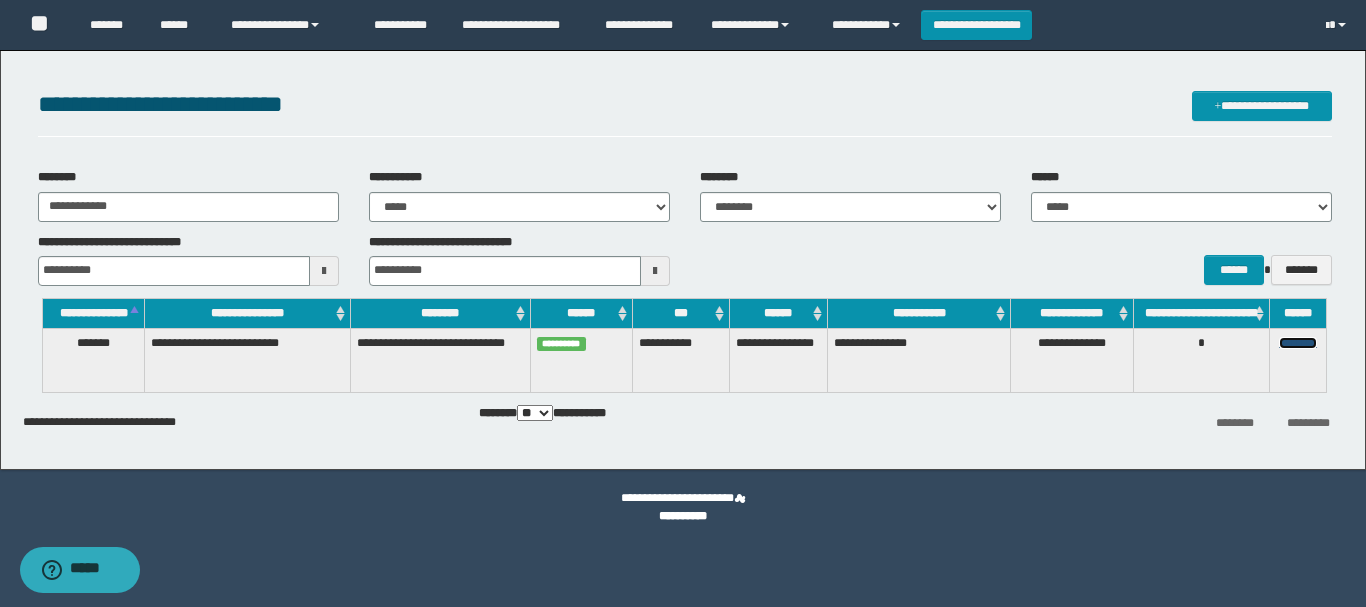 click on "********" at bounding box center [1298, 343] 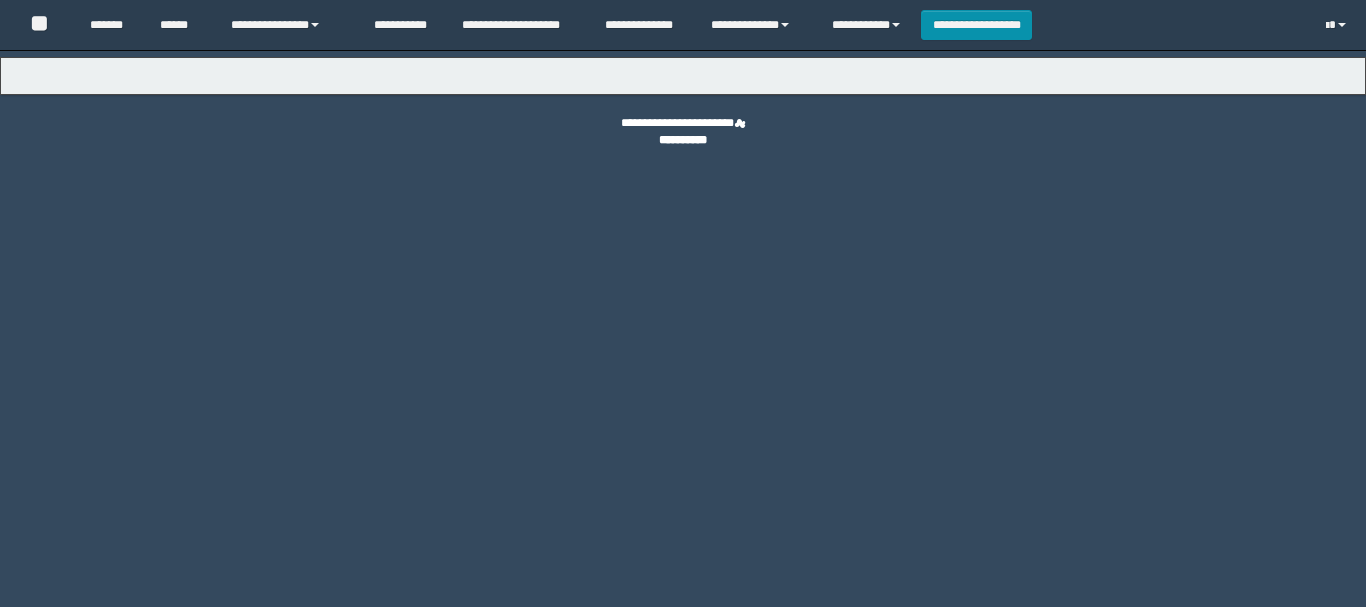 scroll, scrollTop: 0, scrollLeft: 0, axis: both 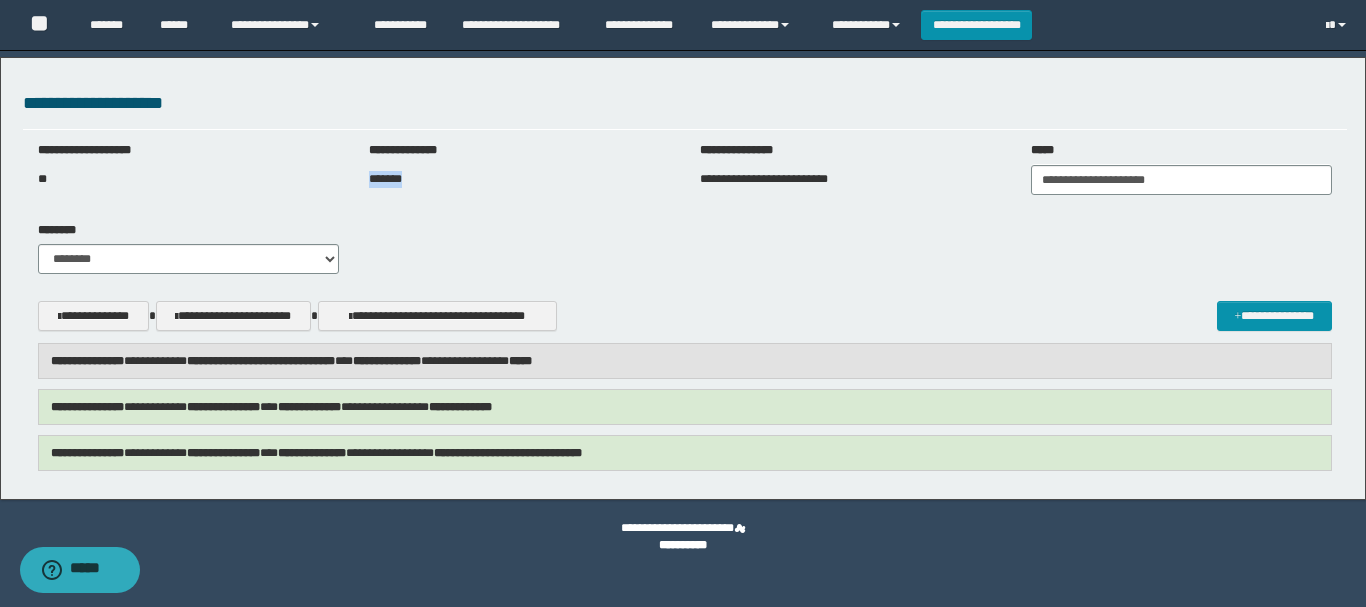 drag, startPoint x: 424, startPoint y: 177, endPoint x: 367, endPoint y: 182, distance: 57.21888 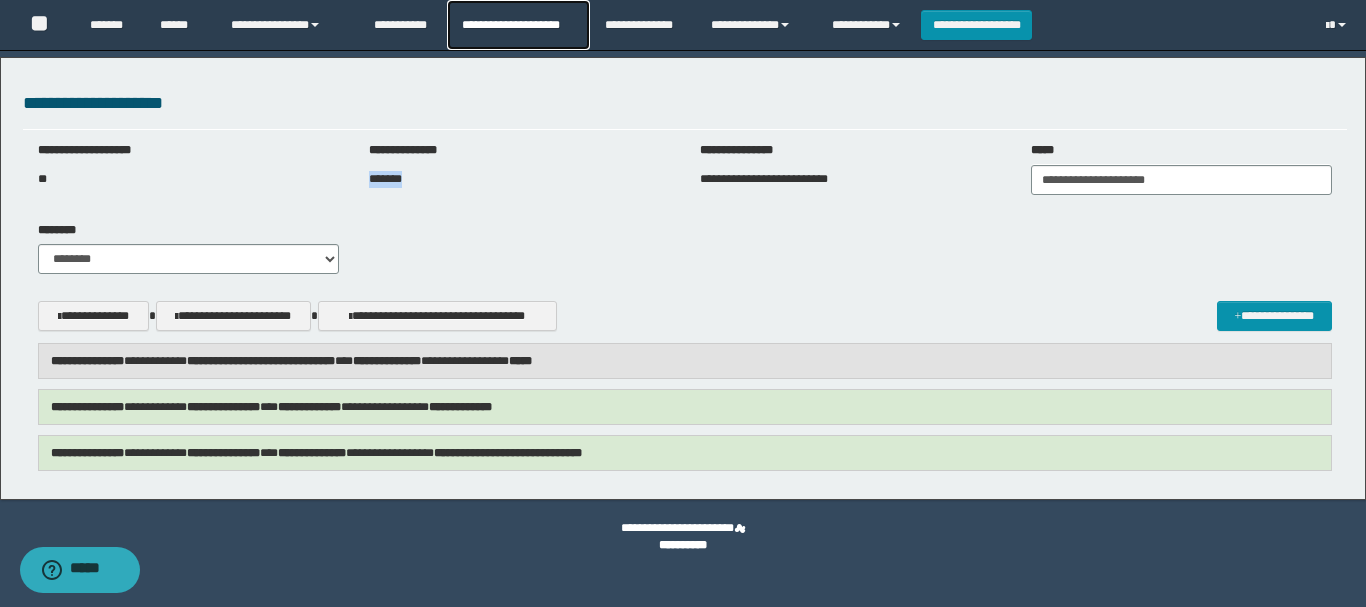 click on "**********" at bounding box center [518, 25] 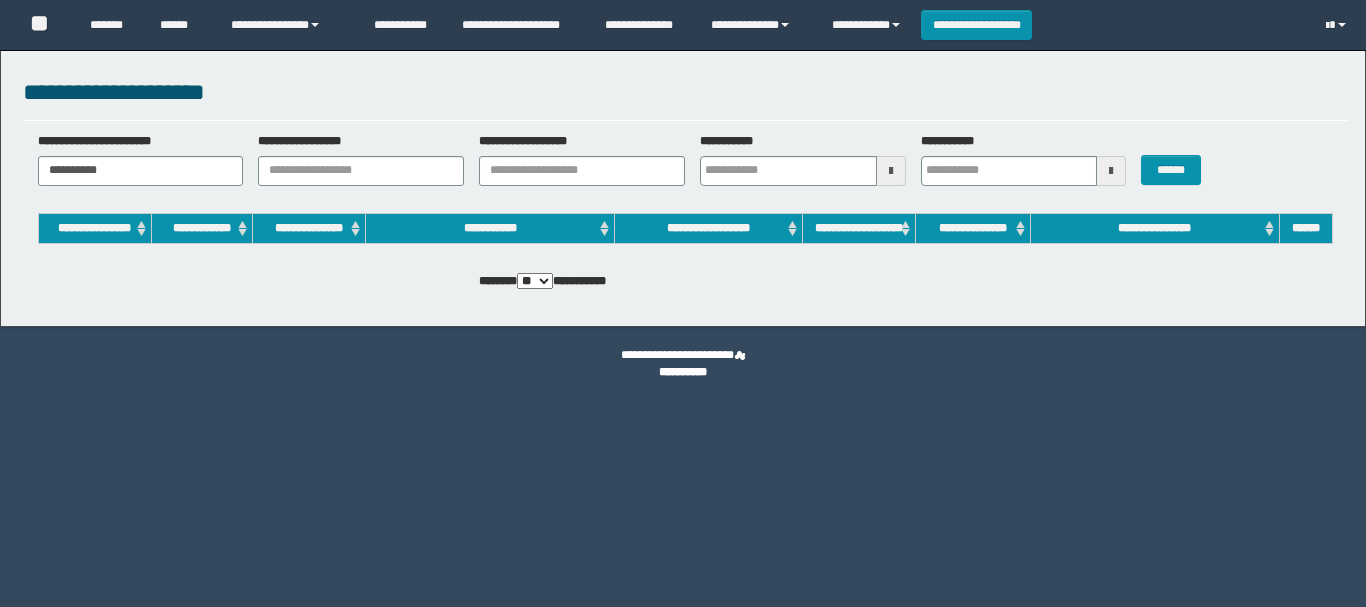 scroll, scrollTop: 0, scrollLeft: 0, axis: both 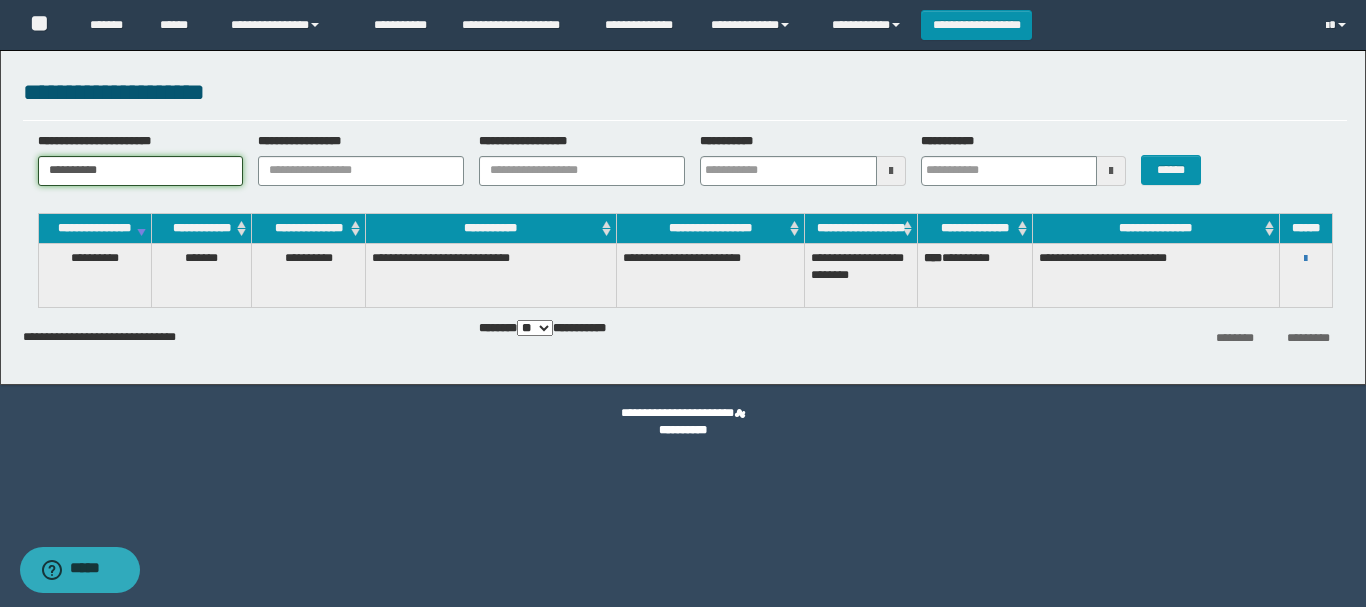 drag, startPoint x: 129, startPoint y: 185, endPoint x: 12, endPoint y: 168, distance: 118.22859 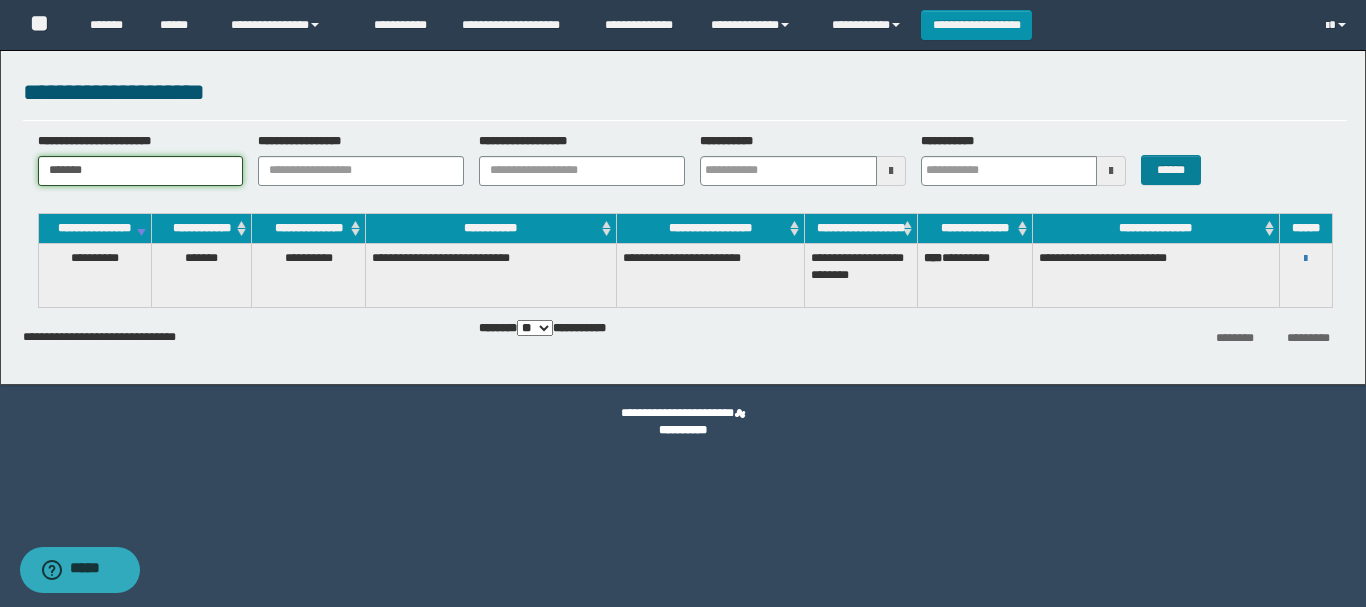 type on "*******" 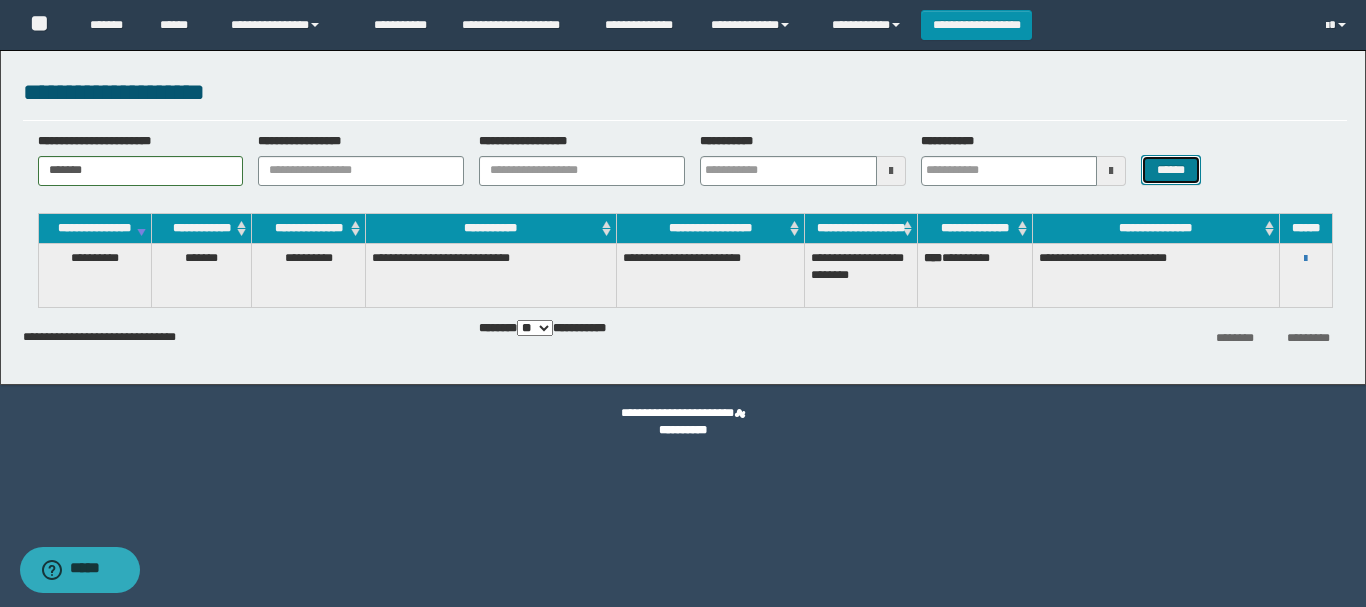 click on "******" at bounding box center (1170, 170) 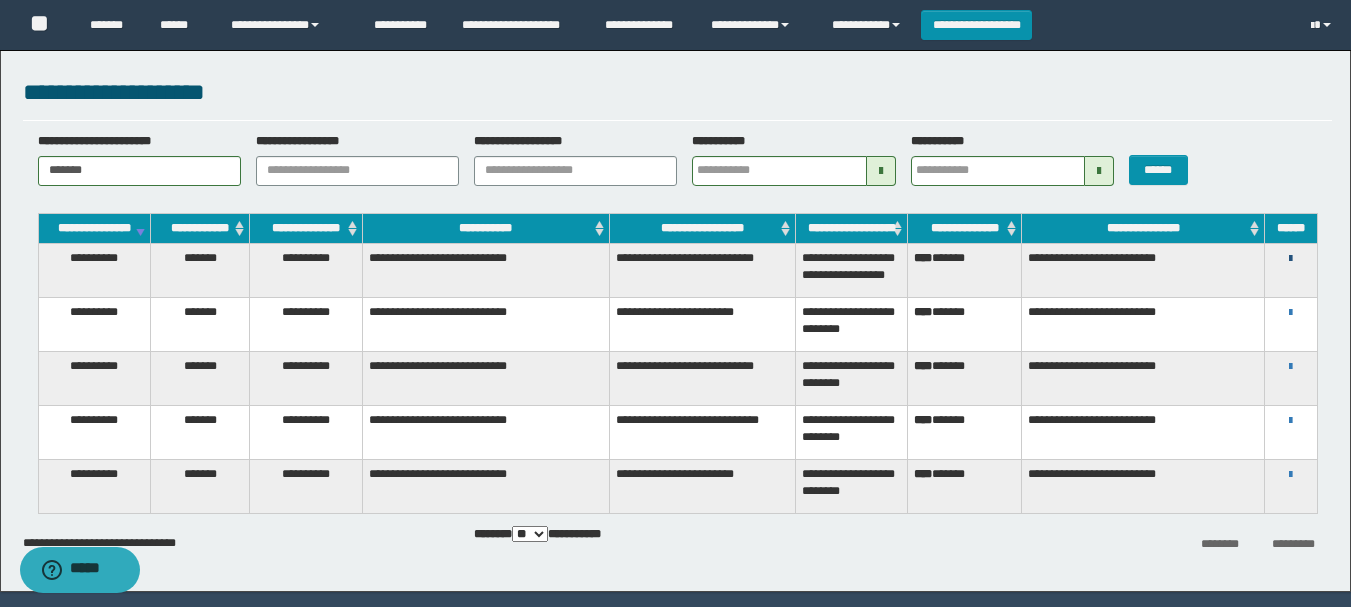 click at bounding box center (1290, 259) 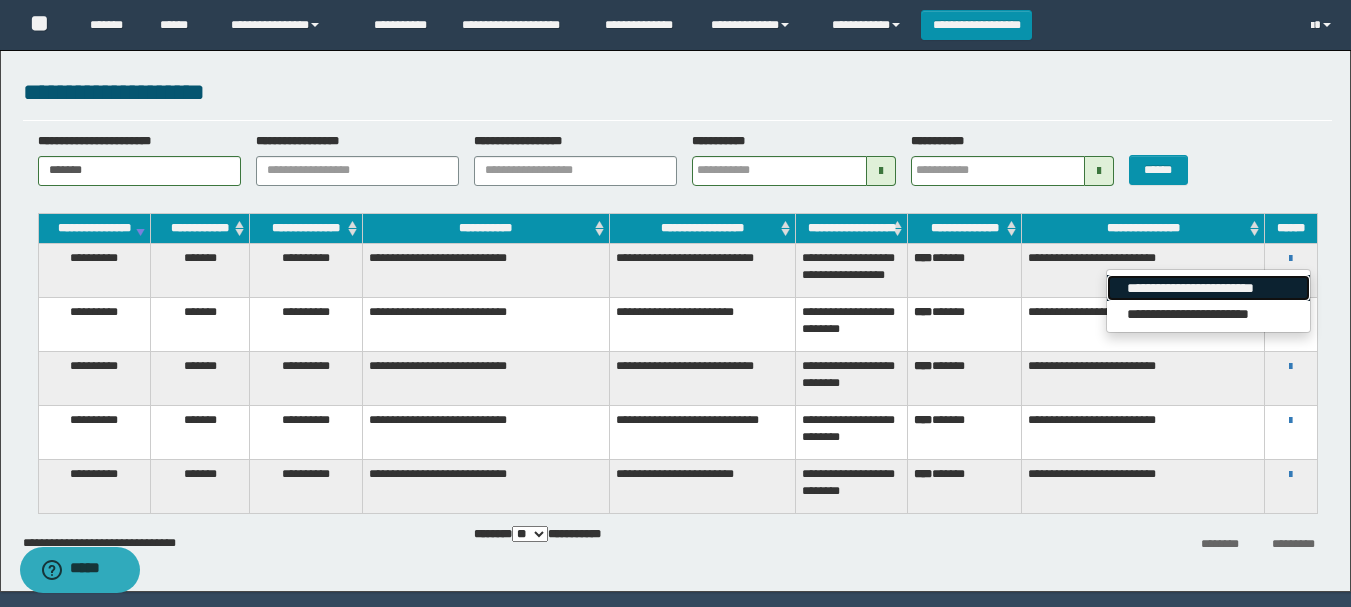 click on "**********" at bounding box center (1208, 288) 